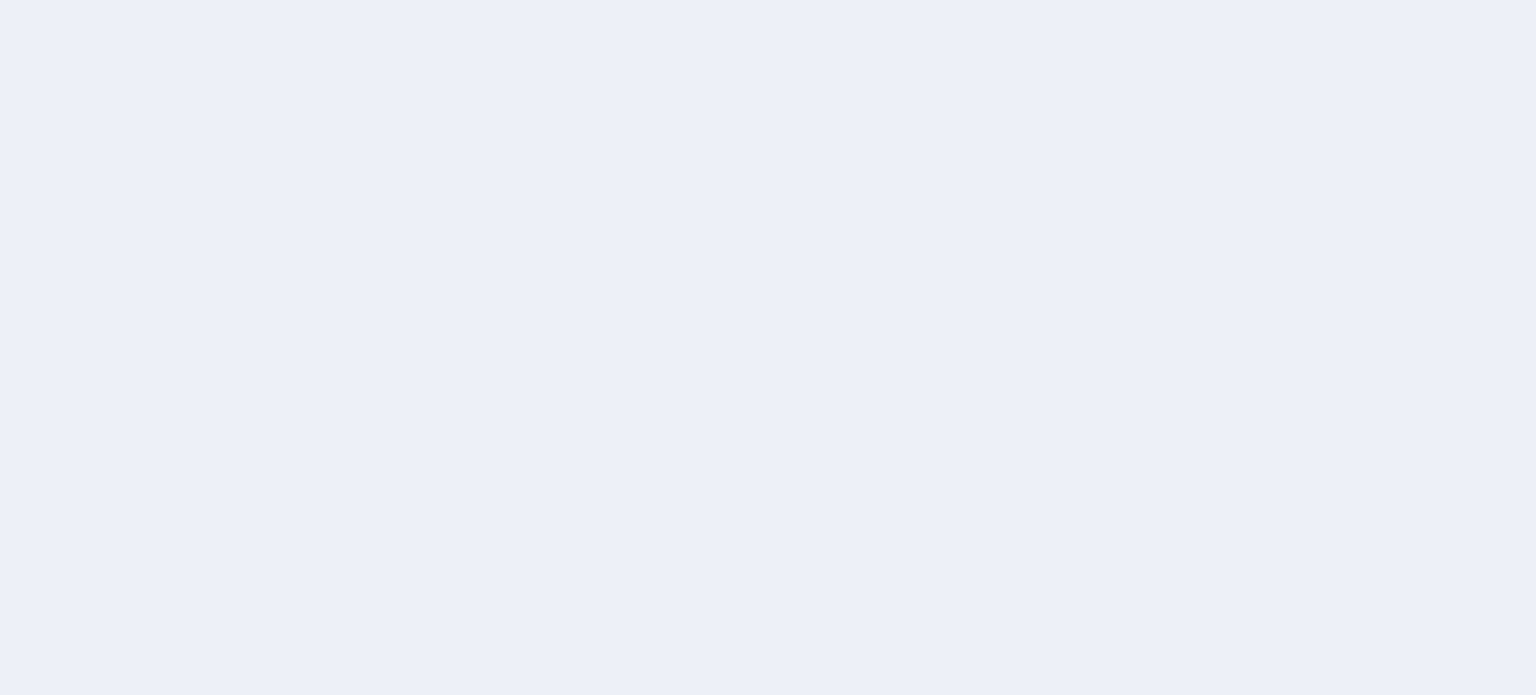 scroll, scrollTop: 0, scrollLeft: 0, axis: both 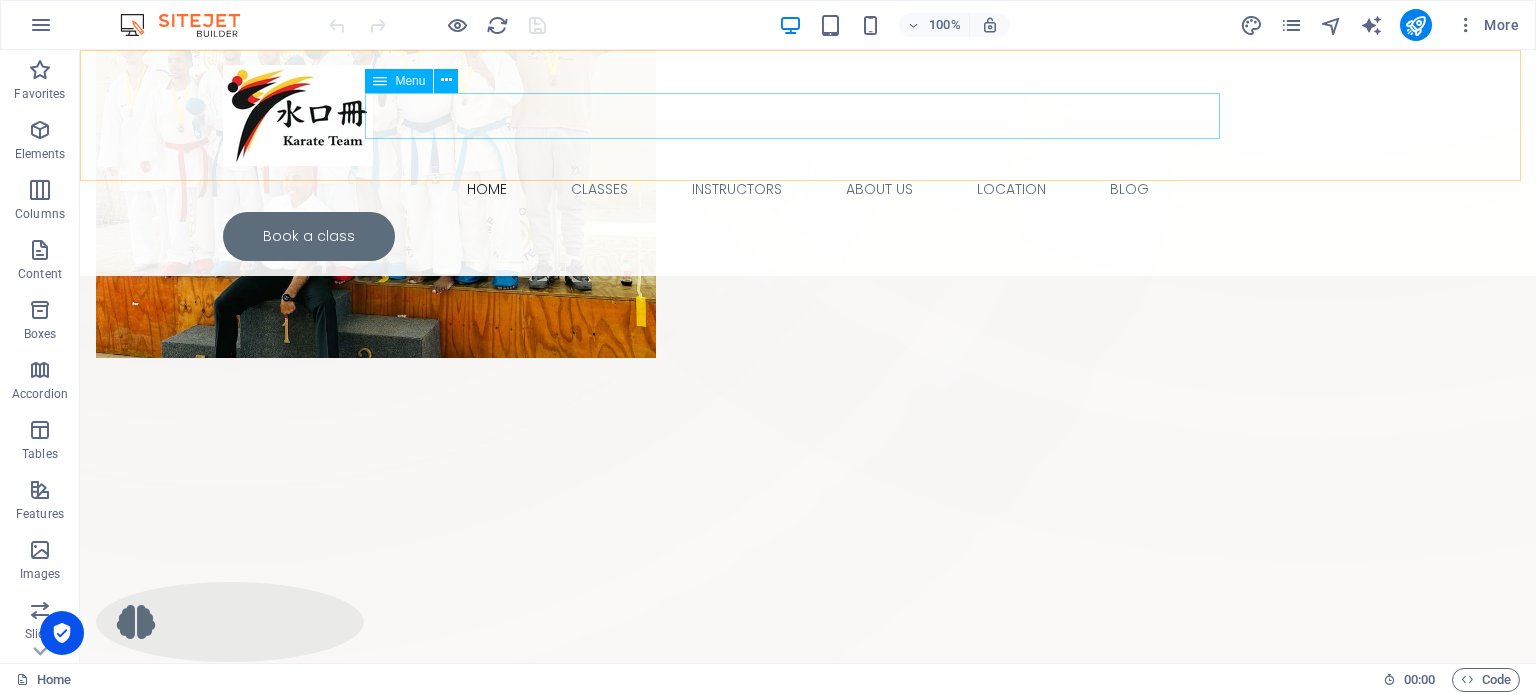 click on "Home Classes Instructors About Us Location     Blog" at bounding box center [808, 189] 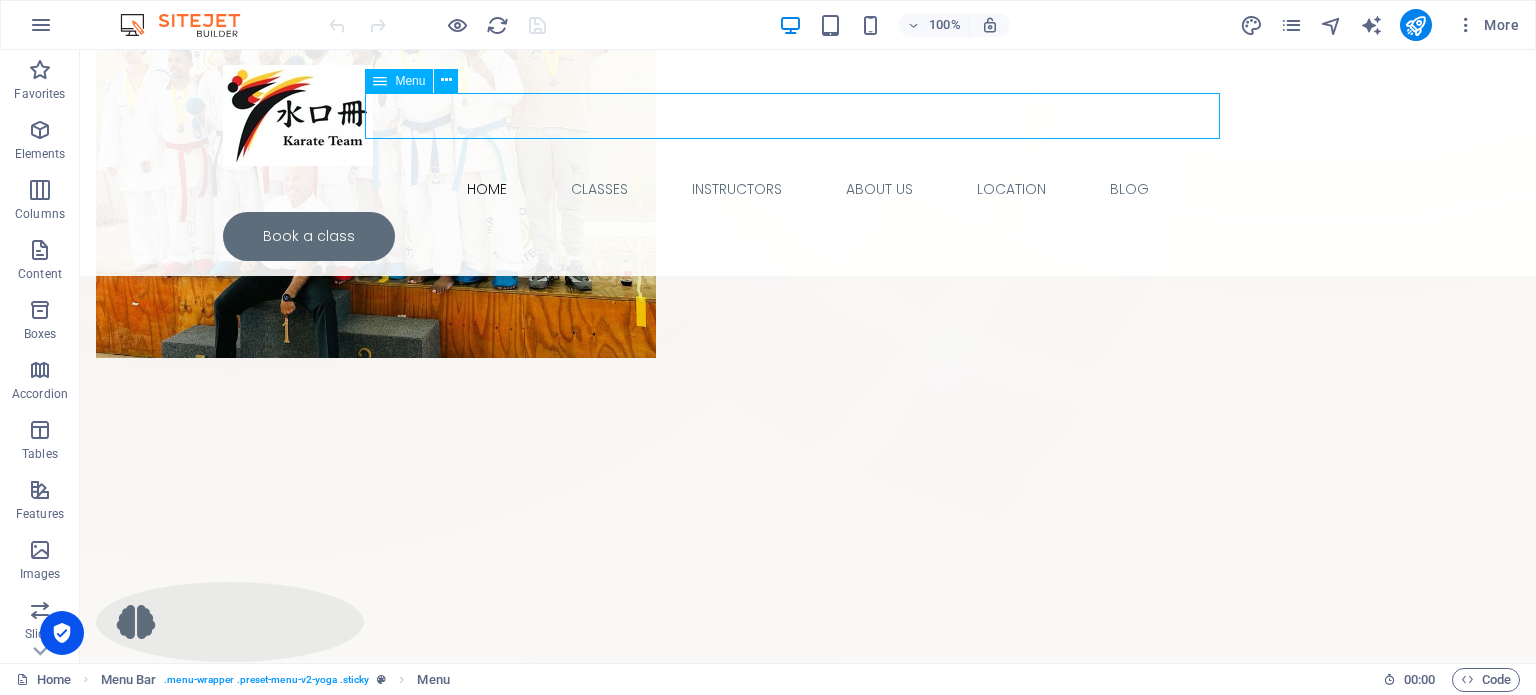 click on "Home Classes Instructors About Us Location     Blog" at bounding box center (808, 189) 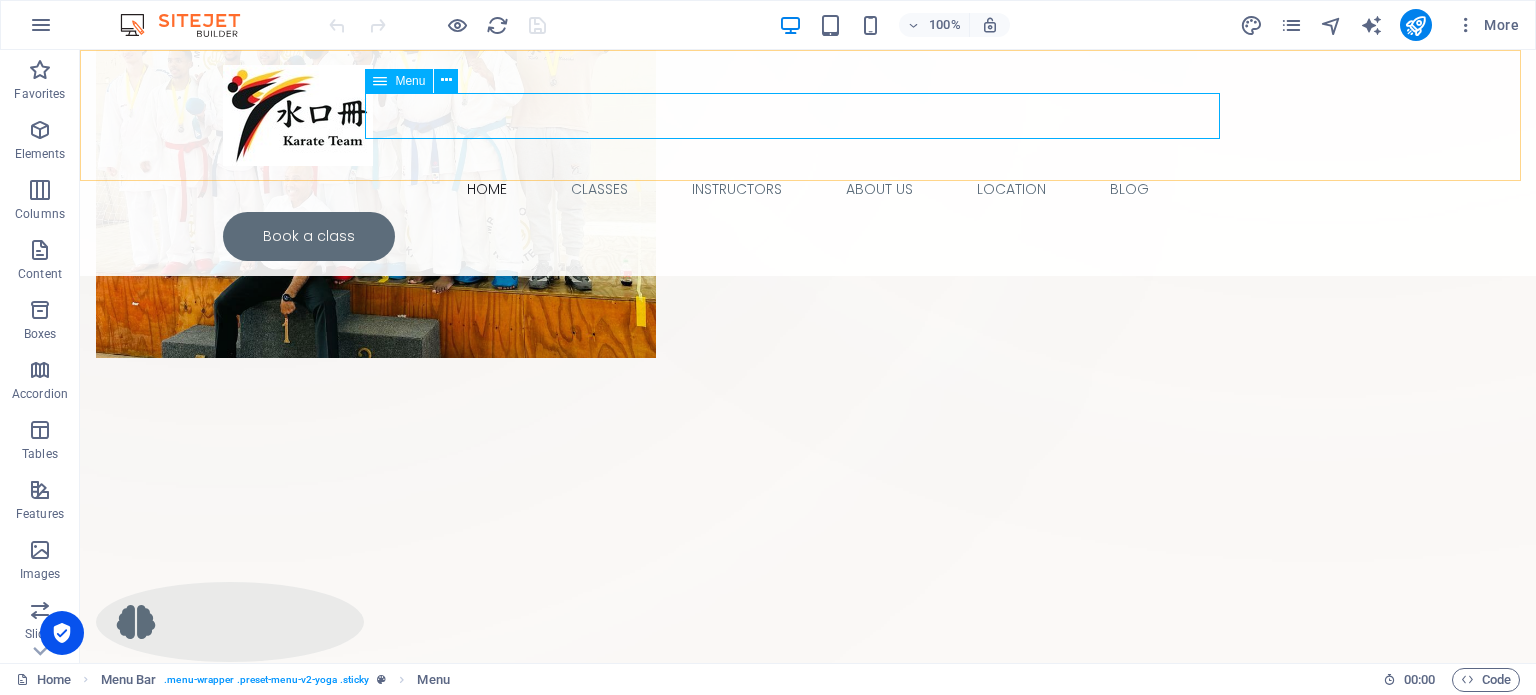 click on "Home Classes Instructors About Us Location     Blog" at bounding box center [808, 189] 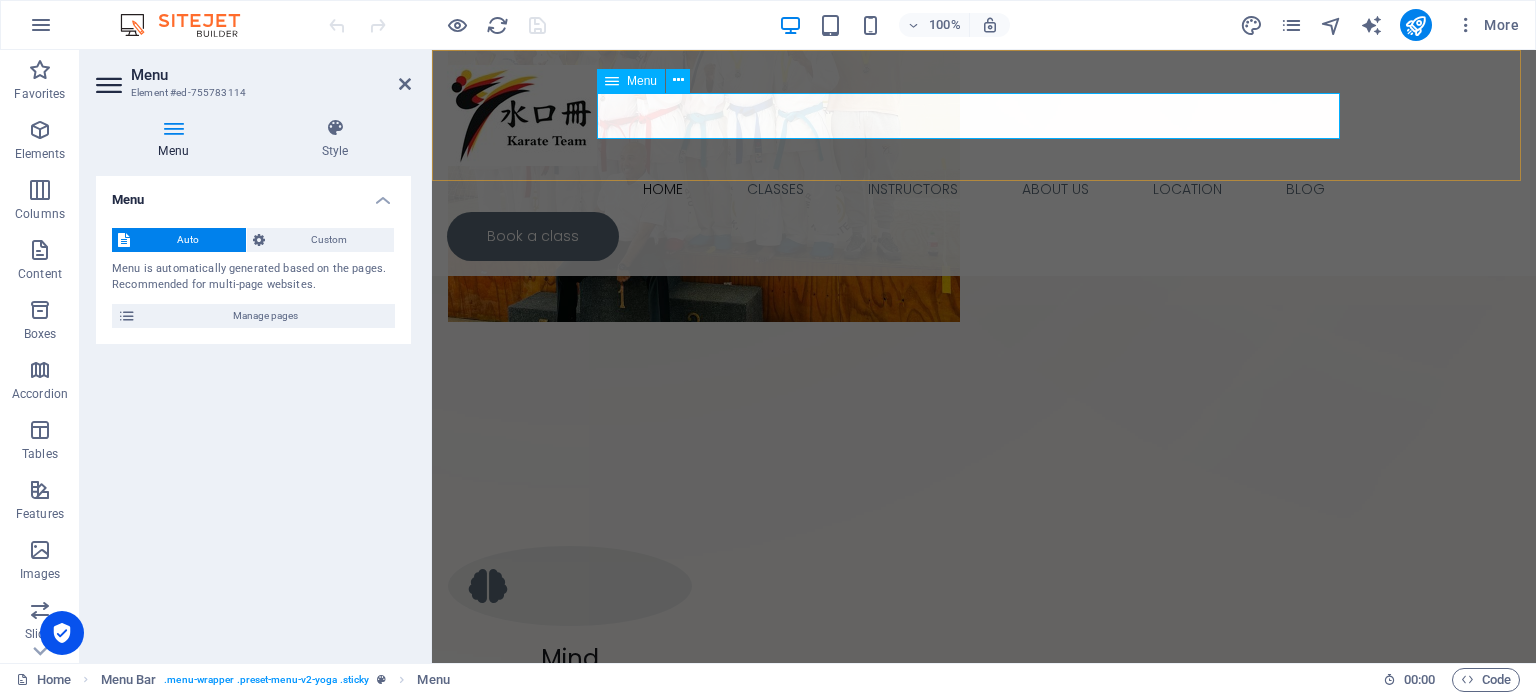 click on "Home Classes Instructors About Us Location     Blog" at bounding box center (984, 189) 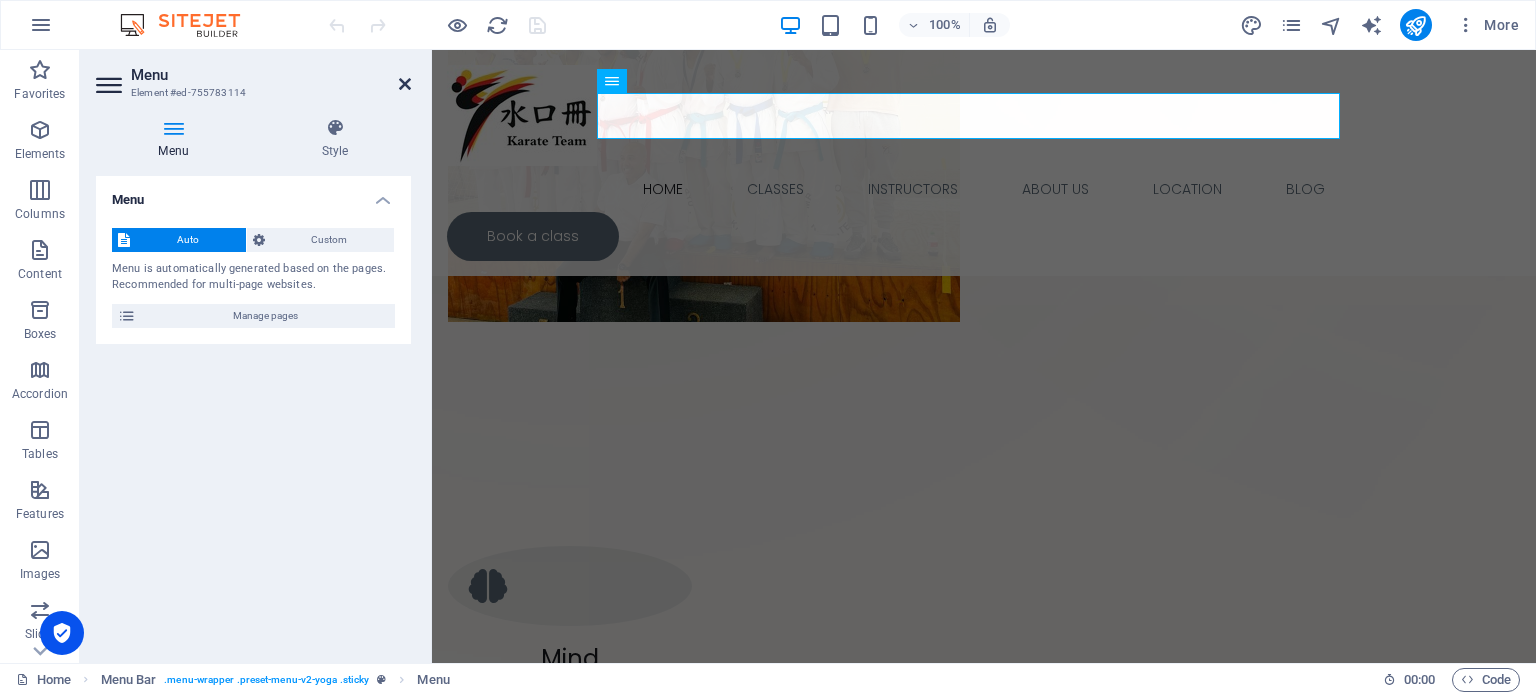 click at bounding box center [405, 84] 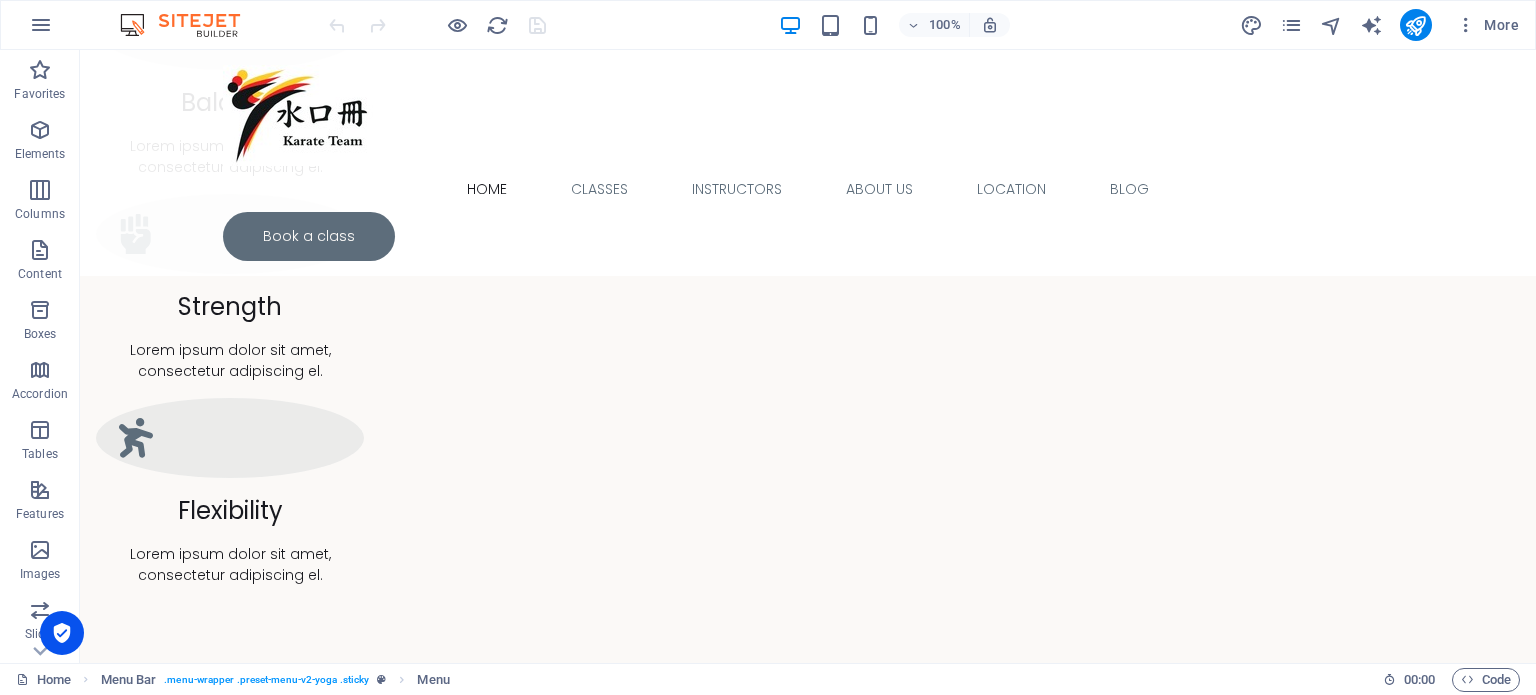 scroll, scrollTop: 1598, scrollLeft: 0, axis: vertical 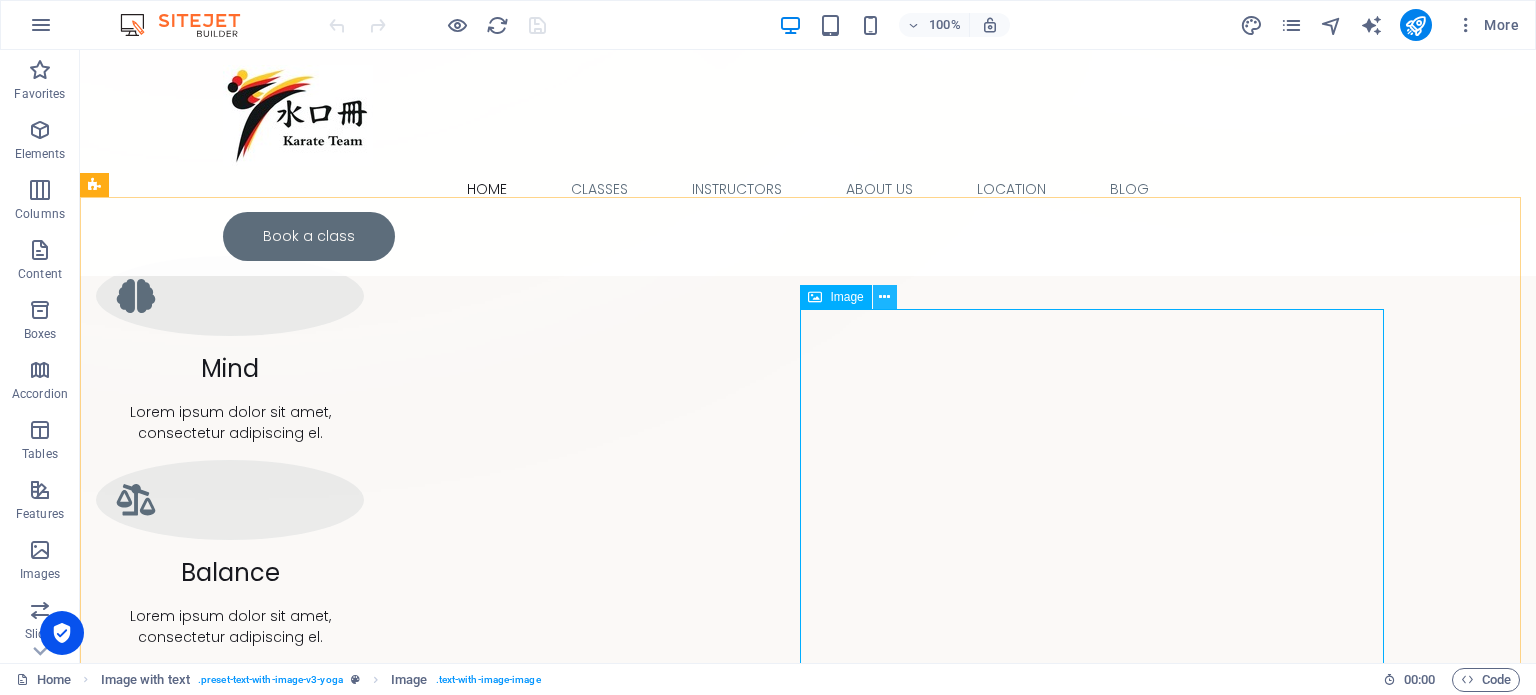 click at bounding box center [884, 297] 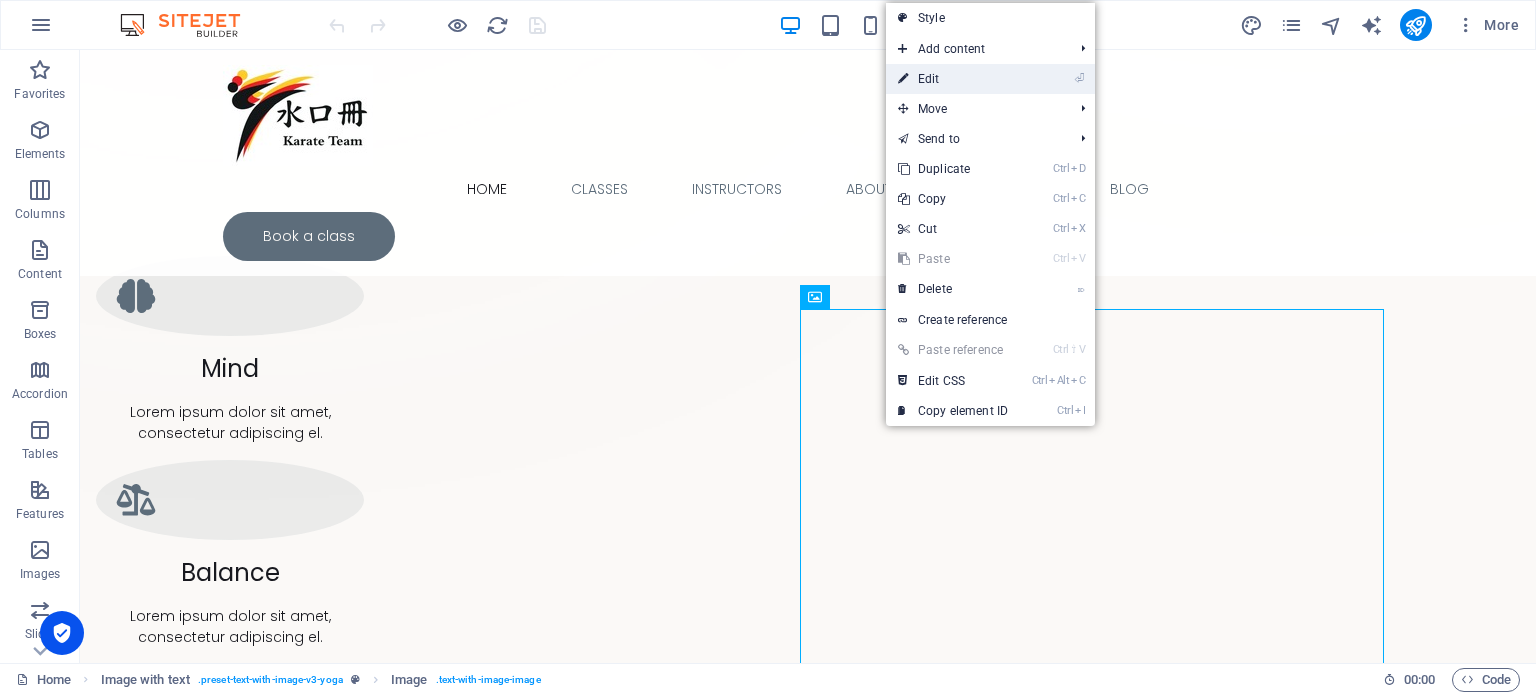 click on "⏎  Edit" at bounding box center [953, 79] 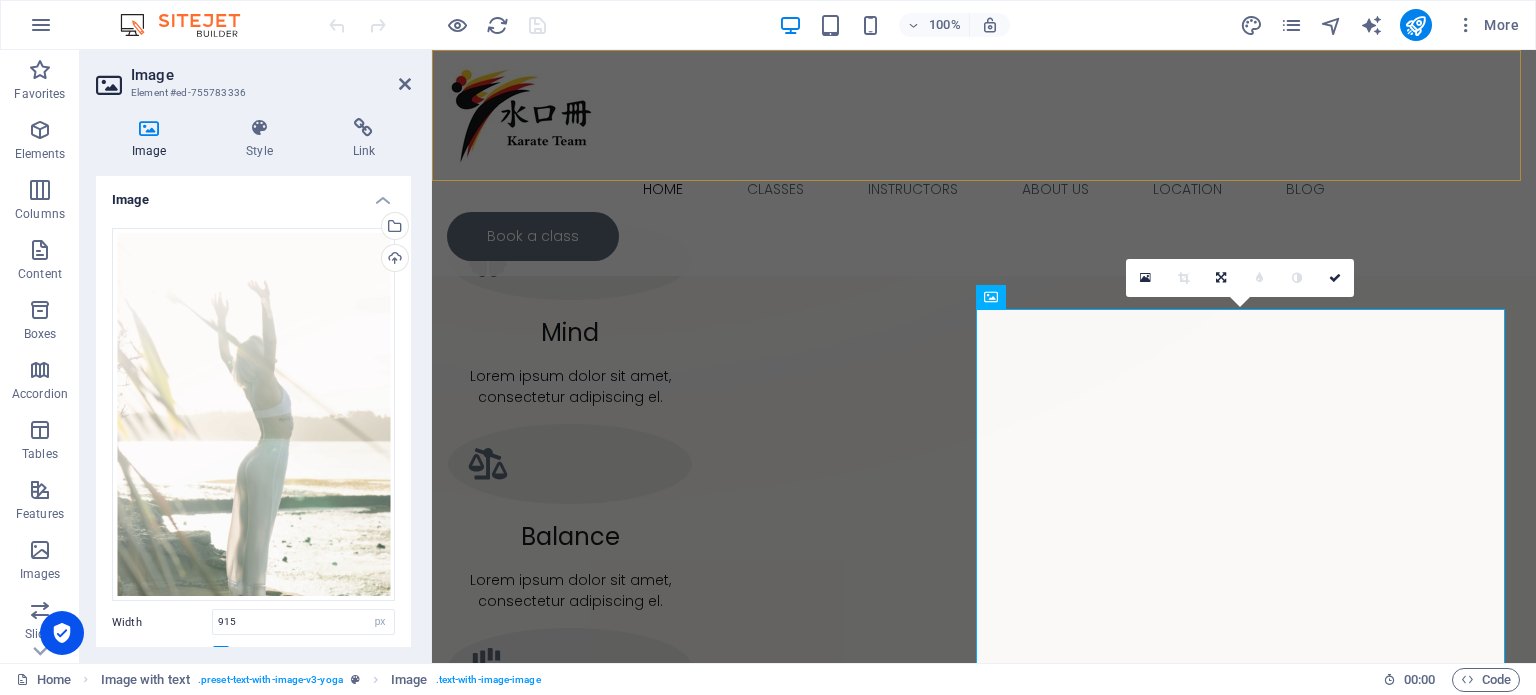 scroll, scrollTop: 998, scrollLeft: 0, axis: vertical 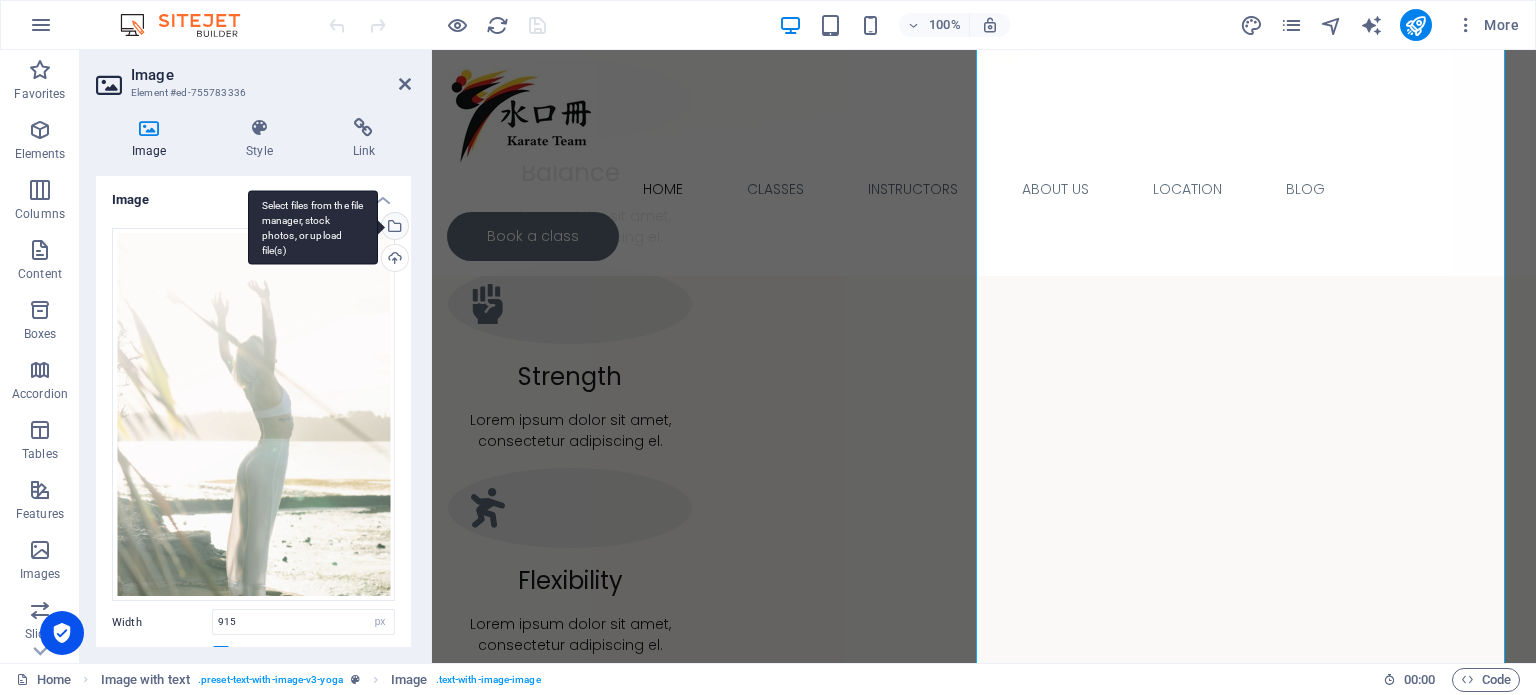 click on "Select files from the file manager, stock photos, or upload file(s)" at bounding box center (393, 228) 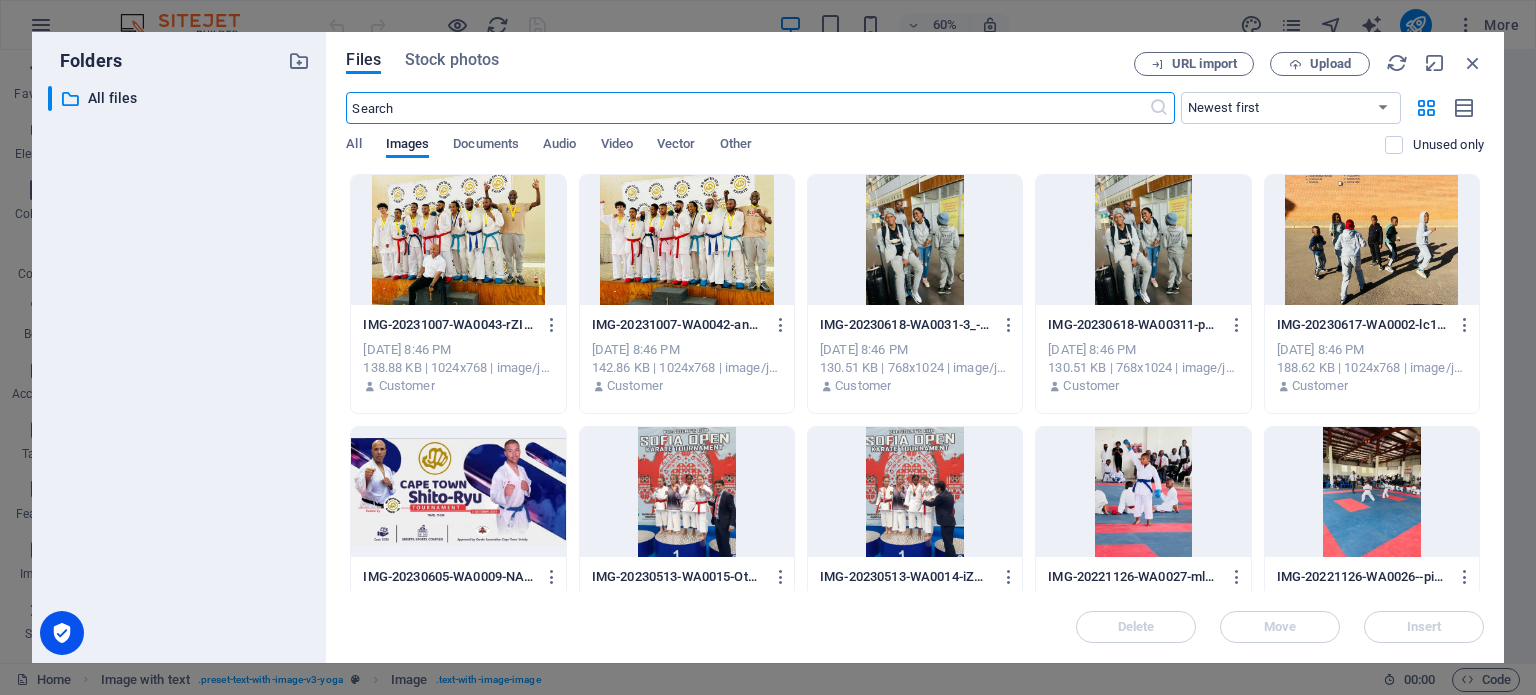 scroll, scrollTop: 1586, scrollLeft: 0, axis: vertical 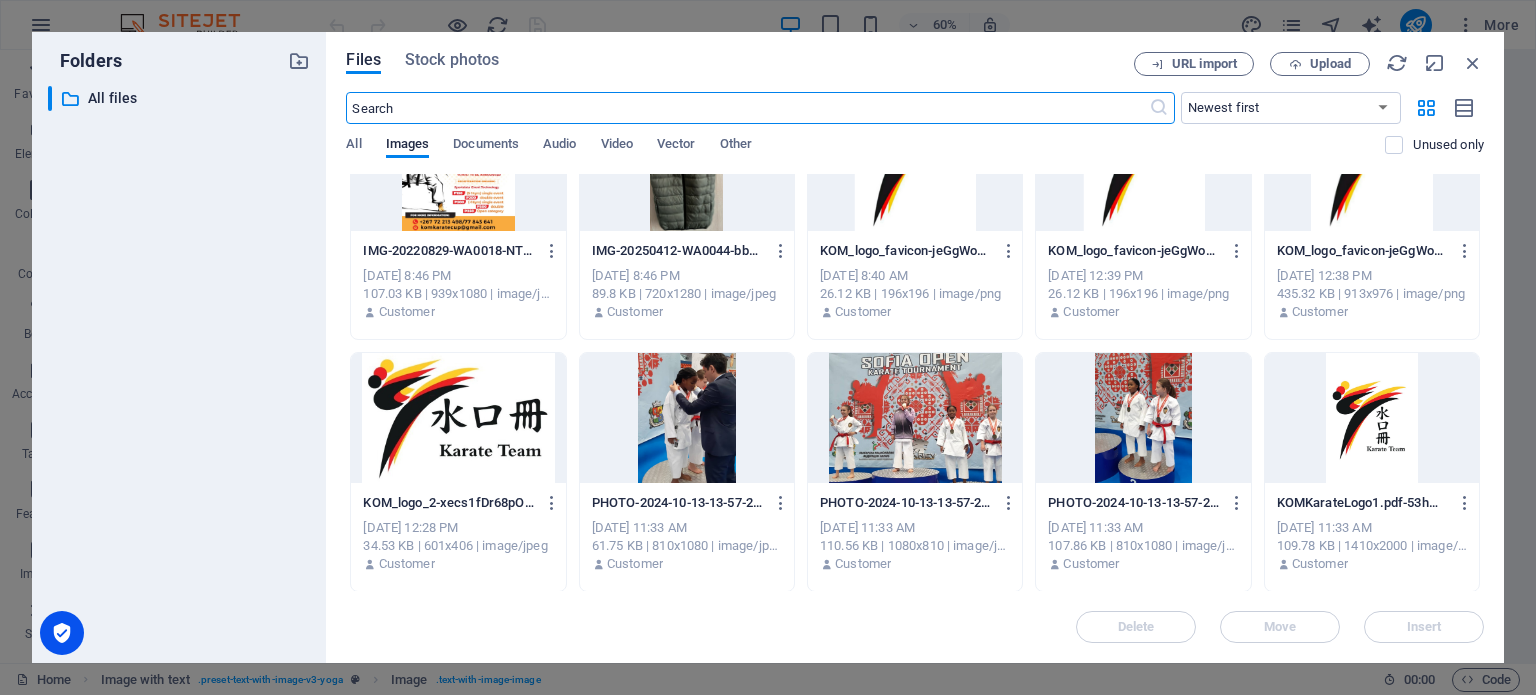 click at bounding box center (1143, 418) 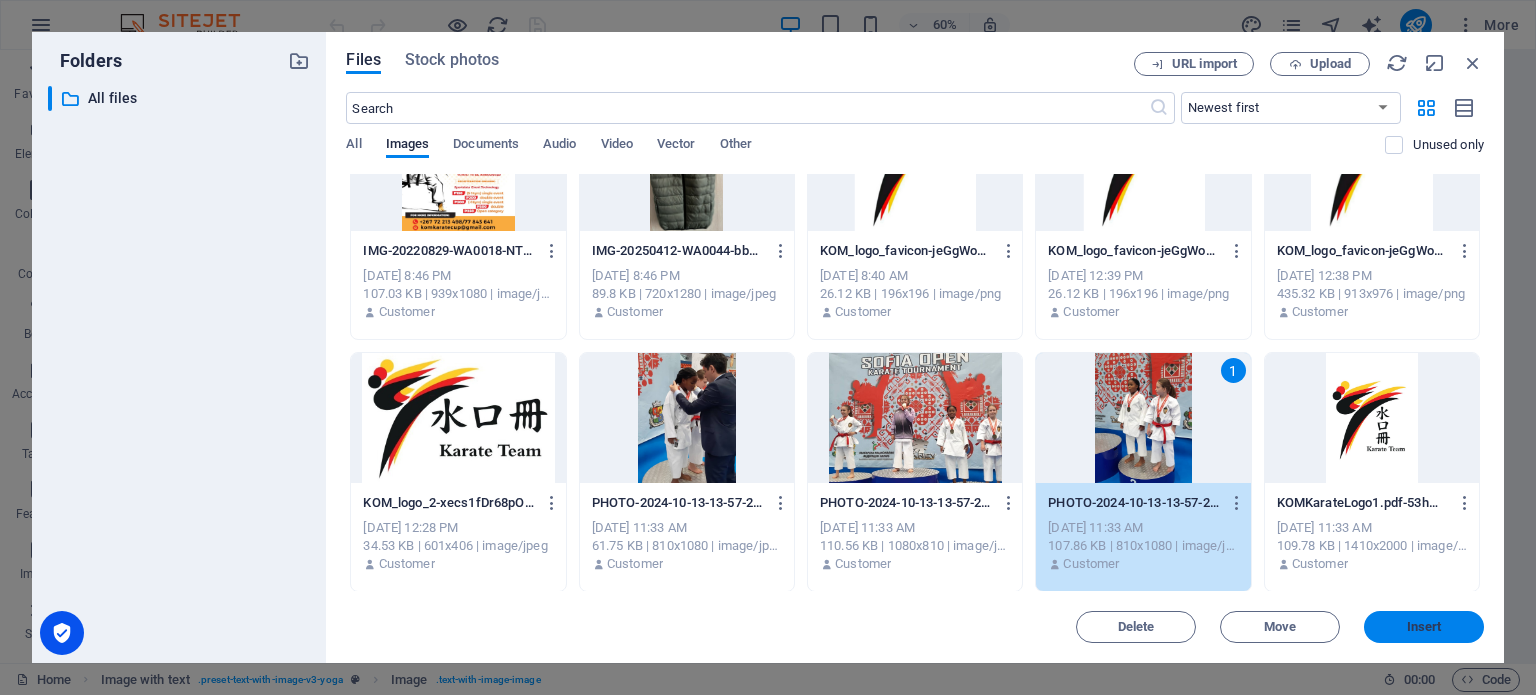 click on "Insert" at bounding box center [1424, 627] 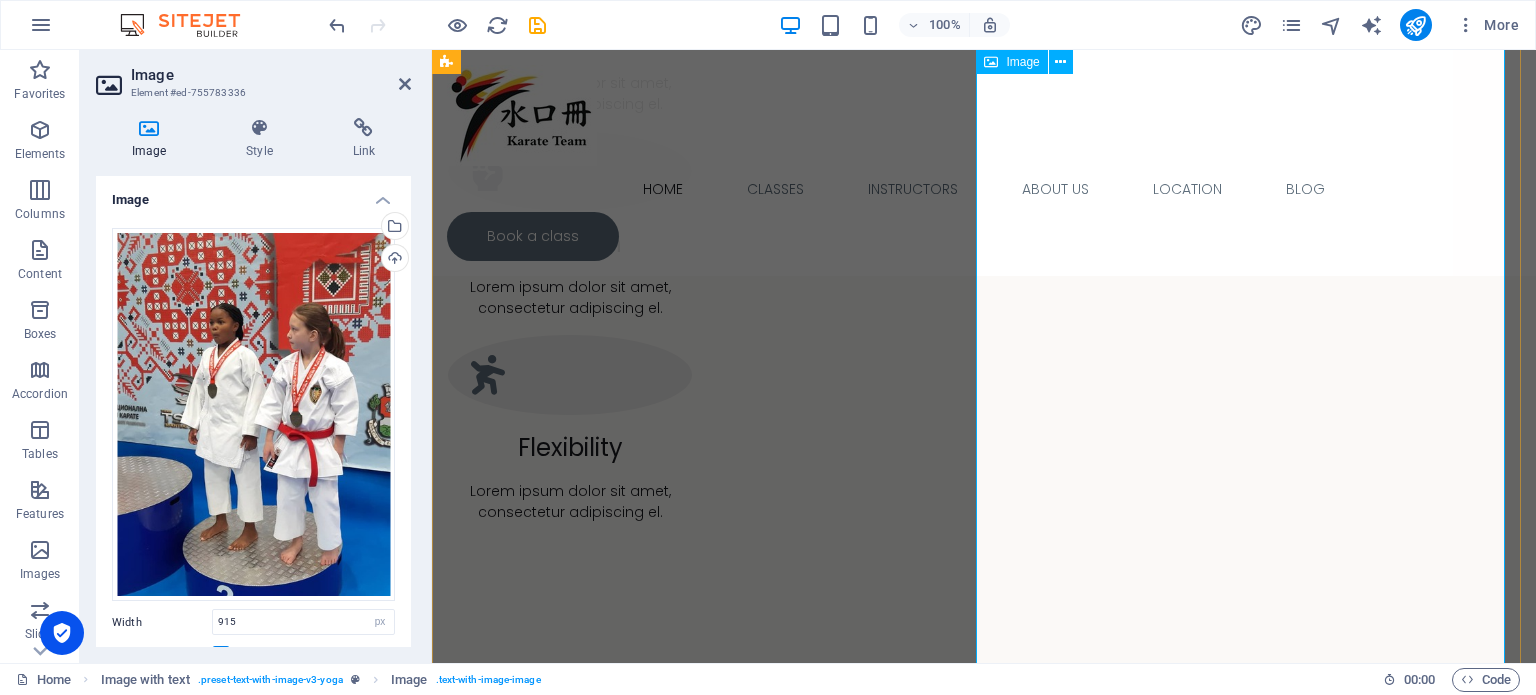 scroll, scrollTop: 1404, scrollLeft: 0, axis: vertical 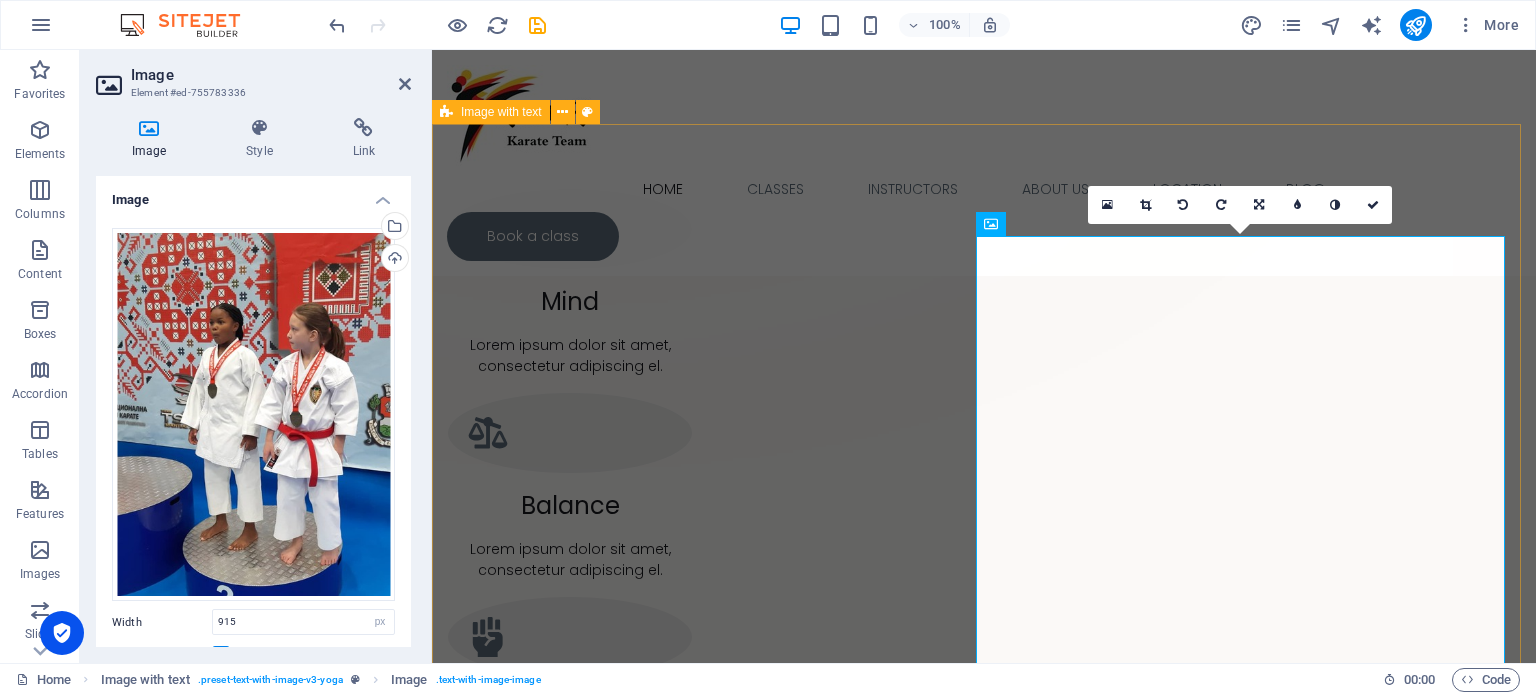 click on "Why choose us
Mind Lorem ipsum dolor sit amet, consectetur adipiscing elit. Morbi gravida blandit volutpat sagittis sed.
Balance Lorem ipsum dolor sit amet, consectetur adipiscing elit. Morbi gravida blandit volutpat sagittis sed.
Strength Lorem ipsum dolor sit amet, consectetur adipiscing elit. Morbi gravida blandit volutpat sagittis sed.
Flexibility Lorem ipsum dolor sit amet, consectetur adipiscing elit. Morbi gravida blandit volutpat sagittis sed." at bounding box center [984, 2284] 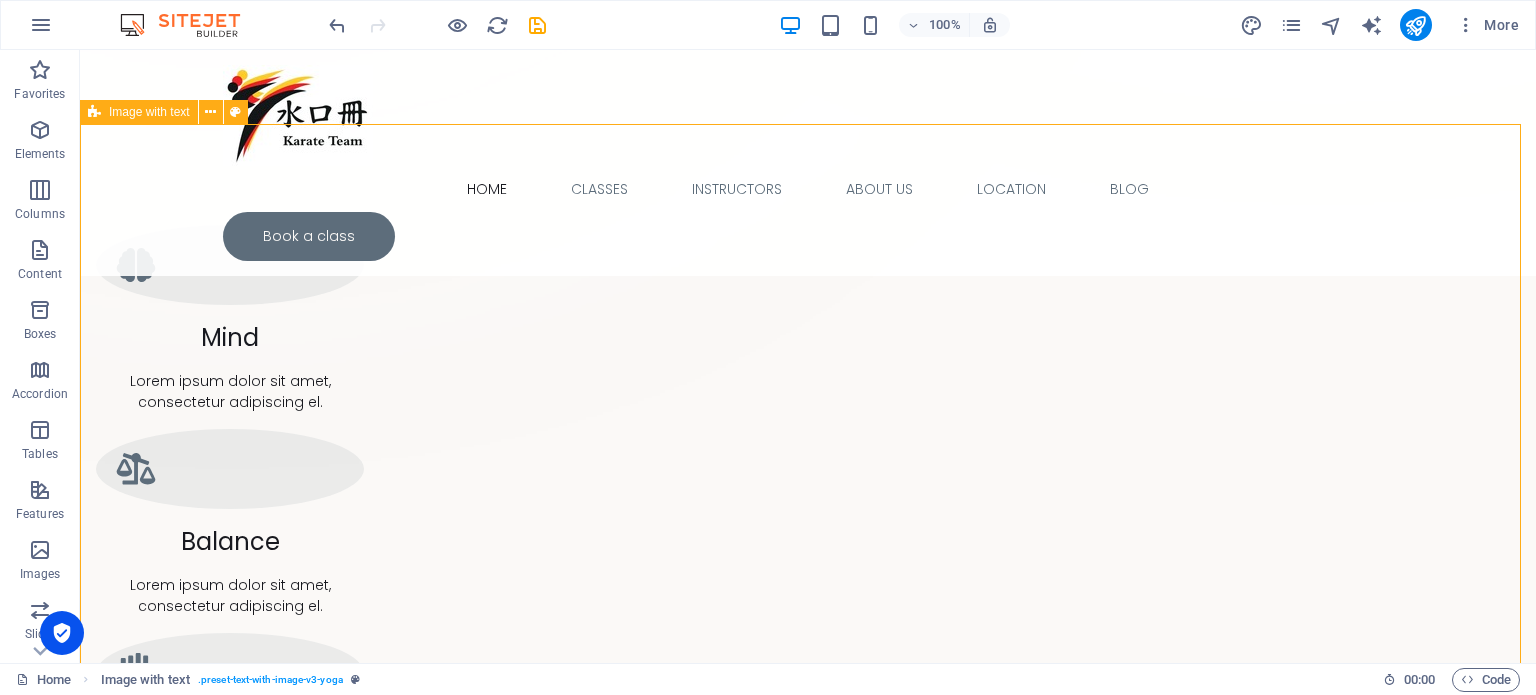 scroll, scrollTop: 1112, scrollLeft: 0, axis: vertical 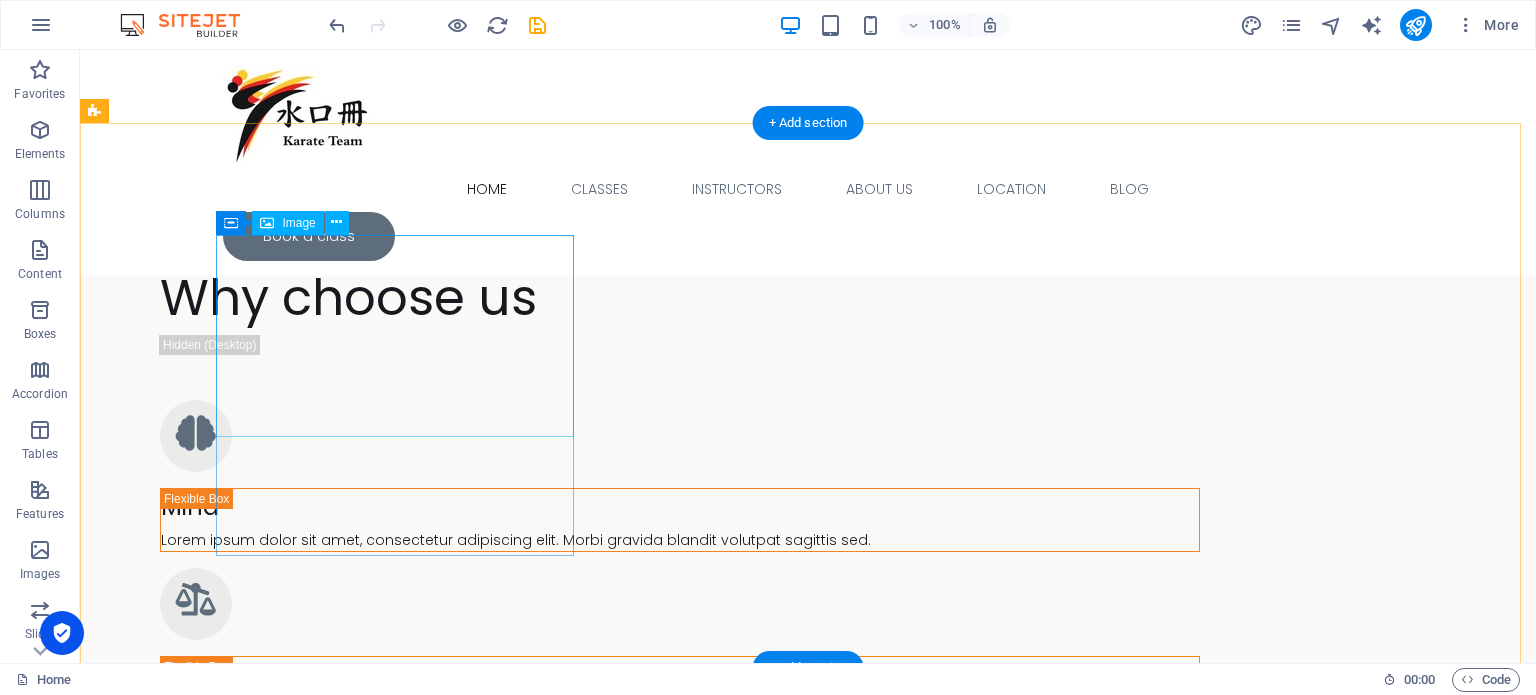 click at bounding box center (274, 2663) 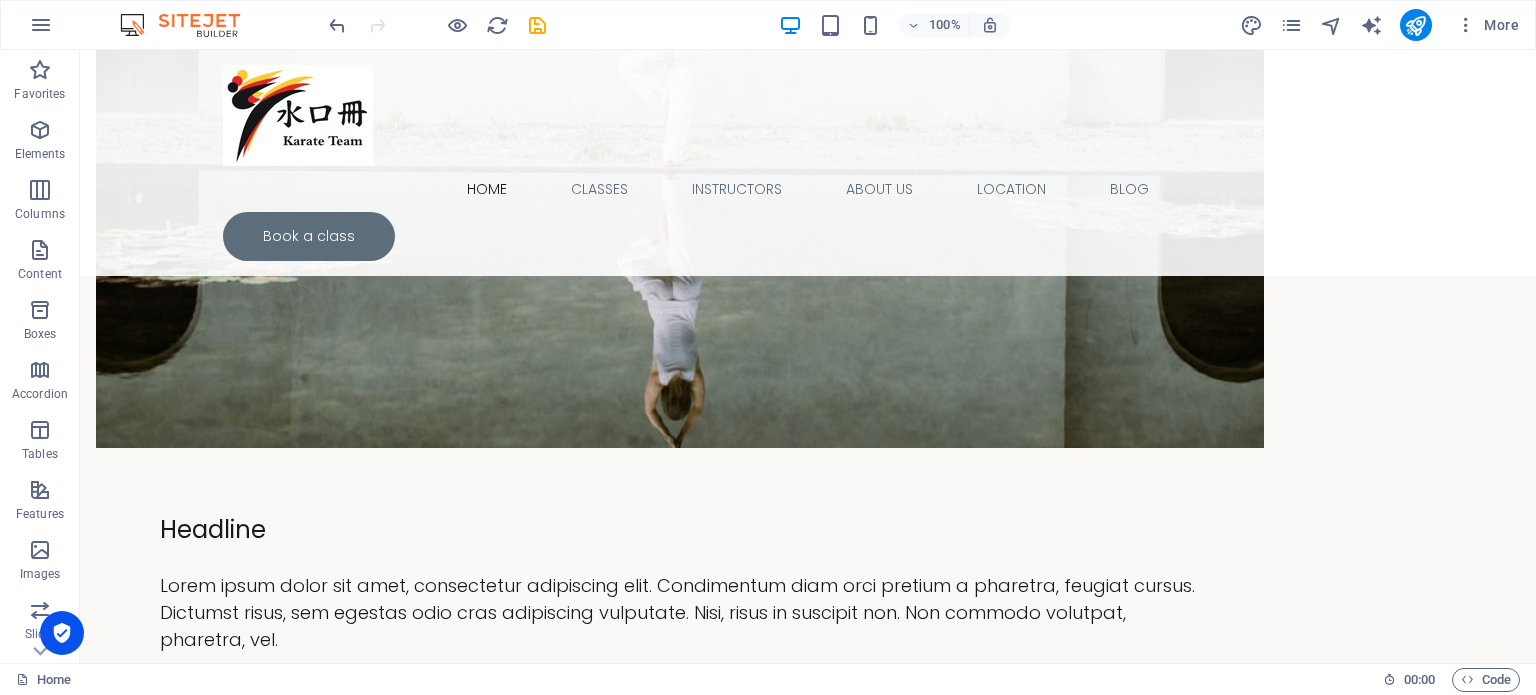 scroll, scrollTop: 6441, scrollLeft: 0, axis: vertical 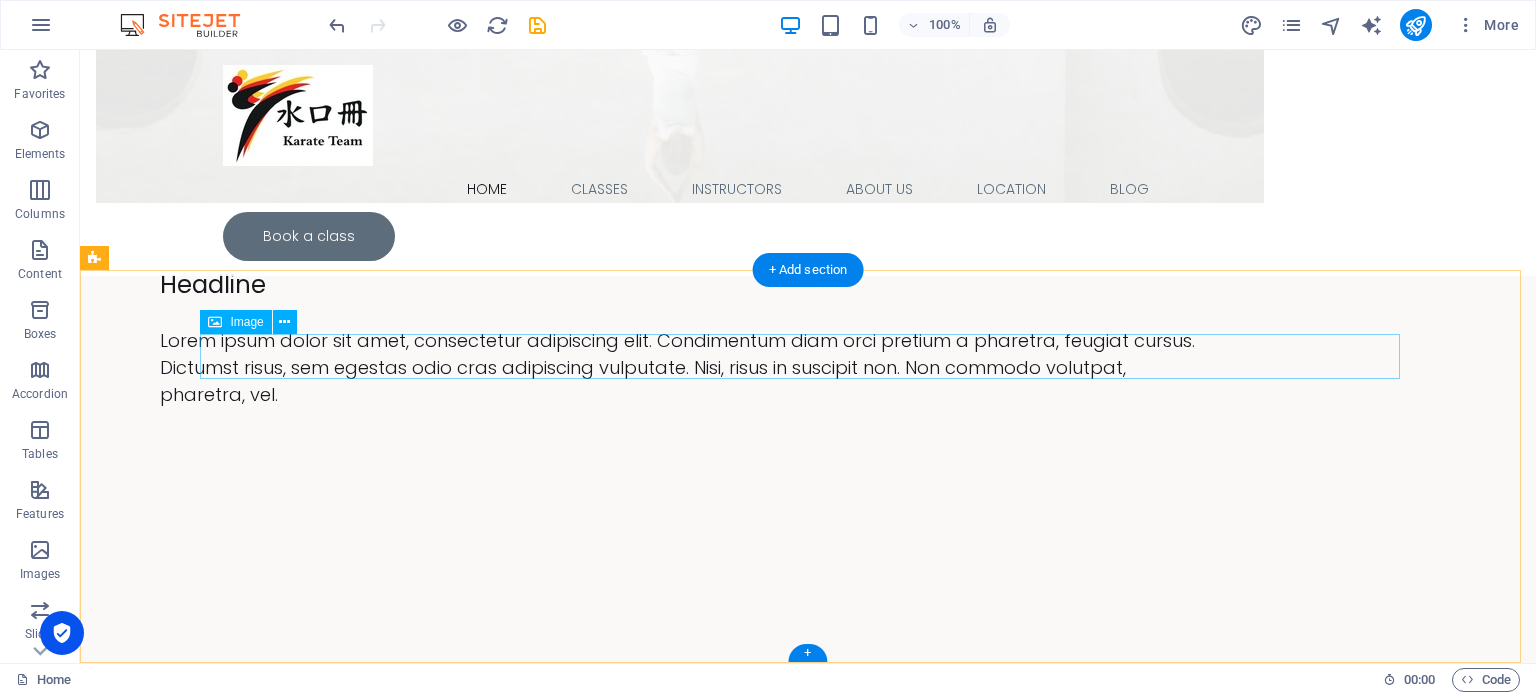 click at bounding box center (808, 7362) 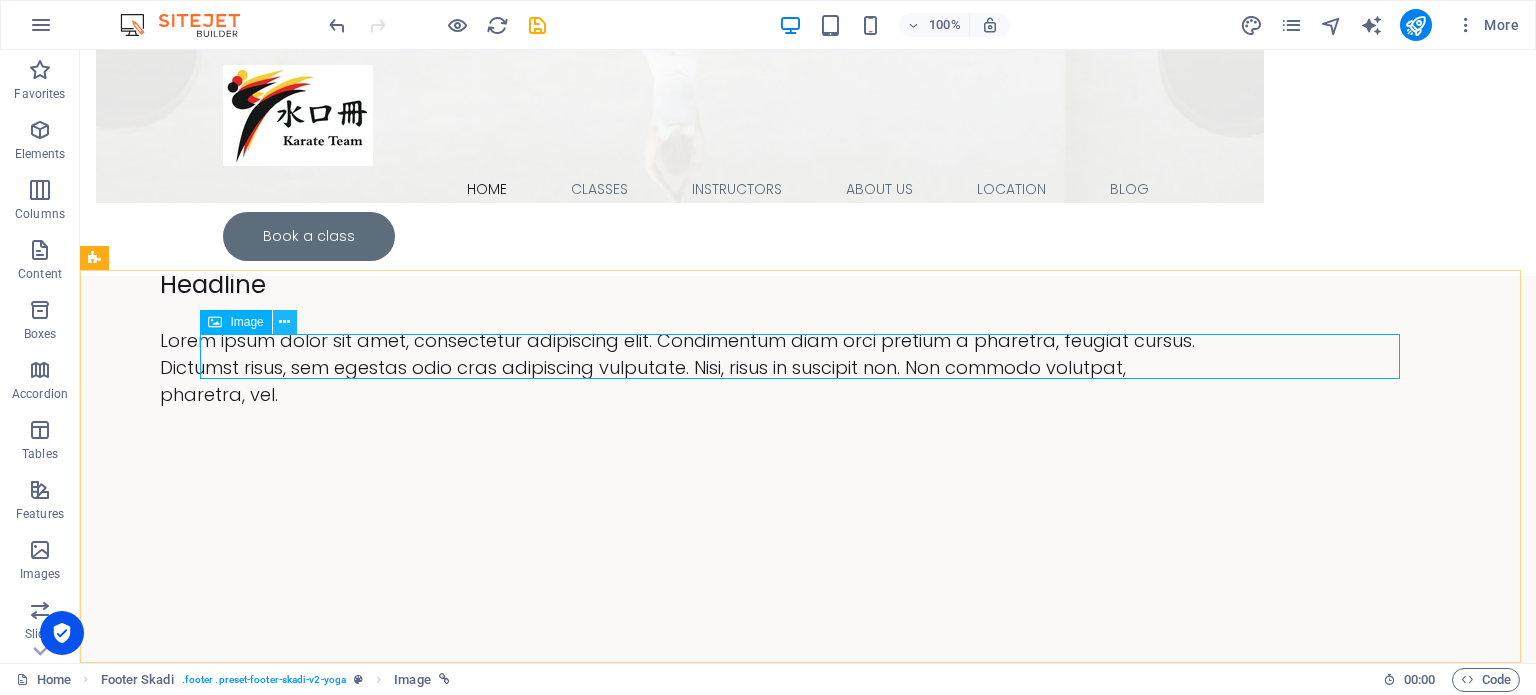click at bounding box center (284, 322) 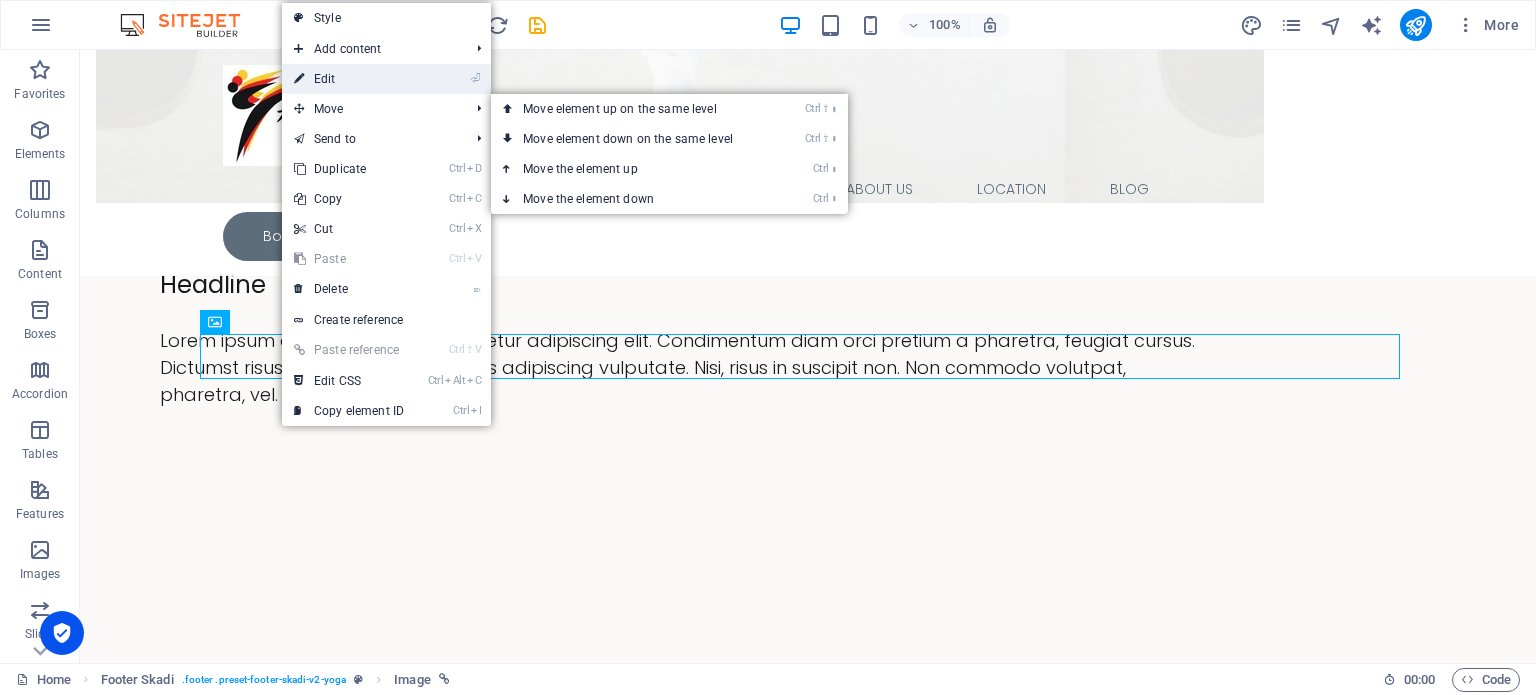 click on "⏎  Edit" at bounding box center [349, 79] 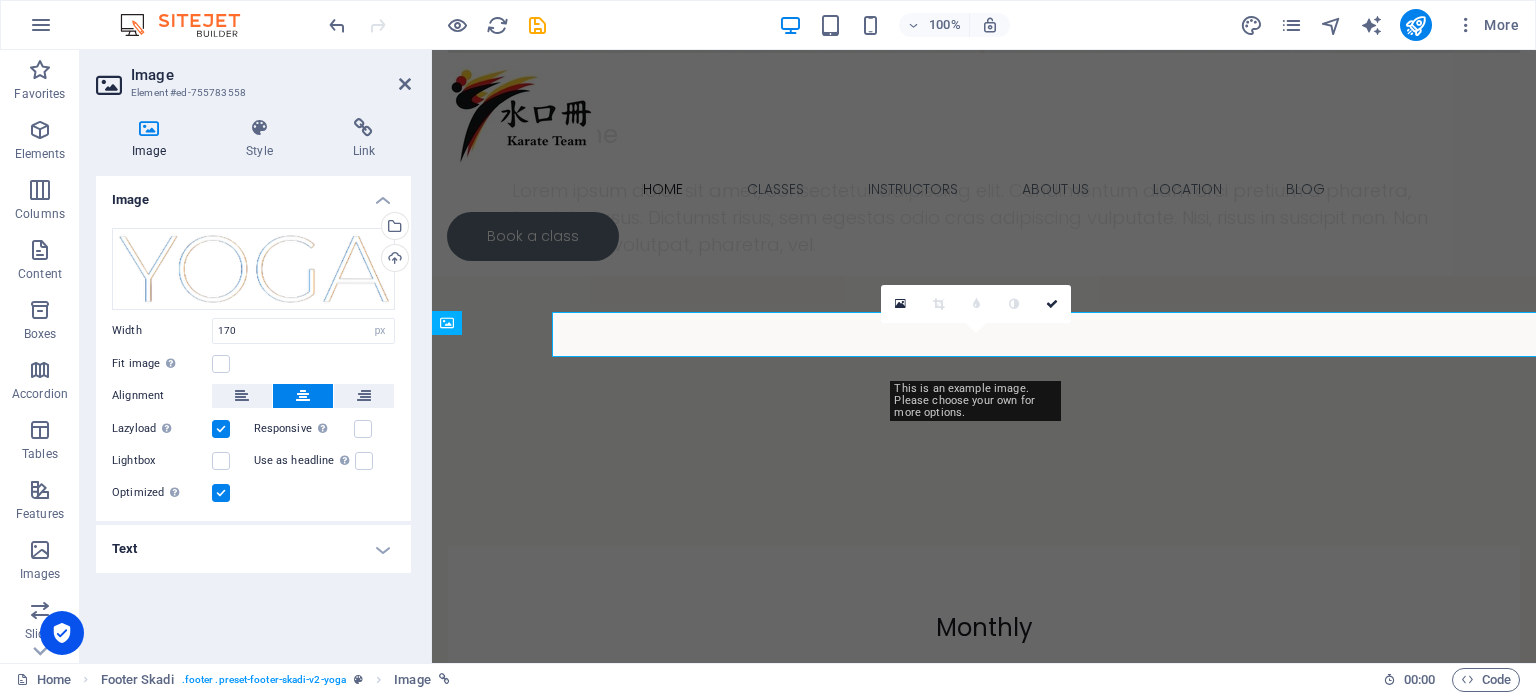 scroll, scrollTop: 6464, scrollLeft: 0, axis: vertical 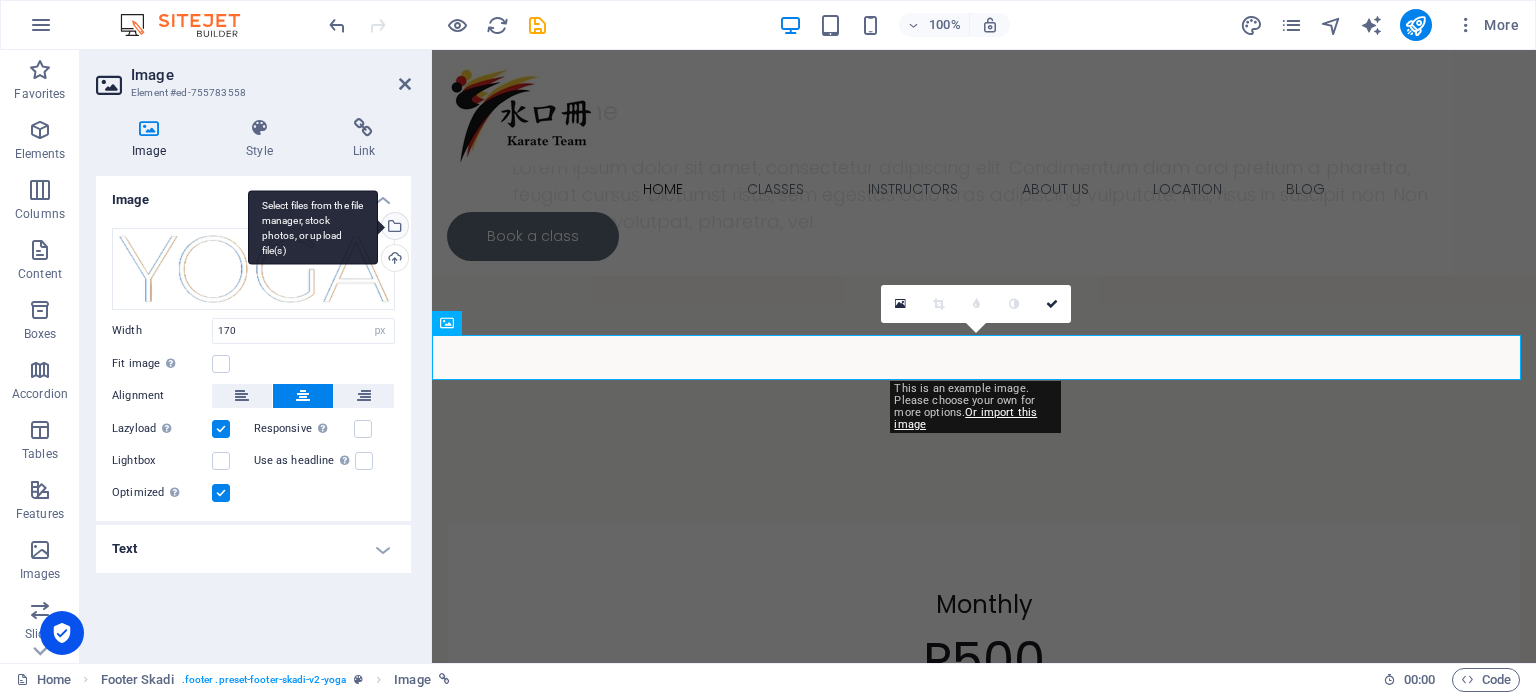 click on "Select files from the file manager, stock photos, or upload file(s)" at bounding box center (313, 227) 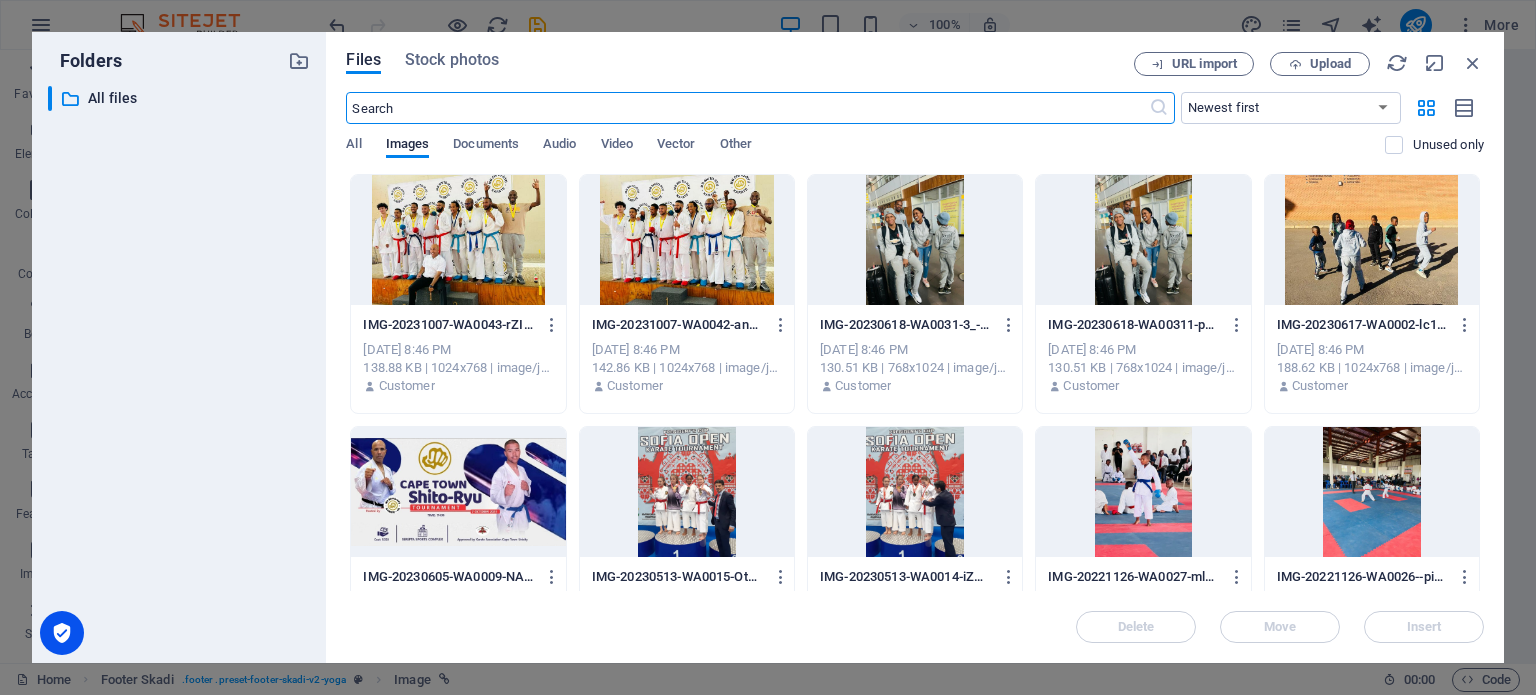 scroll, scrollTop: 6248, scrollLeft: 0, axis: vertical 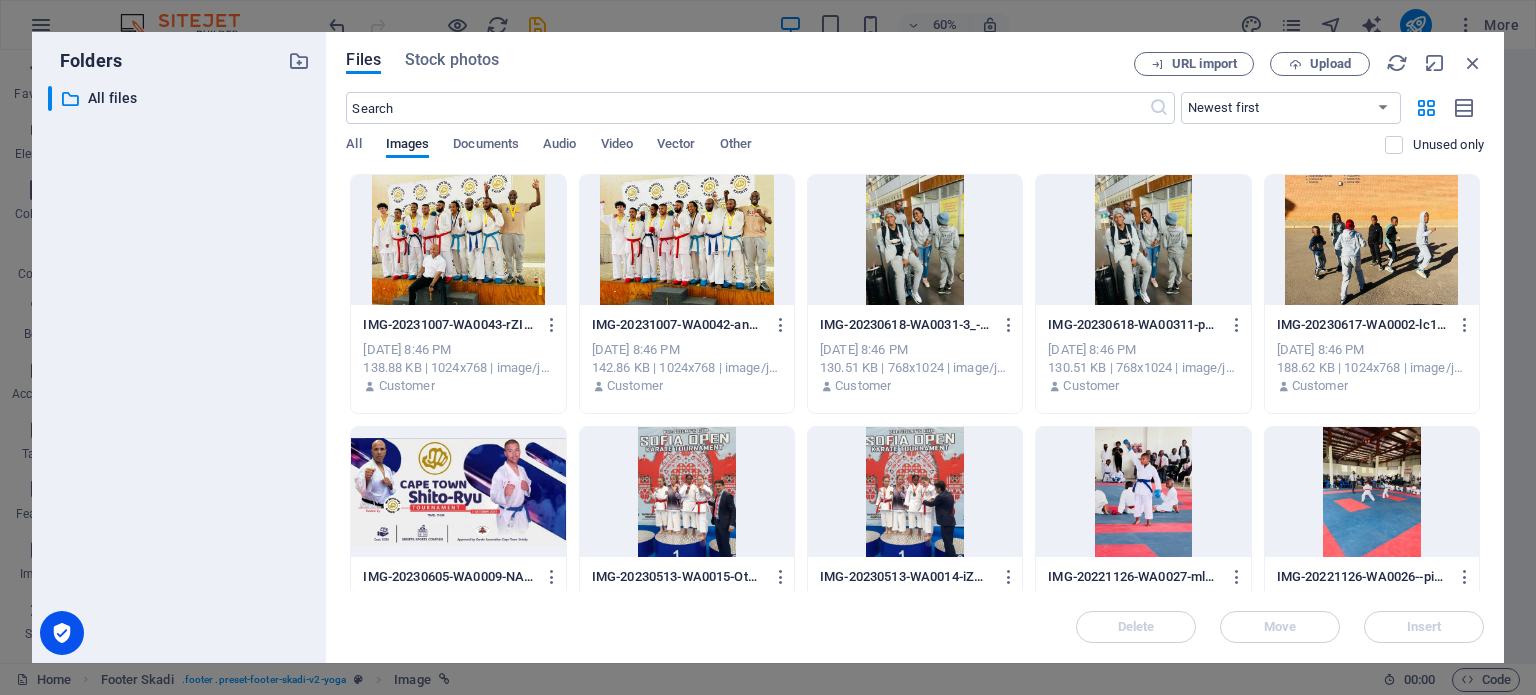 drag, startPoint x: 1484, startPoint y: 237, endPoint x: 1490, endPoint y: 224, distance: 14.3178215 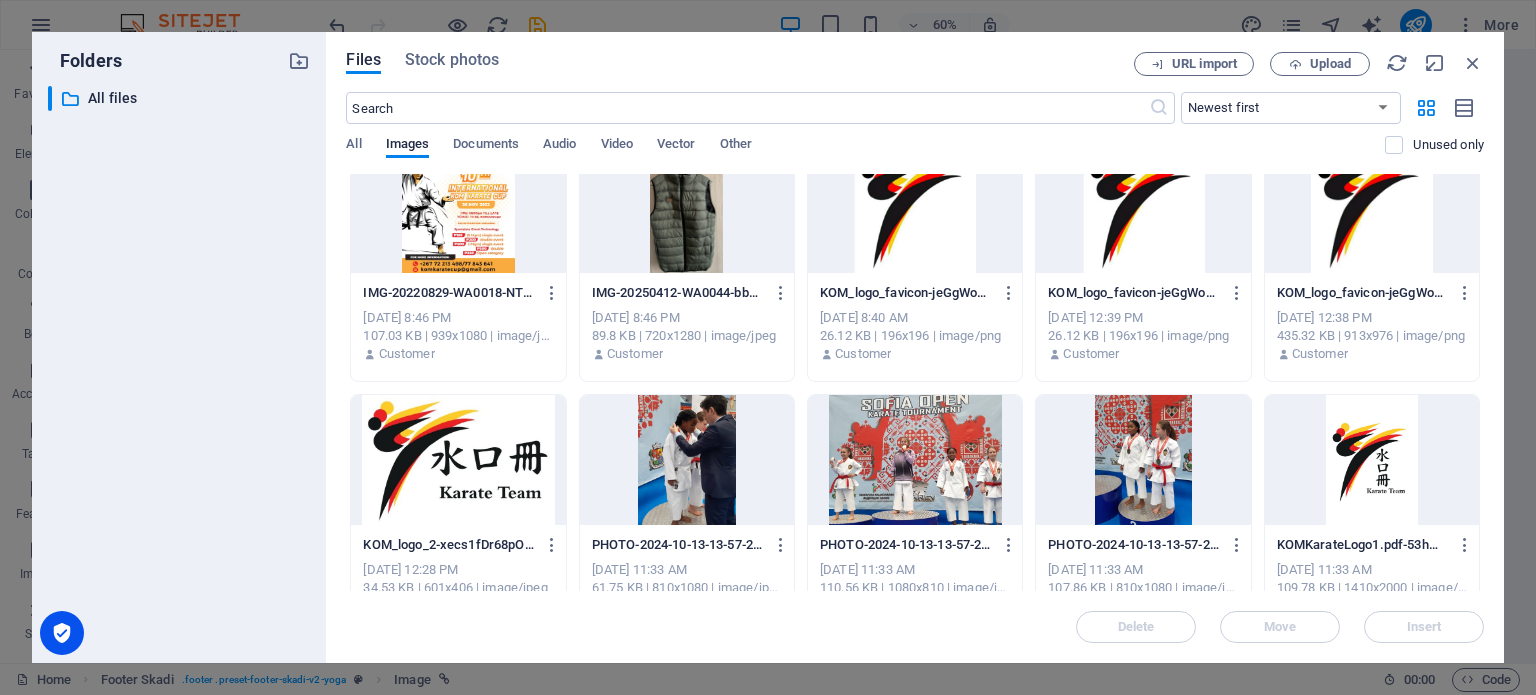 scroll, scrollTop: 1586, scrollLeft: 0, axis: vertical 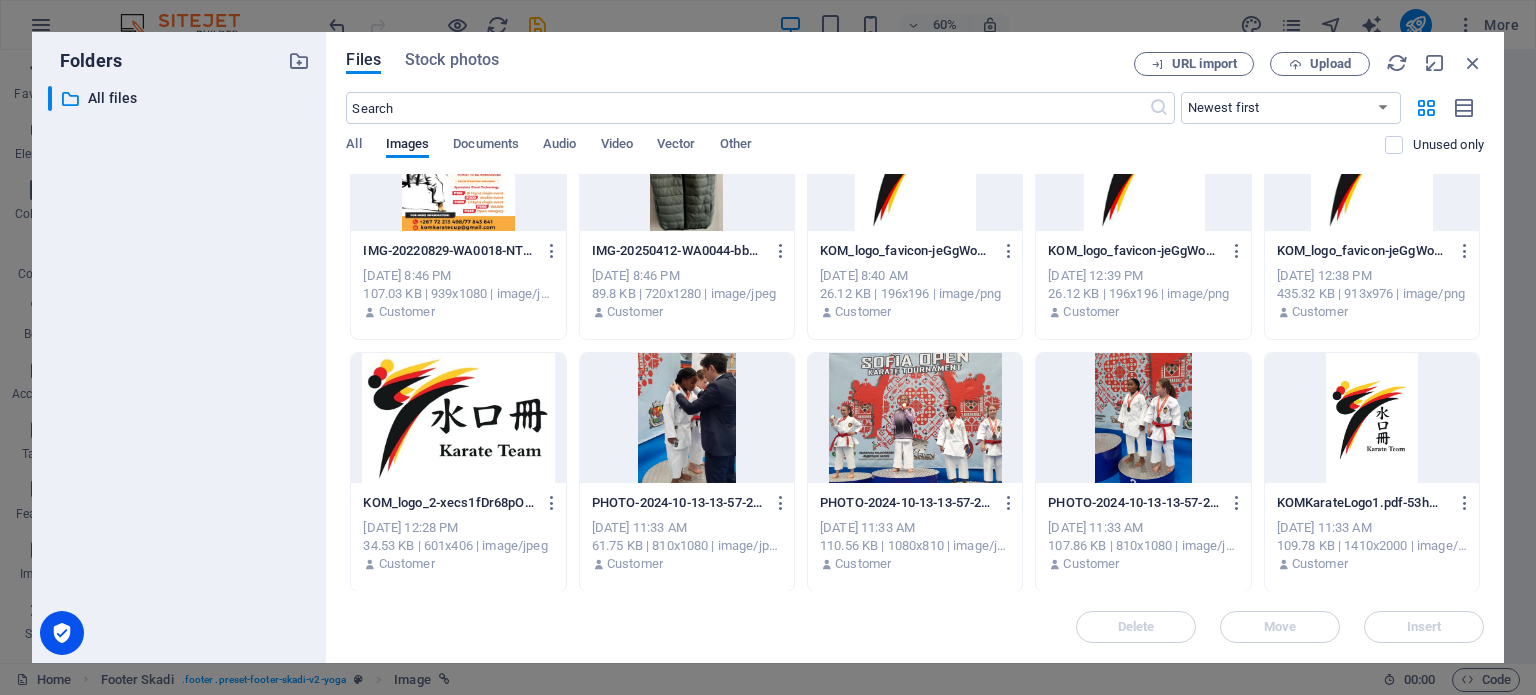 click at bounding box center [458, 418] 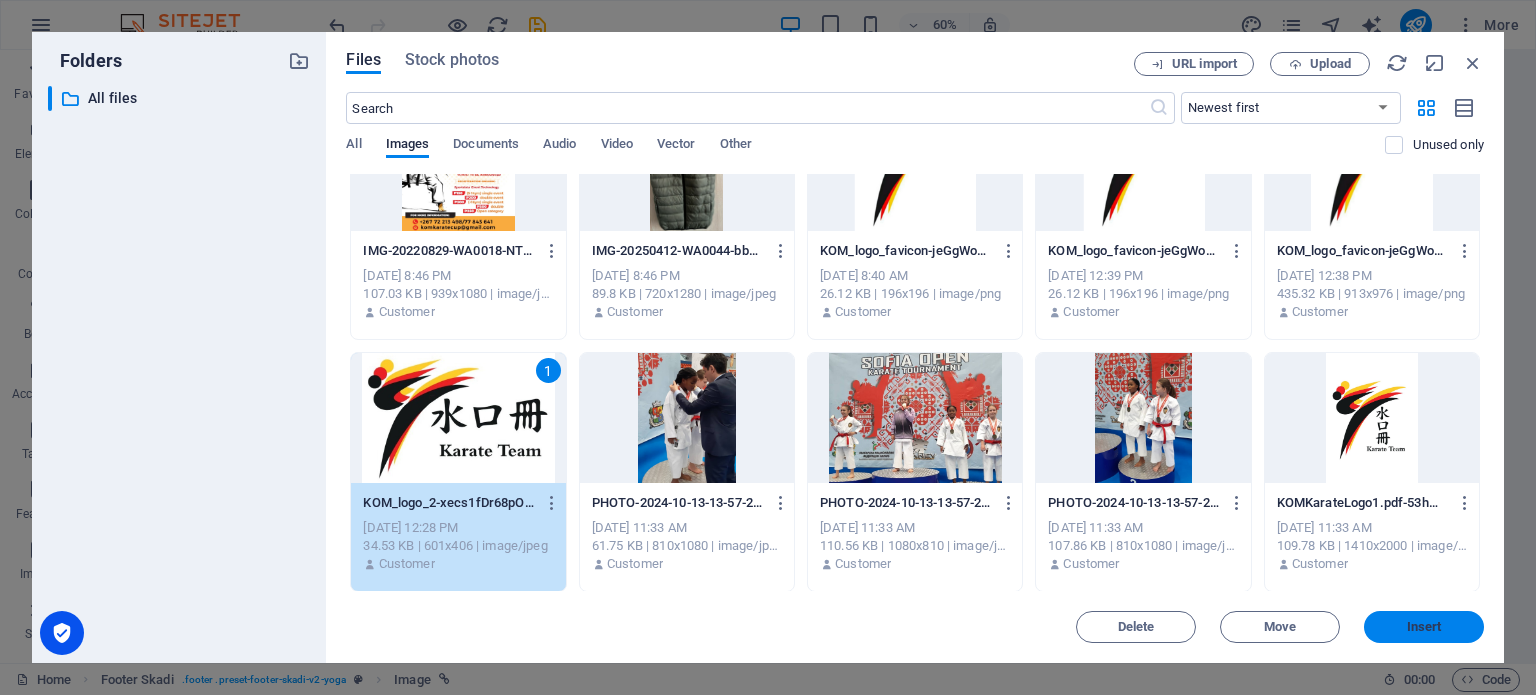 click on "Insert" at bounding box center [1424, 627] 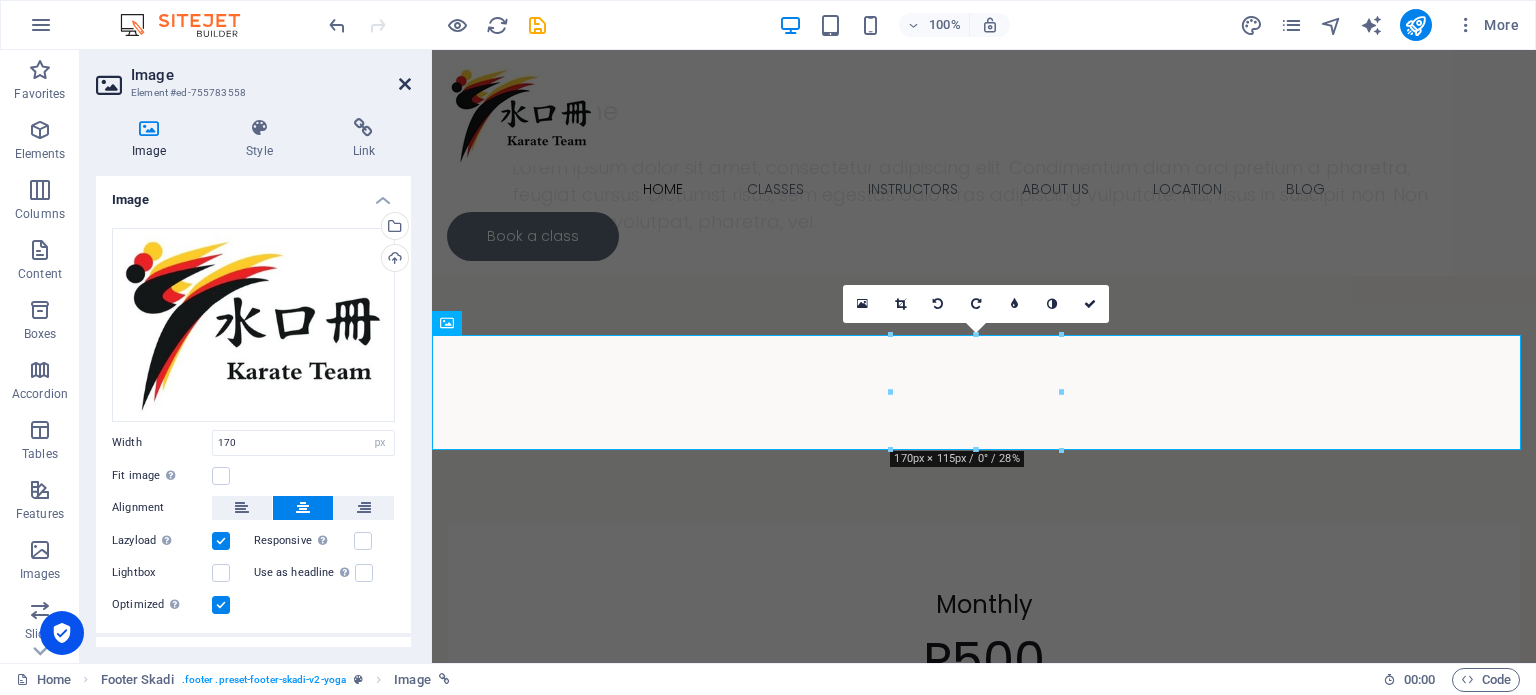 click at bounding box center [405, 84] 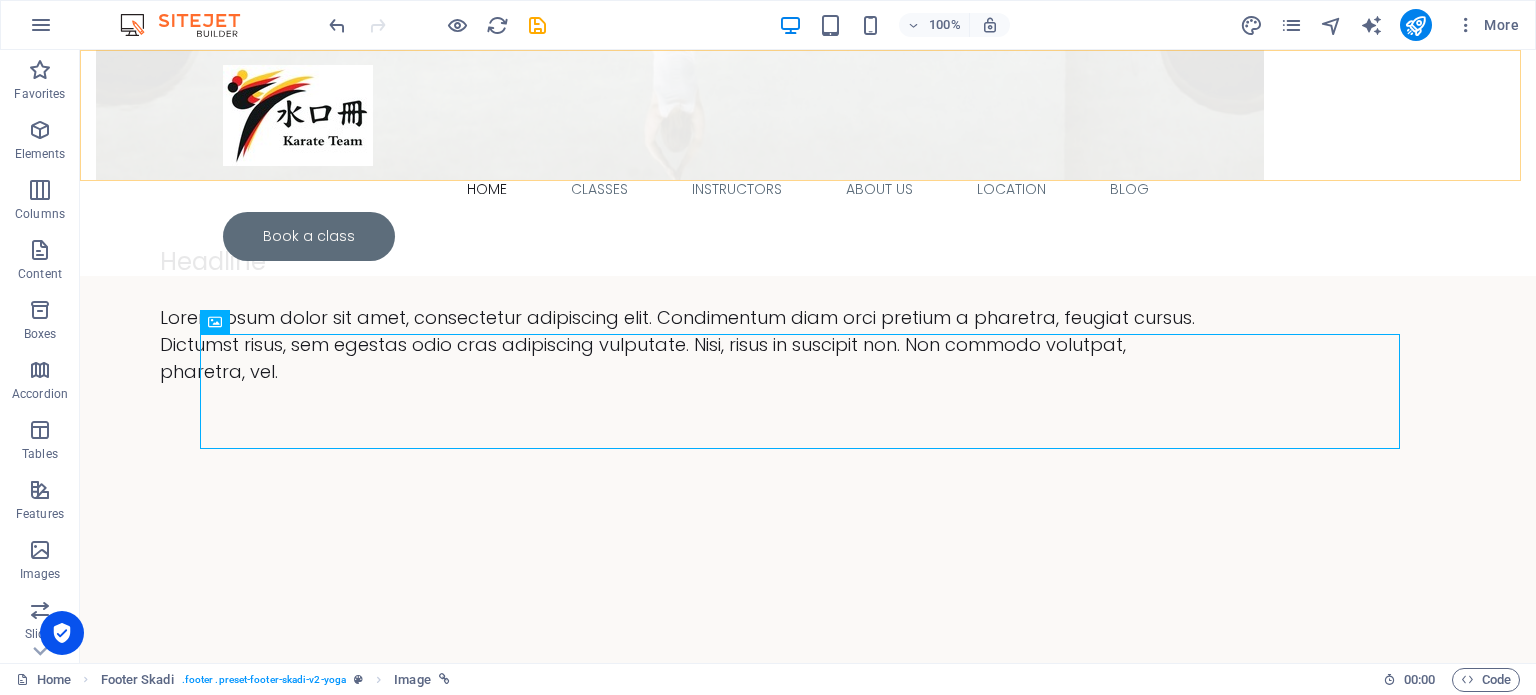 scroll, scrollTop: 6441, scrollLeft: 0, axis: vertical 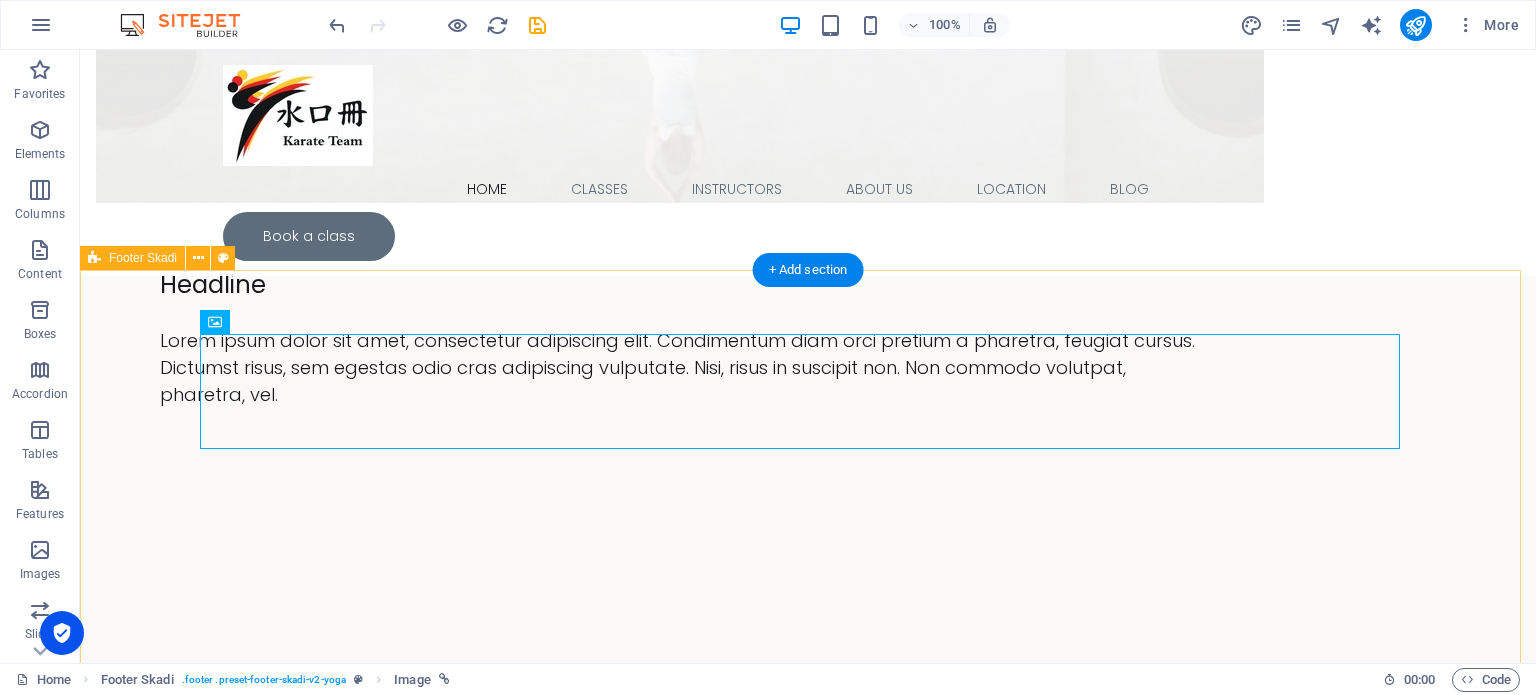 click on "Home Classes Instructors About Us Location     Blog © 2021  [DOMAIN_NAME] . All rights reserved |  Legal Notice  |  Privacy Policy" at bounding box center [808, 7638] 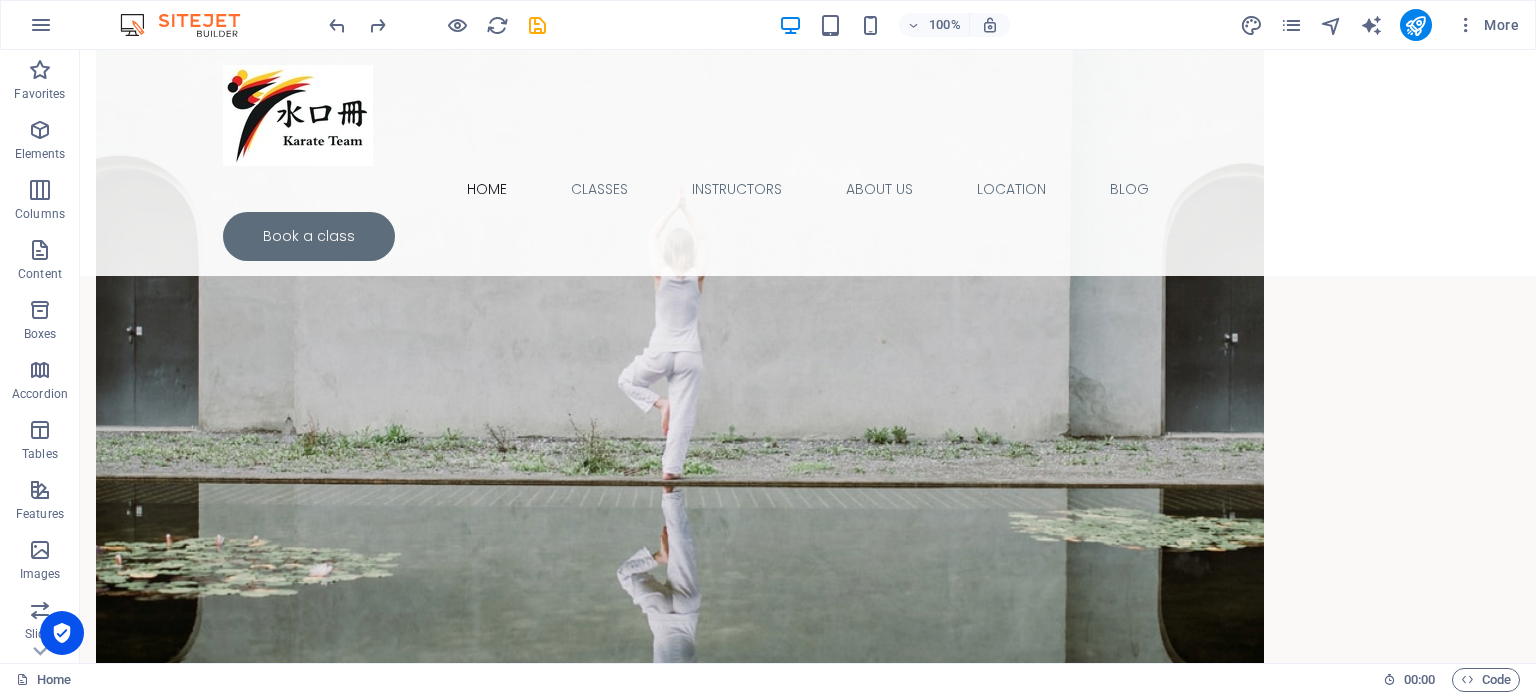 scroll, scrollTop: 5961, scrollLeft: 0, axis: vertical 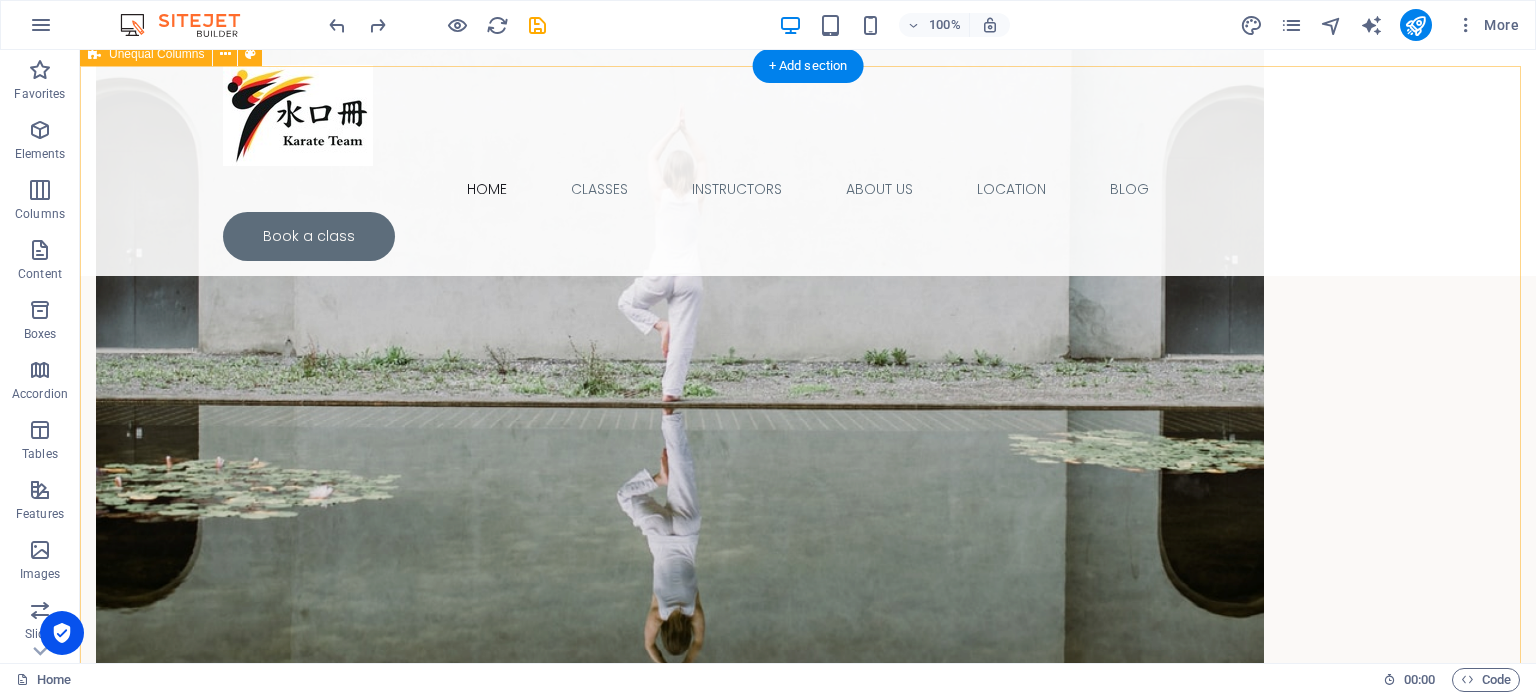 click at bounding box center (680, 7272) 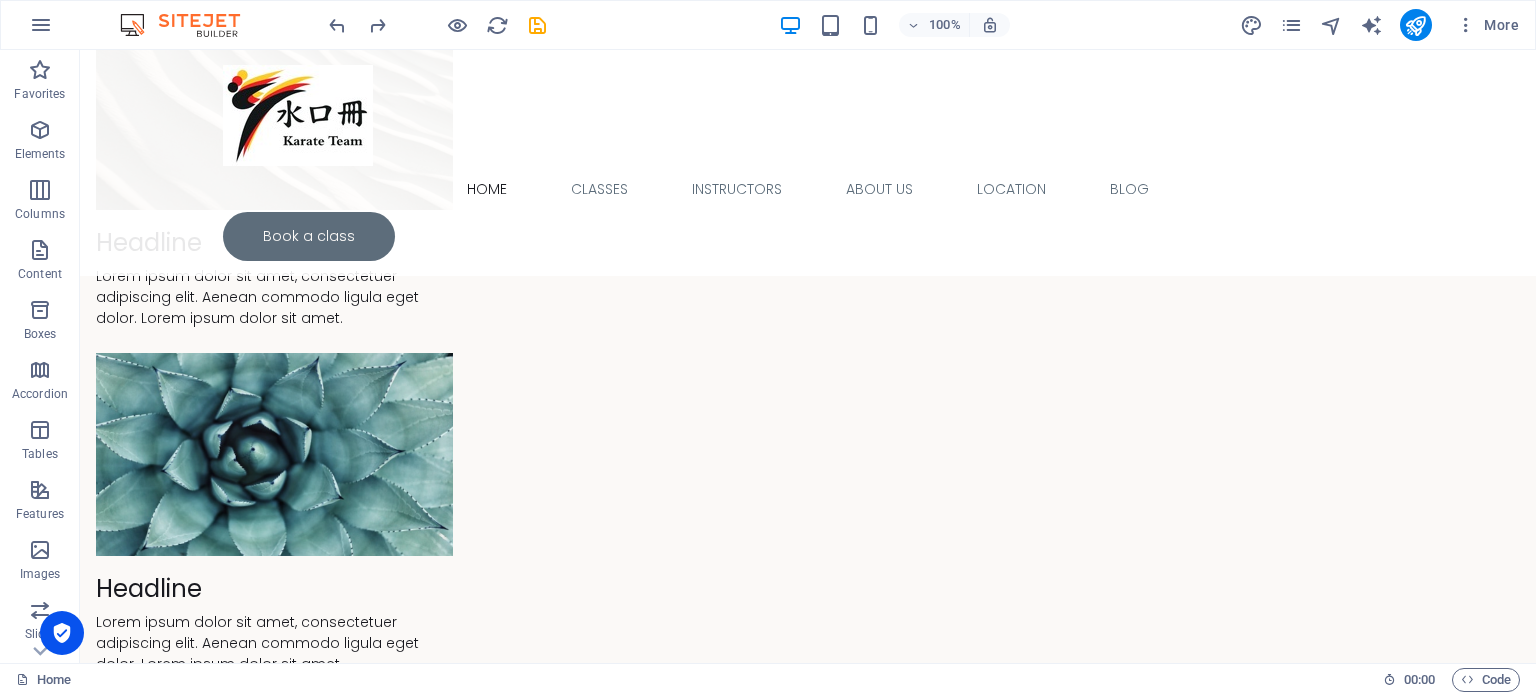 scroll, scrollTop: 5064, scrollLeft: 0, axis: vertical 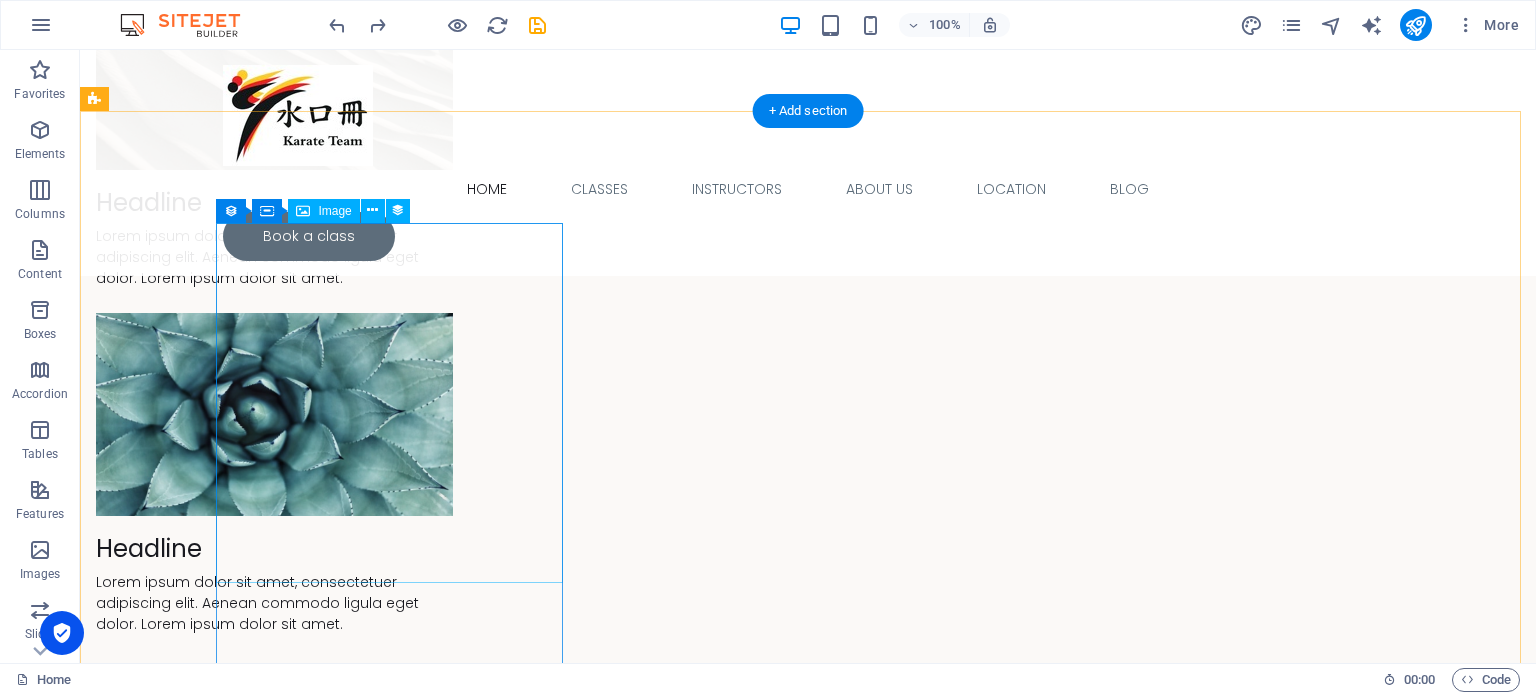 click at bounding box center (680, 5735) 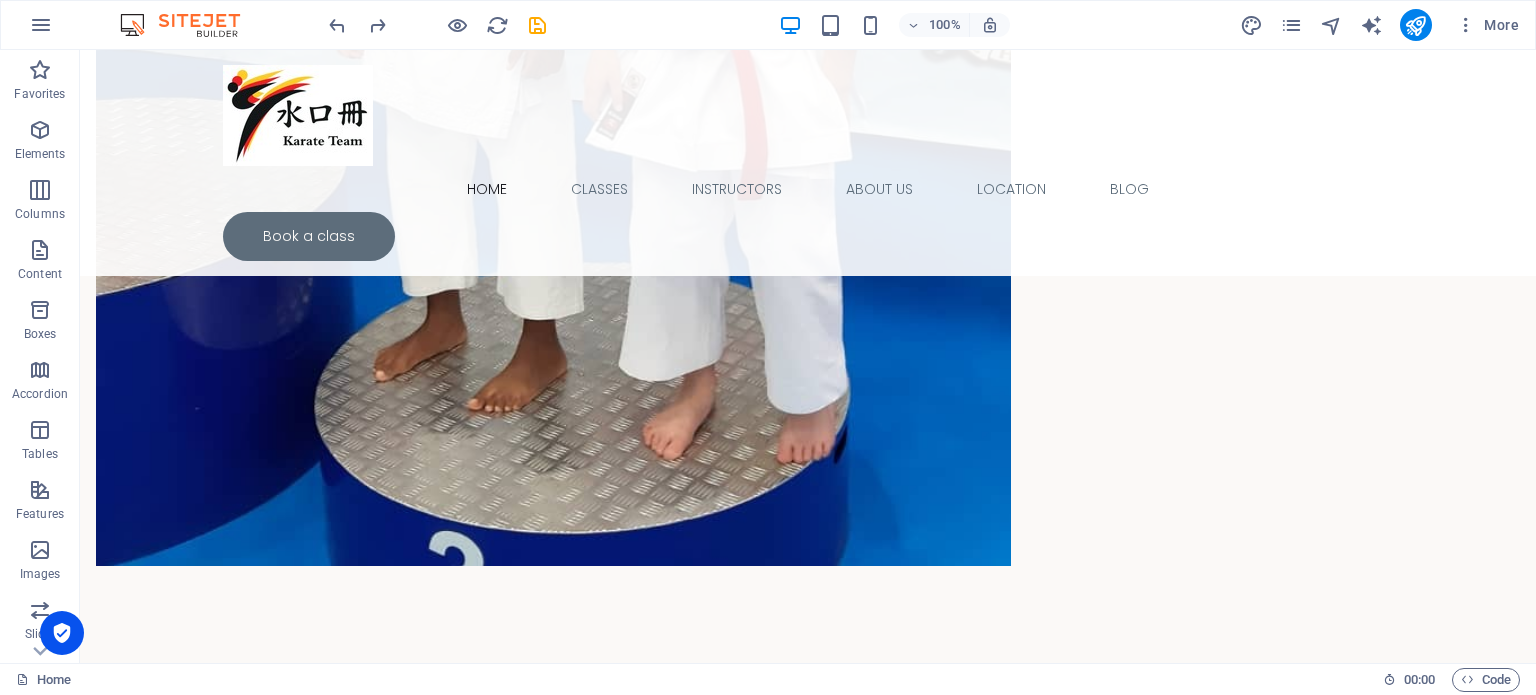 scroll, scrollTop: 3906, scrollLeft: 0, axis: vertical 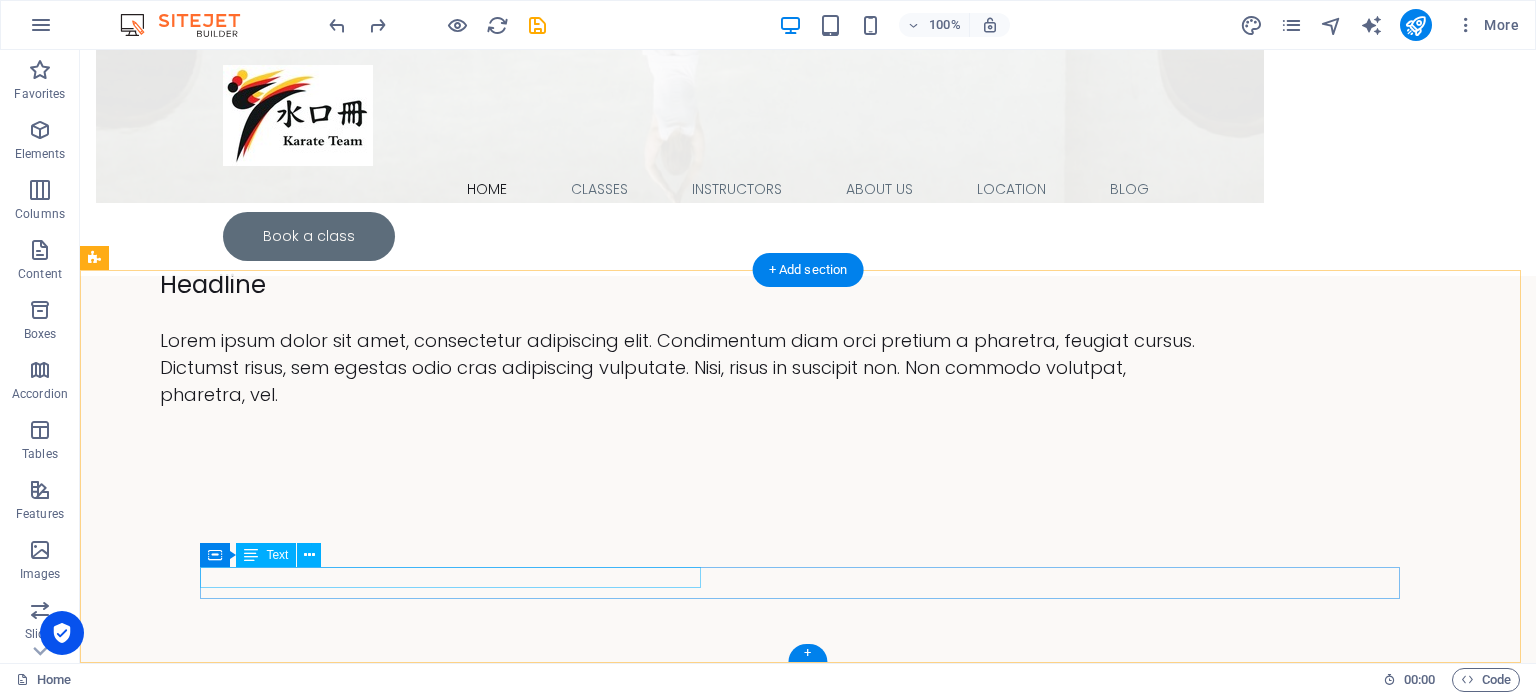 click on "[DOMAIN_NAME]" at bounding box center [309, 7703] 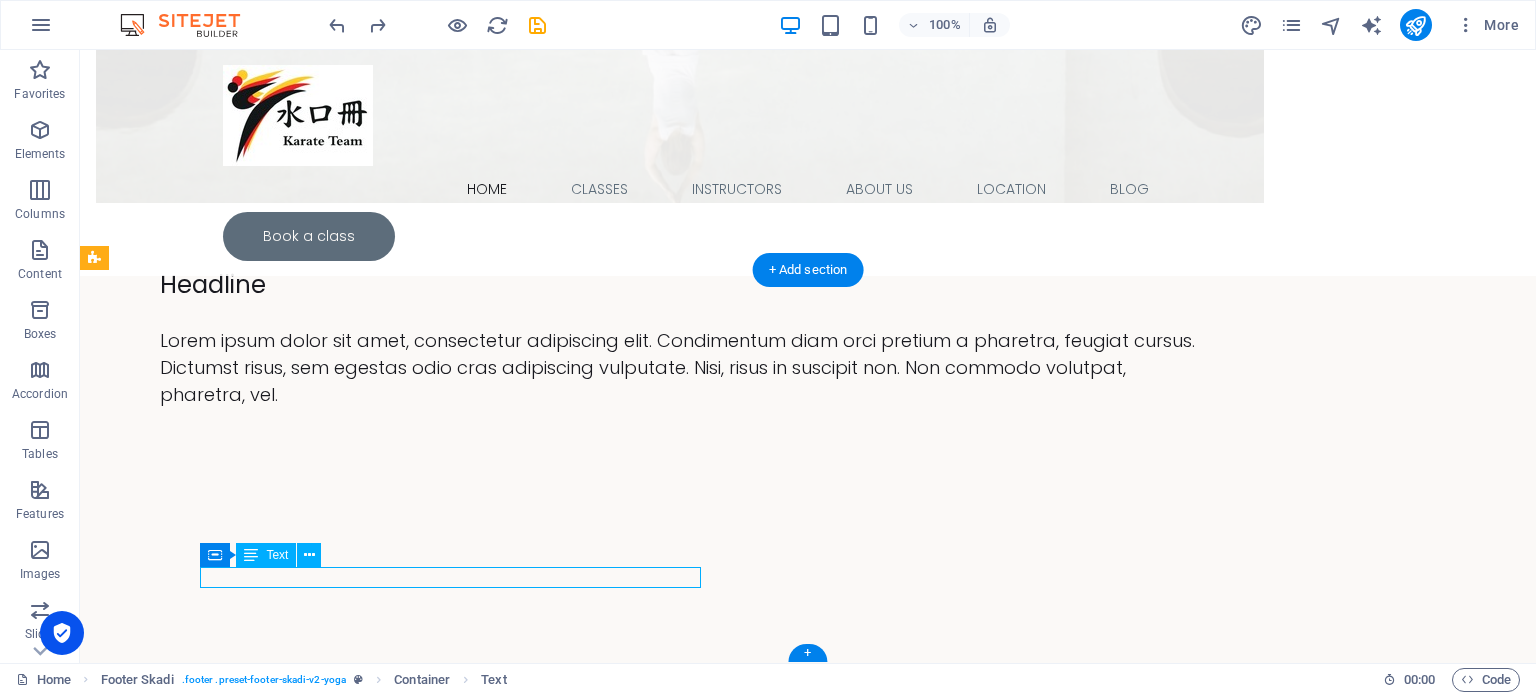 click on "[DOMAIN_NAME]" at bounding box center (309, 7703) 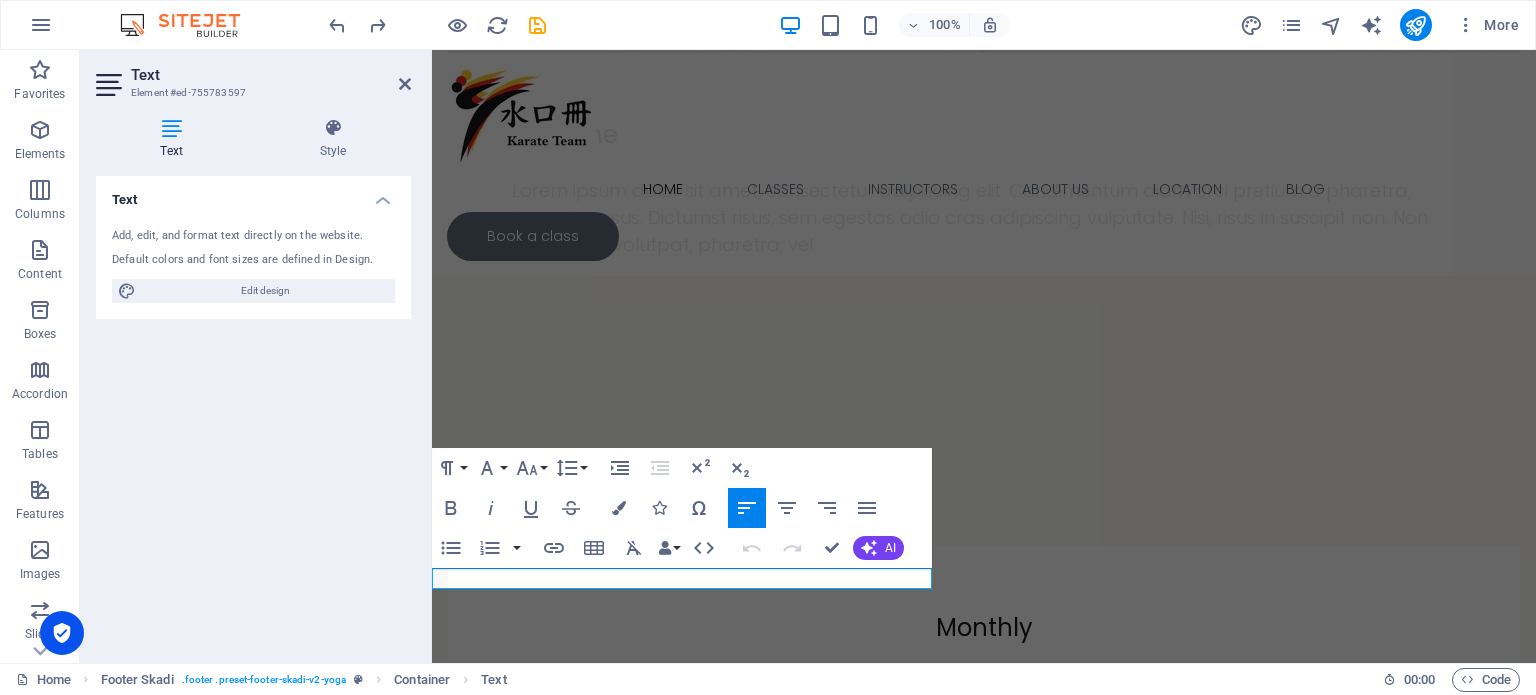 scroll, scrollTop: 6464, scrollLeft: 0, axis: vertical 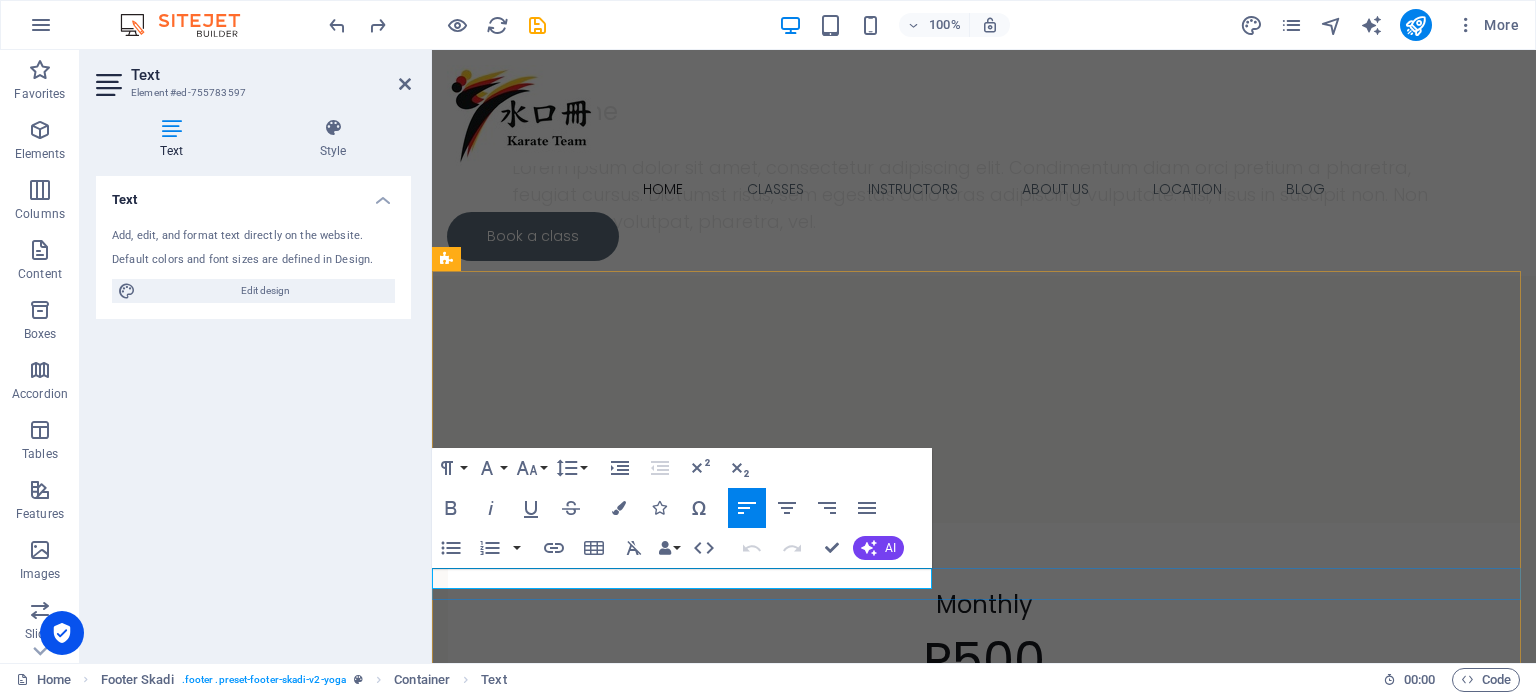 click on "© 2021  [DOMAIN_NAME] . All rights reserved |  Legal Notice  |  Privacy Policy" at bounding box center [976, 7632] 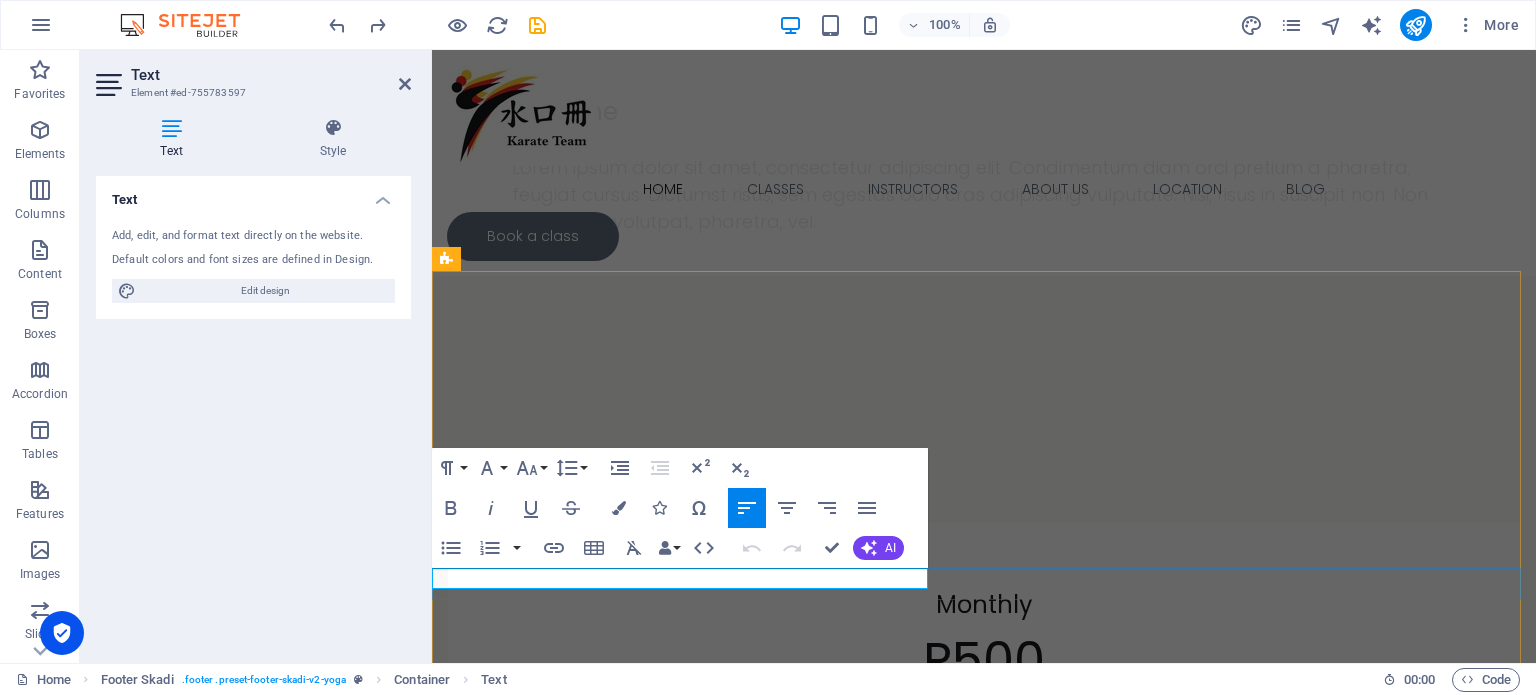 type 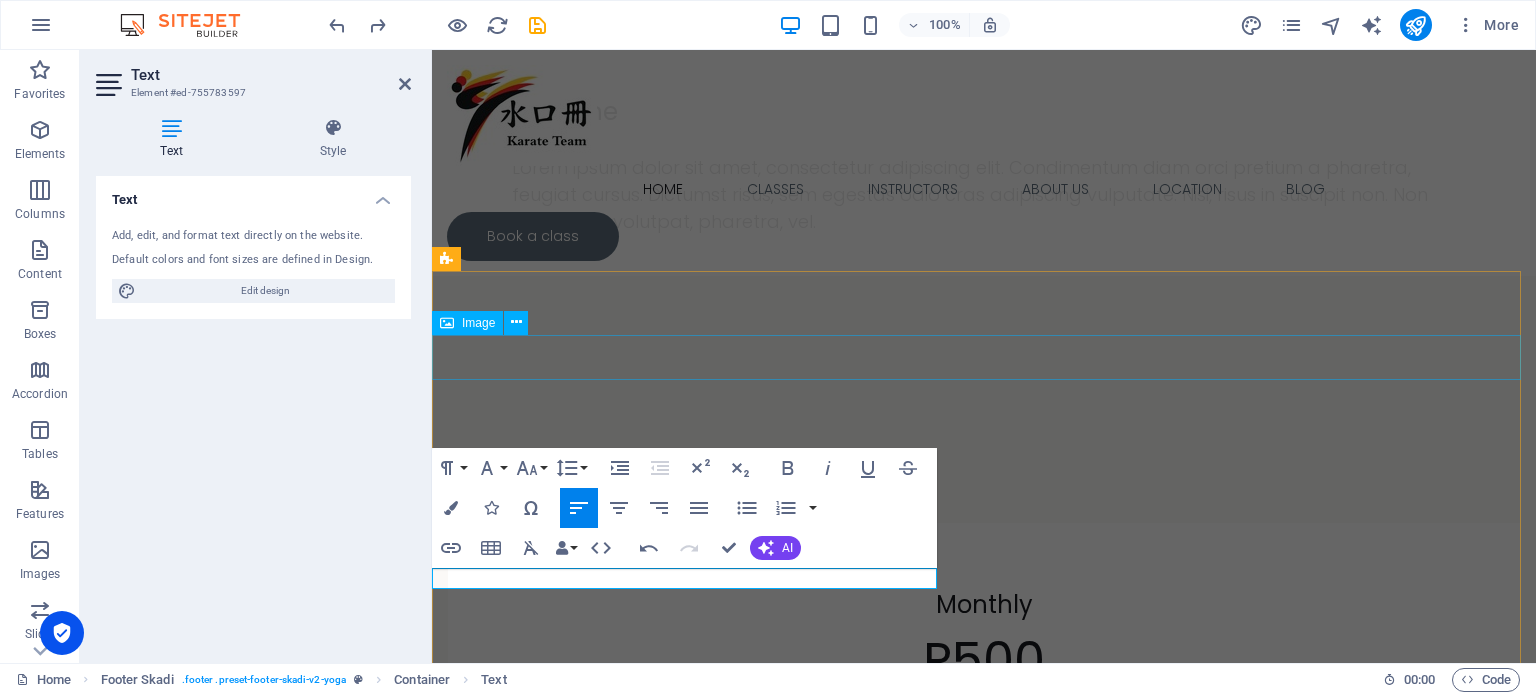 click at bounding box center [984, 7291] 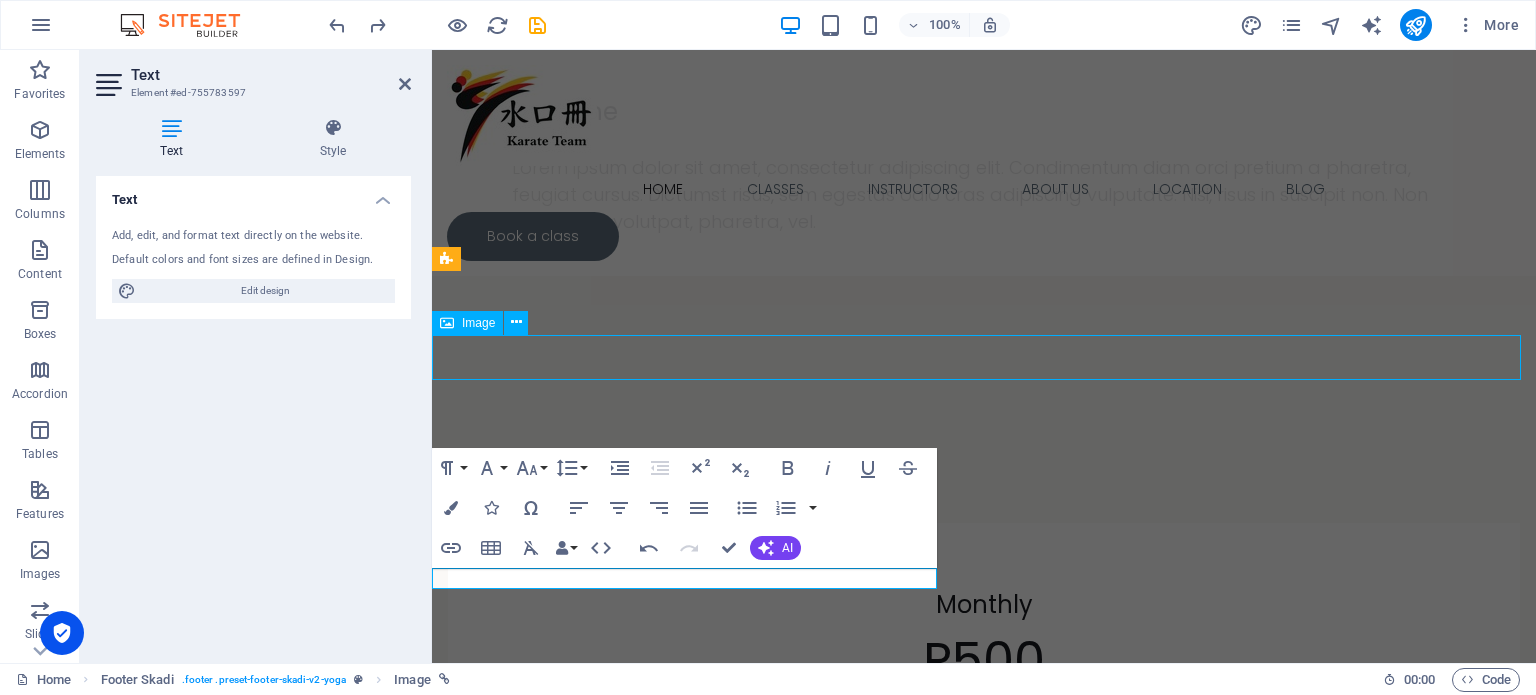scroll, scrollTop: 6441, scrollLeft: 0, axis: vertical 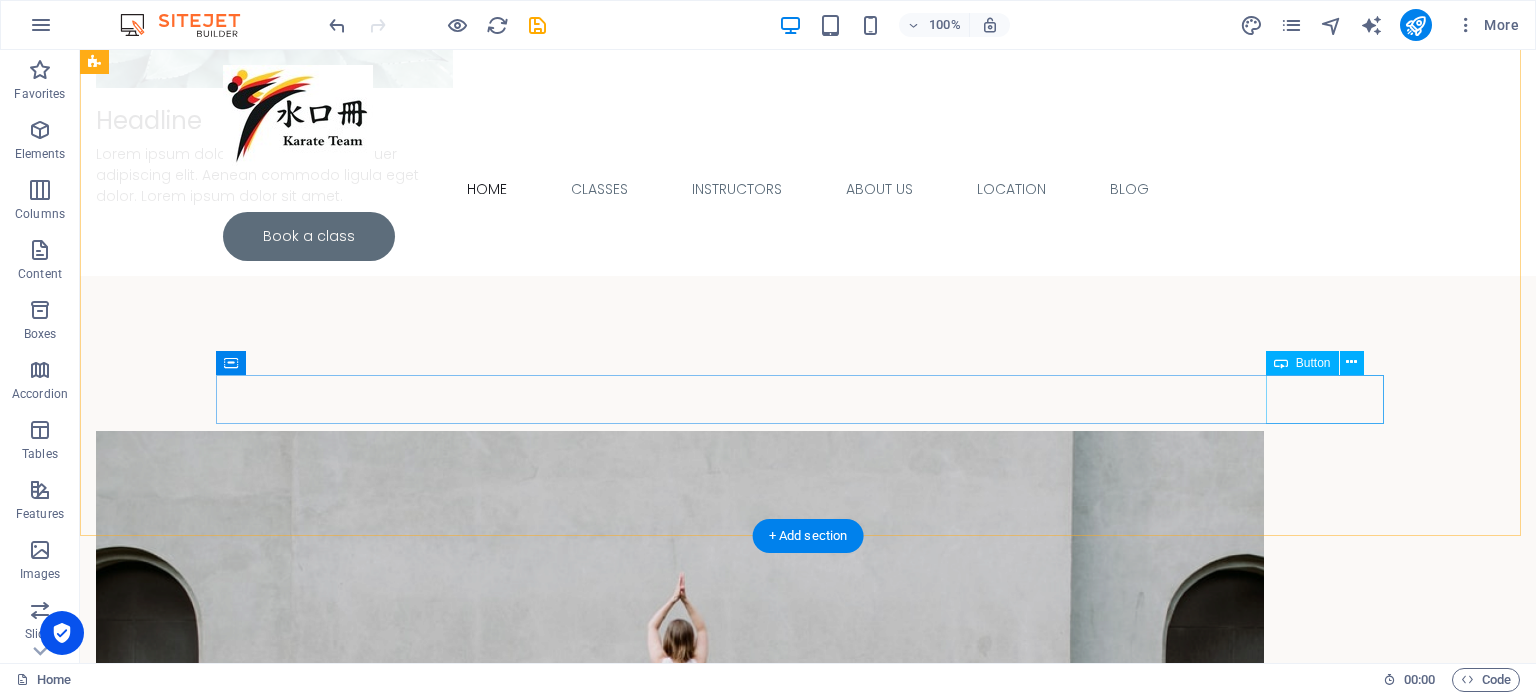 click on "Next" at bounding box center [680, 6781] 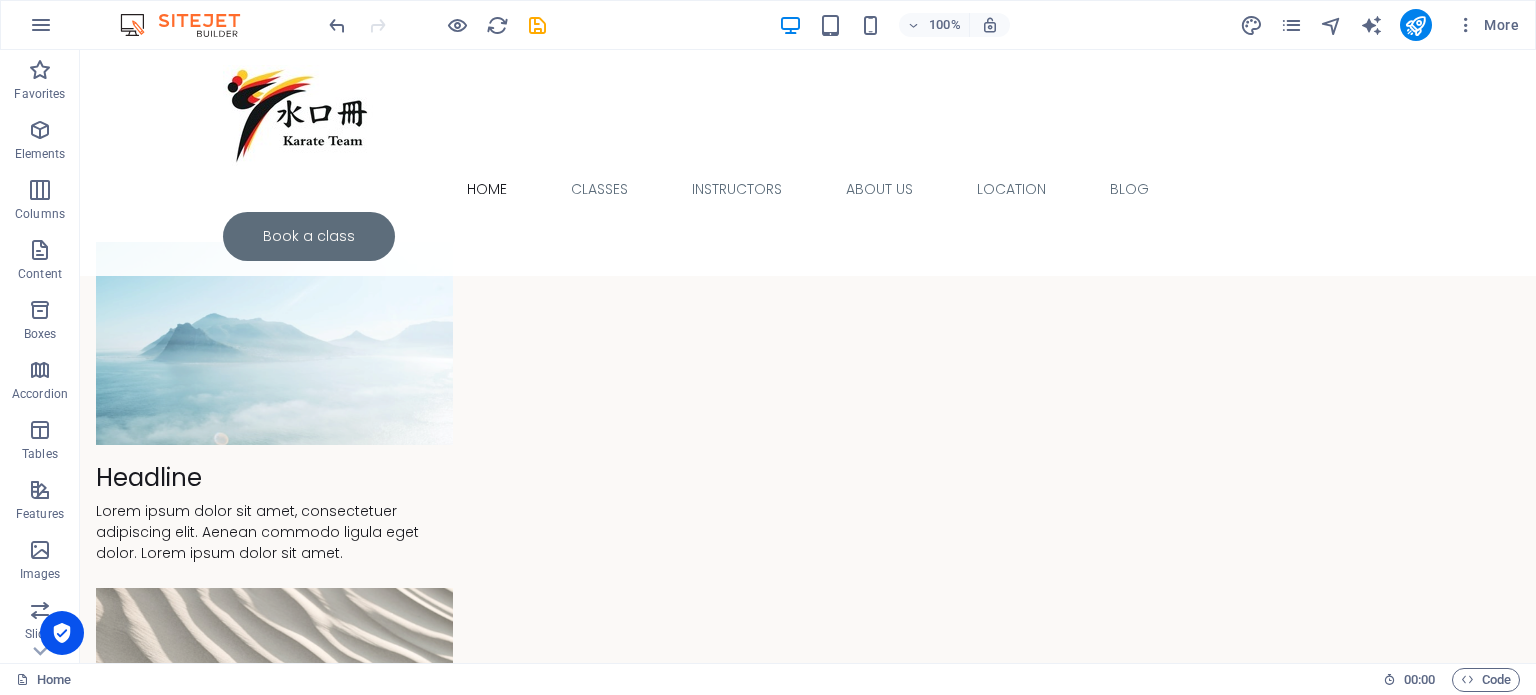 scroll, scrollTop: 4435, scrollLeft: 0, axis: vertical 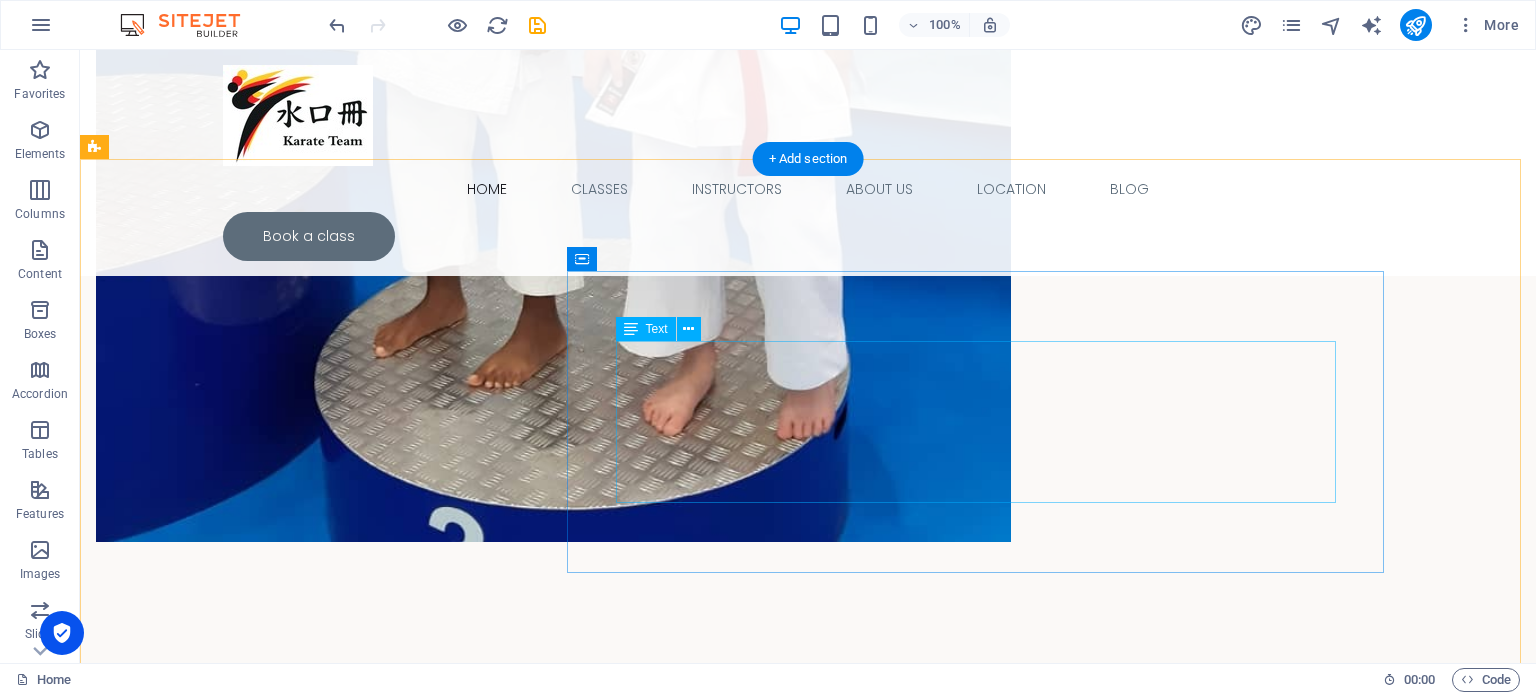 click on "Lorem ipsum dolor sit amet, consectetur adipiscing elit. Condimentum diam orci pretium a pharetra, feugiat cursus. Dictumst risus, sem egestas odio cras adipiscing vulputate. Nisi, risus in suscipit non. Non commodo volutpat, pharetra, vel.  Lorem ipsum dolor sit amet, consectetur adipiscing elit. Condimentum diam orci pretium a pharetra, feugiat cursus. Dictumst risus, sem egestas odio cras adipiscing vulputate. Nisi, risus in suscipit." at bounding box center (680, 5271) 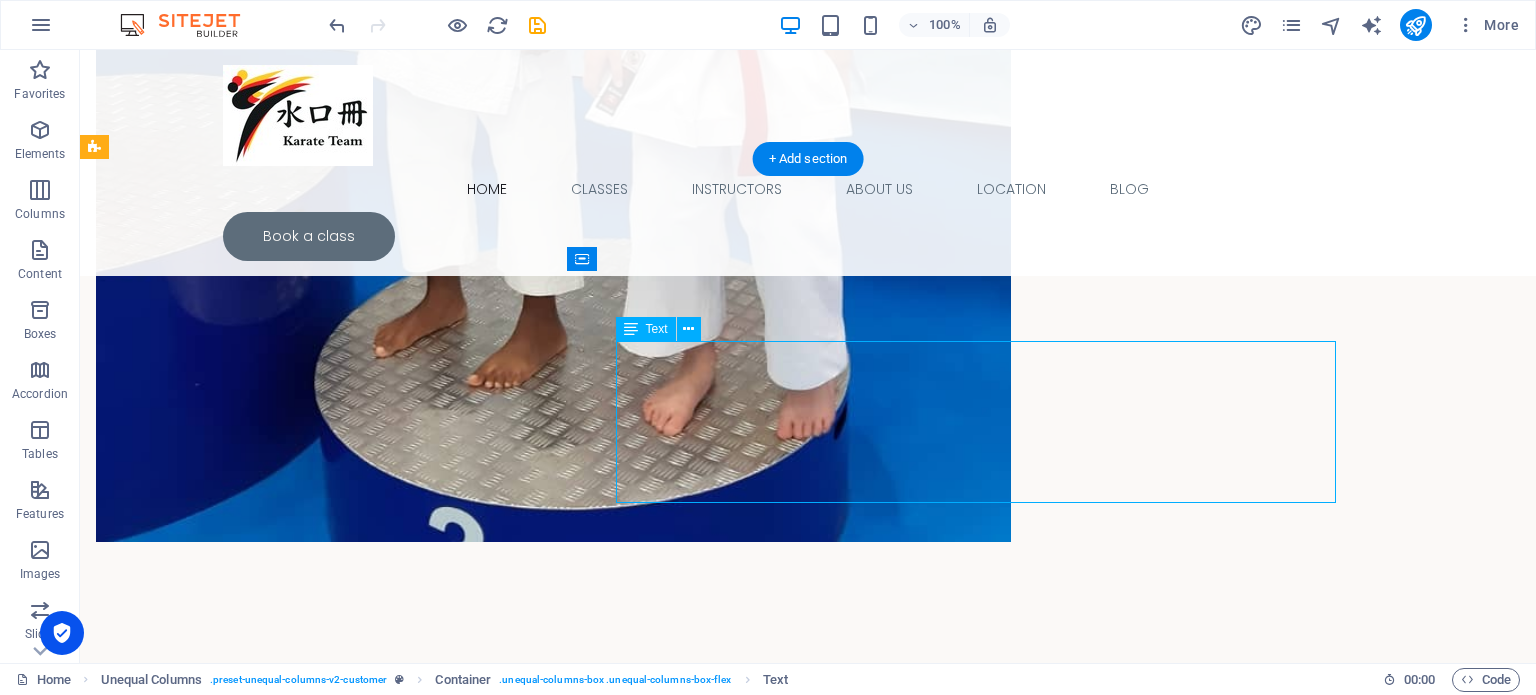 click on "Lorem ipsum dolor sit amet, consectetur adipiscing elit. Condimentum diam orci pretium a pharetra, feugiat cursus. Dictumst risus, sem egestas odio cras adipiscing vulputate. Nisi, risus in suscipit non. Non commodo volutpat, pharetra, vel.  Lorem ipsum dolor sit amet, consectetur adipiscing elit. Condimentum diam orci pretium a pharetra, feugiat cursus. Dictumst risus, sem egestas odio cras adipiscing vulputate. Nisi, risus in suscipit." at bounding box center [680, 5271] 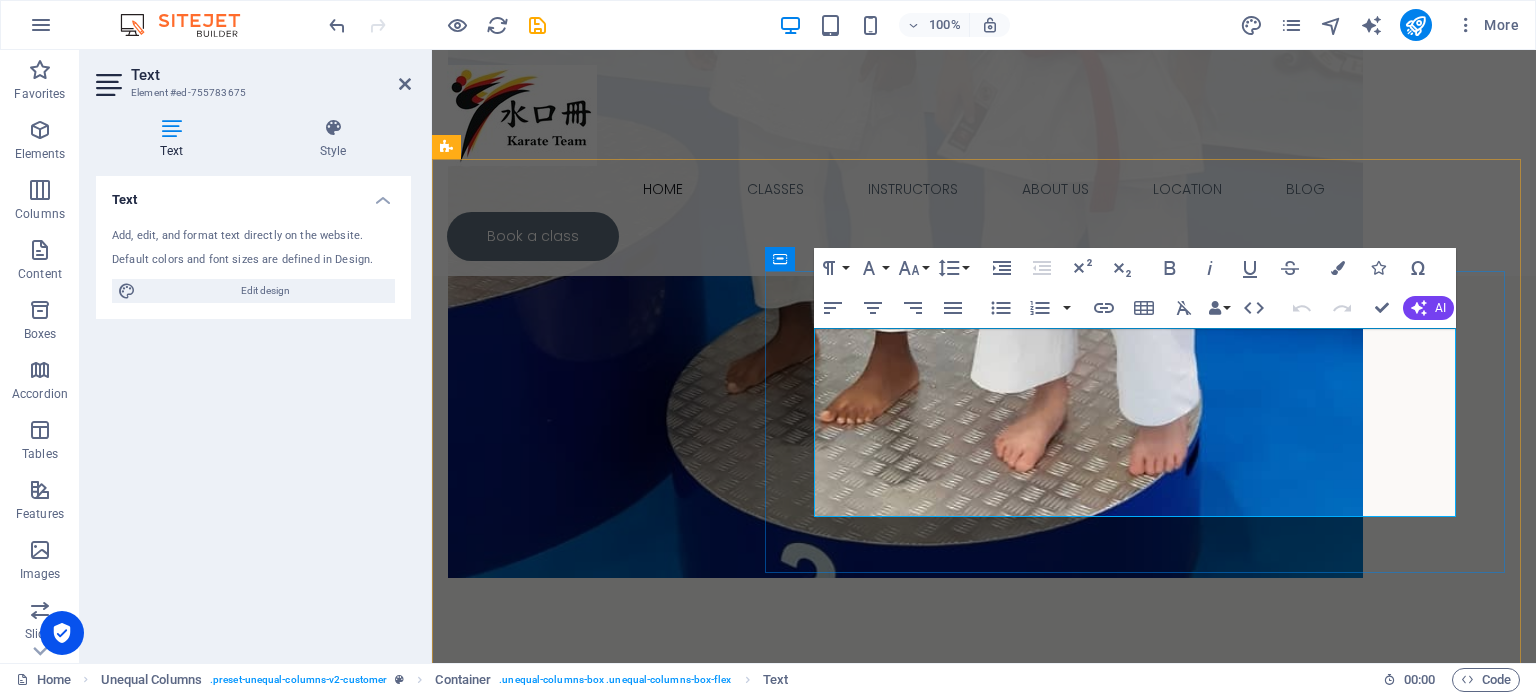 click on "Lorem ipsum dolor sit amet, consectetur adipiscing elit. Condimentum diam orci pretium a pharetra, feugiat cursus. Dictumst risus, sem egestas odio cras adipiscing vulputate. Nisi, risus in suscipit non. Non commodo volutpat, pharetra, vel.  Lorem ipsum dolor sit amet, consectetur adipiscing elit. Condimentum diam orci pretium a pharetra, feugiat cursus. Dictumst risus, sem egestas odio cras adipiscing vulputate. Nisi, risus in suscipit." at bounding box center [984, 5206] 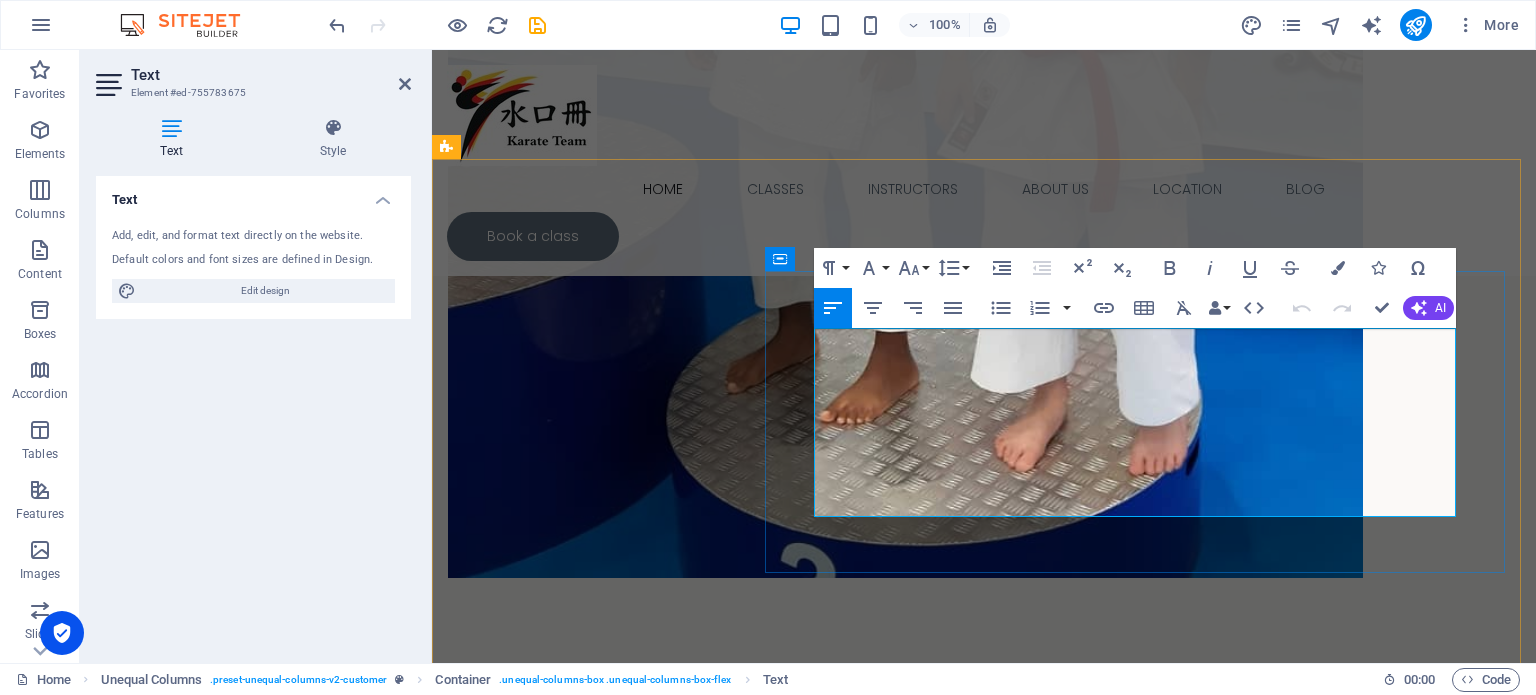 scroll, scrollTop: 3840, scrollLeft: 0, axis: vertical 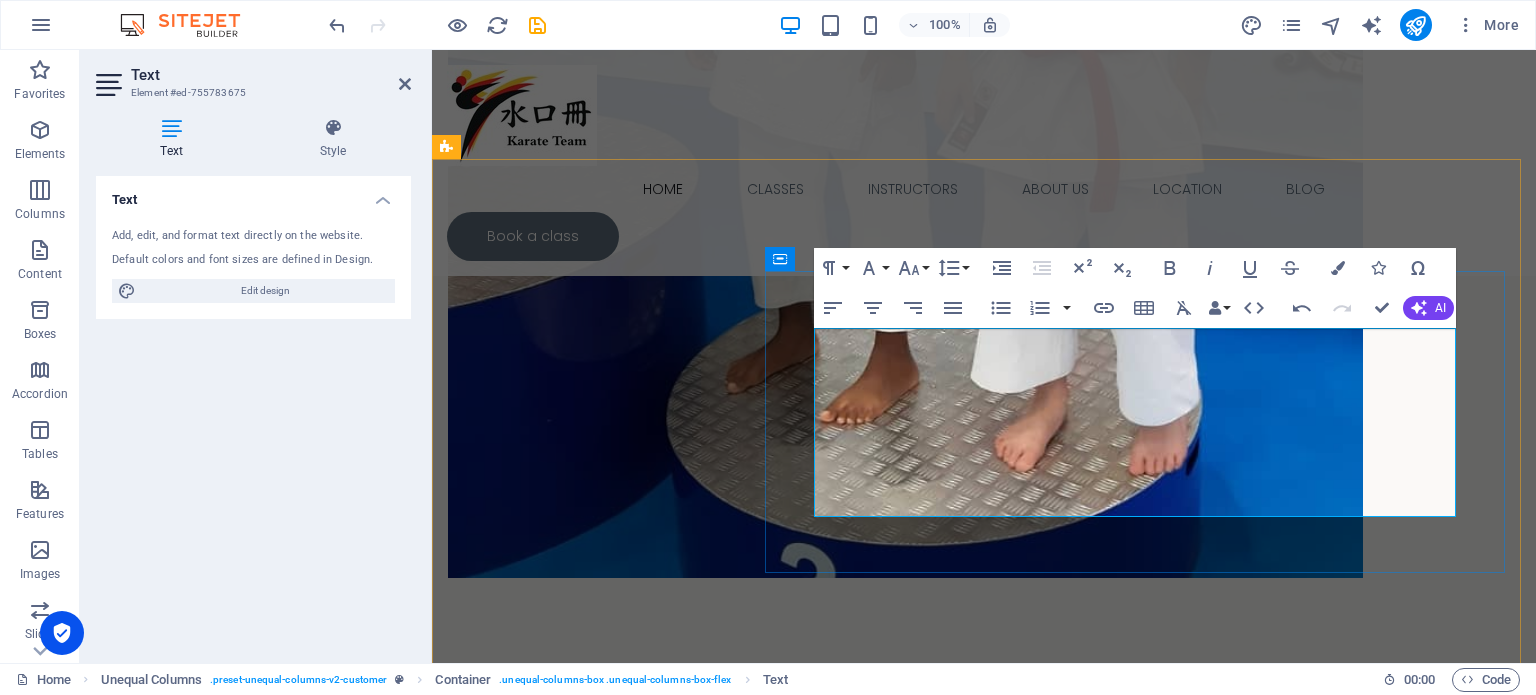 click on "Lorem ipsum dolor sit amet, consectetur adipiscing elit. Condimentum diam orci pretium a pharetra, feugiat cursus. Dictumst risus, sem egestas odio cras adipiscing vulputate. Nisi, risus in suscipit non. Non commodo volutpat, pharetra, vel.  Lorem ipsum dolor sit amet, consectetur adipiscing elit. Condimentum diam orci pretium a pharetra, feugiat cursus. Dictumst risus, sem egestas odio cras adipiscing vulputate. Nisi, risus in suscipit." at bounding box center [984, 5206] 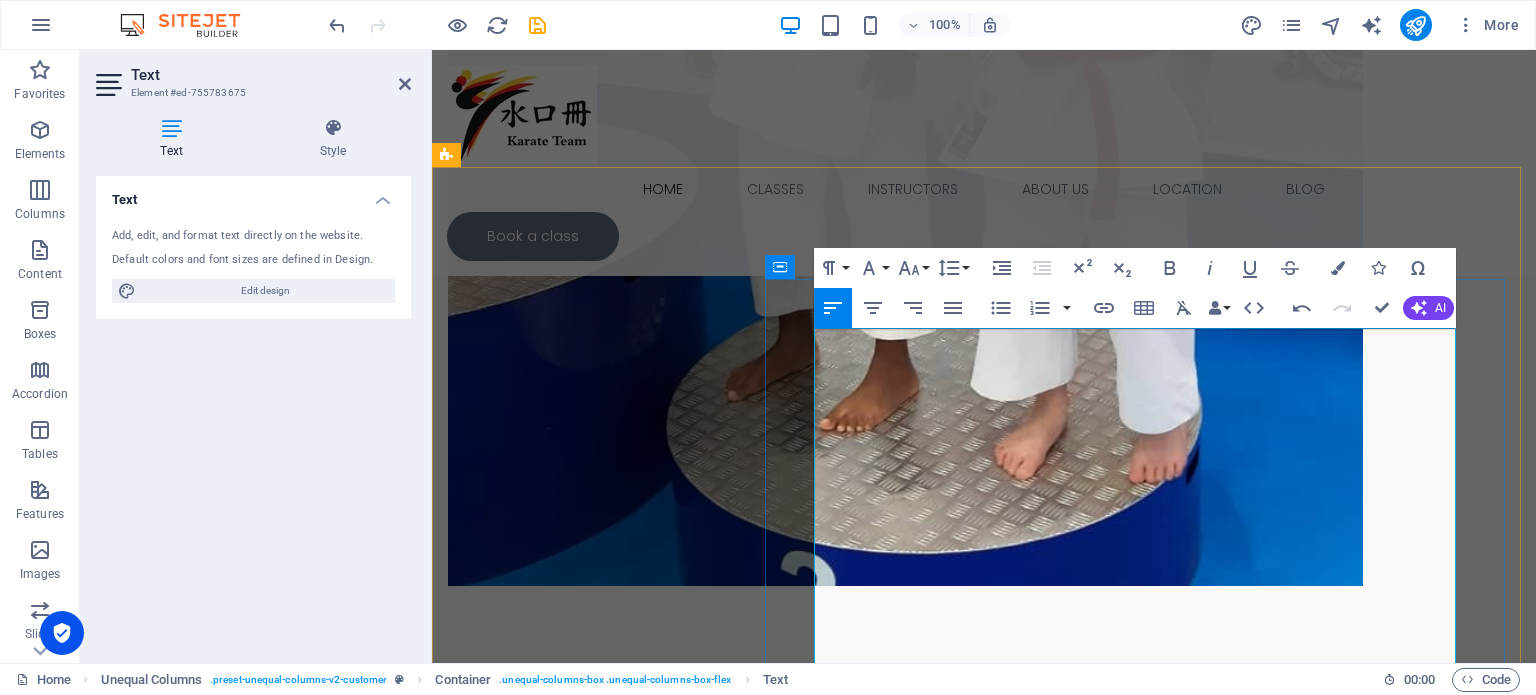 scroll, scrollTop: 3848, scrollLeft: 0, axis: vertical 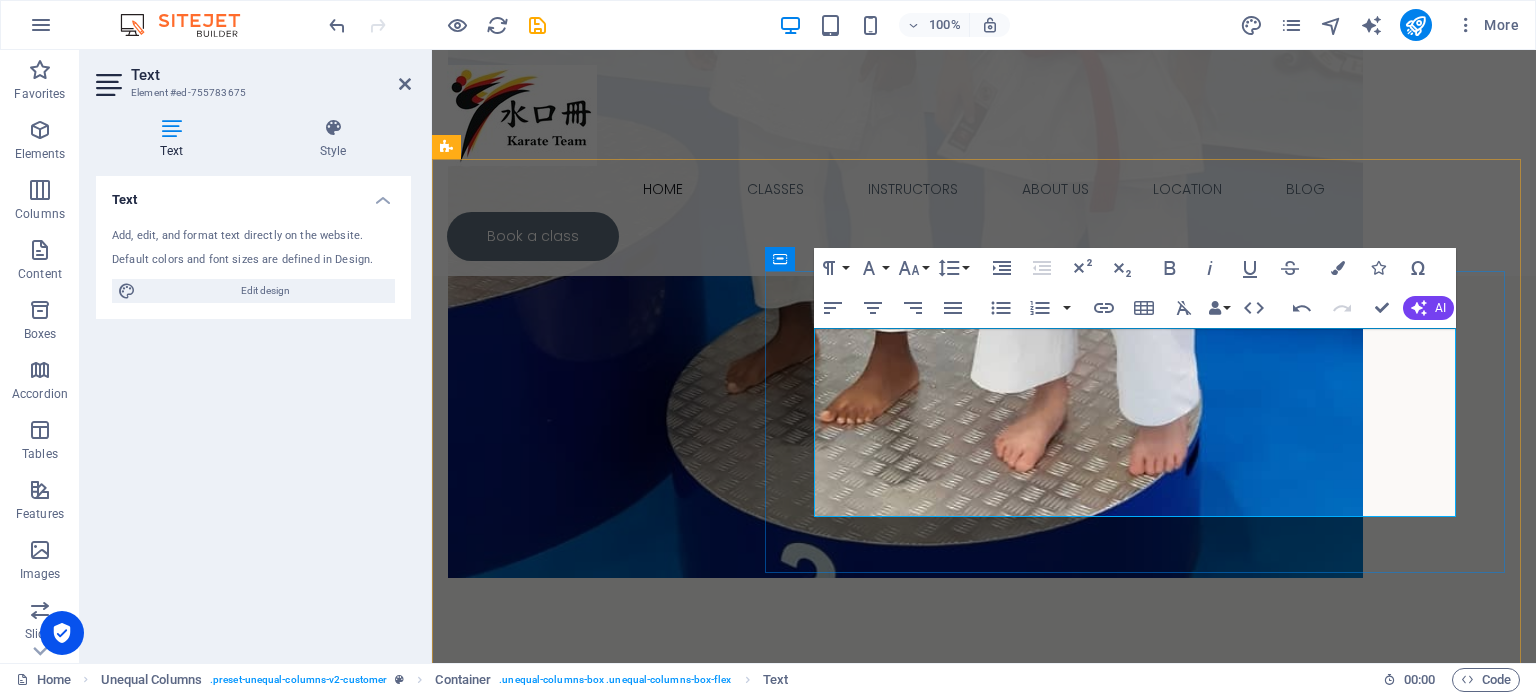 click on "Lorem ipsum dolor sit amet, consectetur adipiscing elit. Condimentum diam orci pretium a pharetra, feugiat cursus. Dictumst risus, sem egestas odio cras adipiscing vulputate. Nisi, risus in suscipit non. Non commodo volutpat, pharetra, vel.  Lorem ipsum dolor sit amet, consectetur adipiscing elit. Condimentum diam orci pretium a pharetra, feugiat cursus. Dictumst risus, sem egestas odio cras adipiscing vulputate. Nisi, risus in suscipit." at bounding box center (981, 5206) 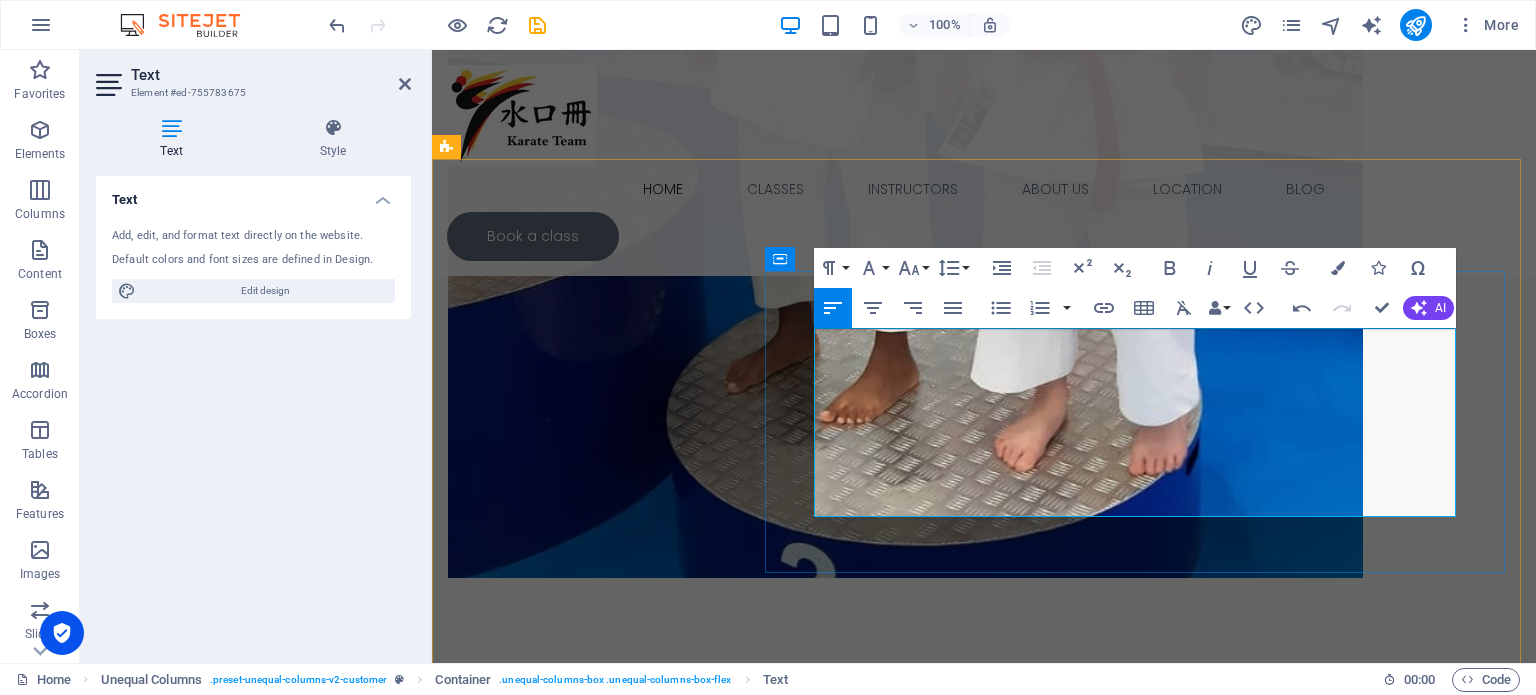 click on "Lorem ipsum dolor sit amet, consectetur adipiscing elit. Condimentum diam orci pretium a pharetra, feugiat cursus. Dictumst risus, sem egestas odio cras adipiscing vulputate. Nisi, risus in suscipit non. Non commodo volutpat, pharetra, vel.  Lorem ipsum dolor sit amet, consectetur adipiscing elit. Condimentum diam orci pretium a pharetra, feugiat cursus. Dictumst risus, sem egestas odio cras adipiscing vulputate. Nisi, risus in suscipit." at bounding box center [981, 5206] 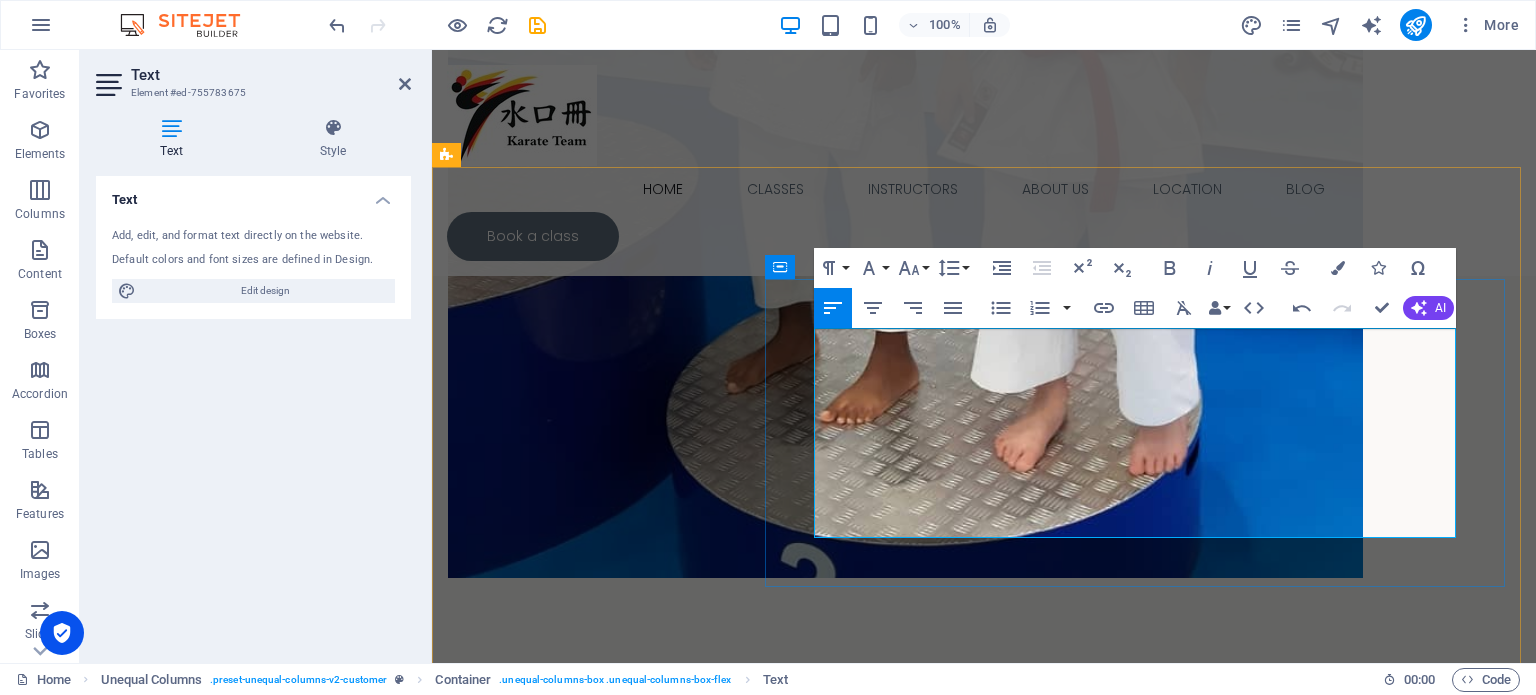 scroll, scrollTop: 3840, scrollLeft: 0, axis: vertical 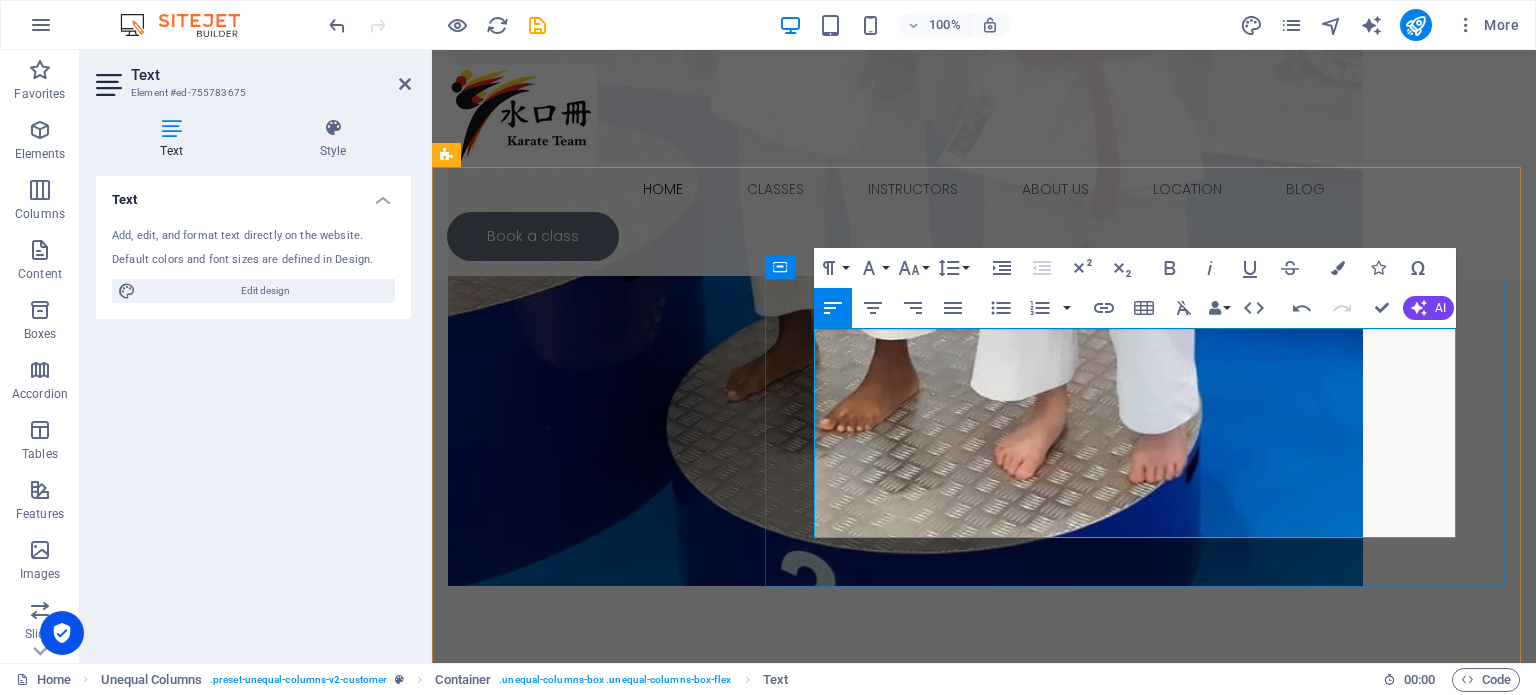 type 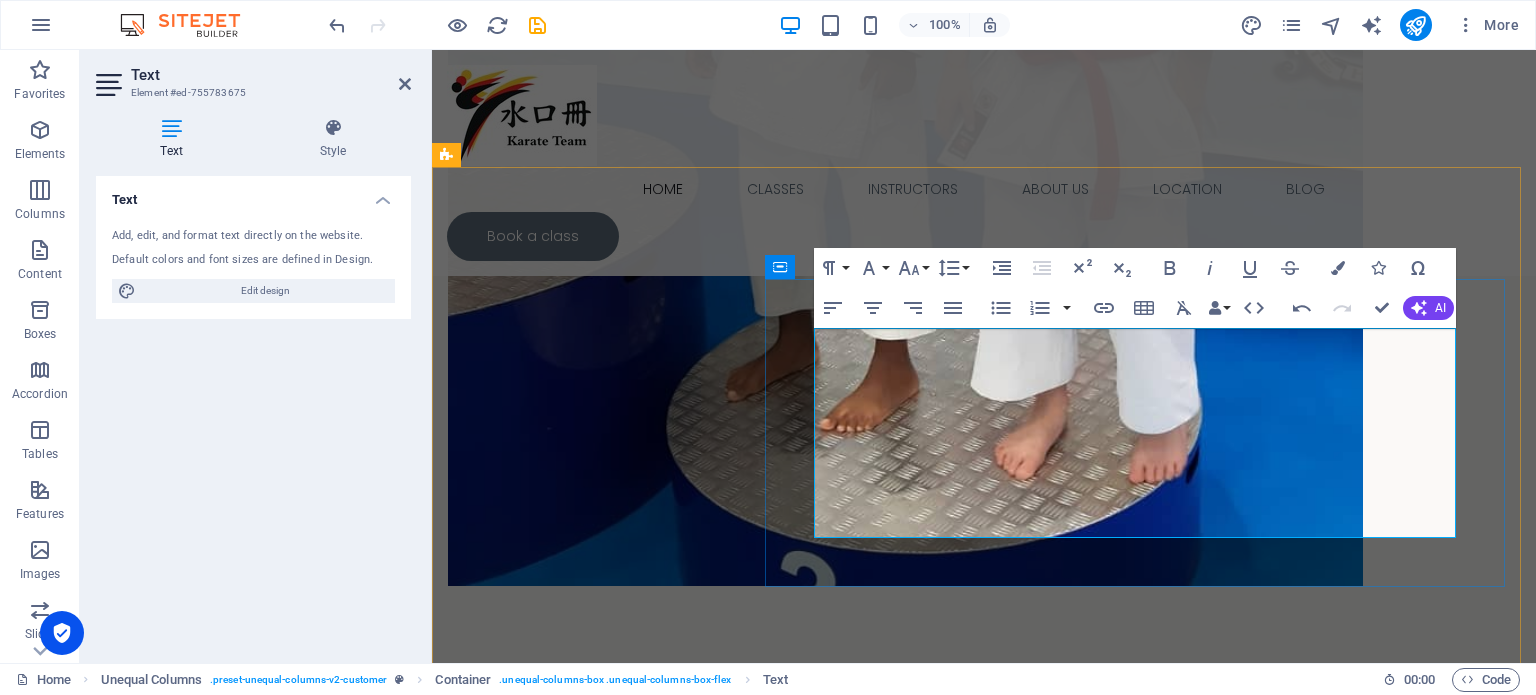 click on "Lorem ipsum dolor sit amet, consectetur adipiscing elit. Condimentum diam orci pretium a pharetra, feugiat cursus. Dictumst risus, sem egestas odio cras adipiscing vulputate." at bounding box center (984, 5174) 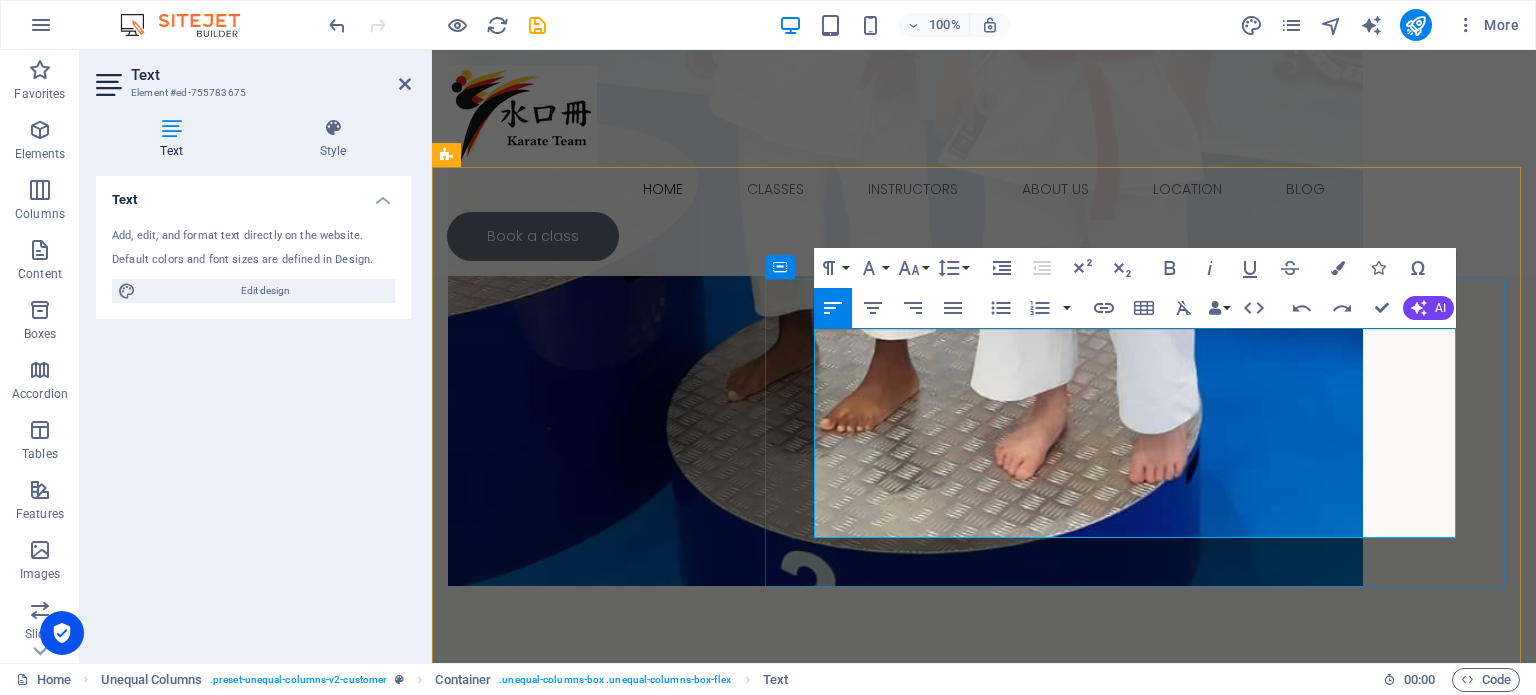 click on "Lorem ipsum dolor sit amet, consectetur adipiscing elit. Condimentum diam orci pretium a pharetra, feugiat cursus. Dictumst risus, sem egestas odio cras adipiscing vulputate." at bounding box center [981, 5174] 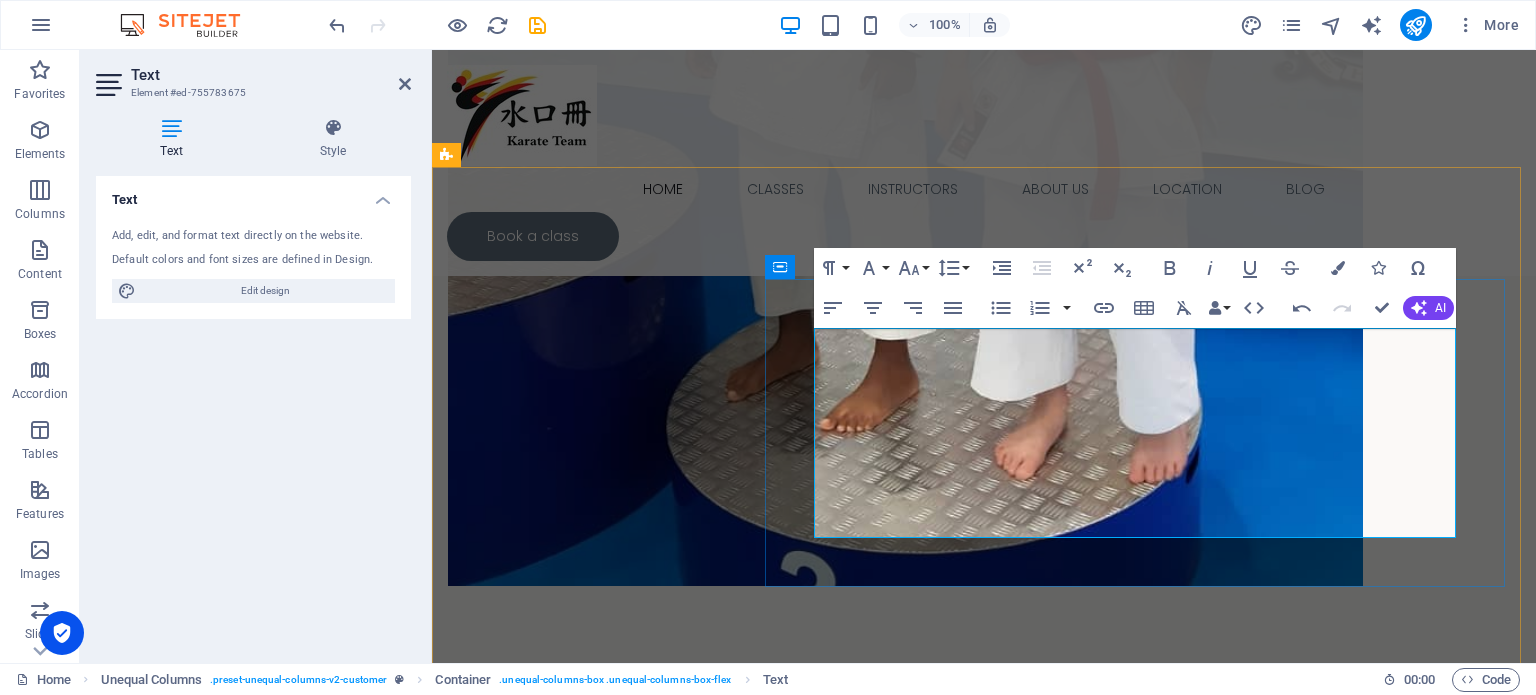 click on "I am proud to  Lorem ipsum dolor sit amet, consectetur adipiscing elit. Condimentum diam orci pretium a pharetra, feugiat cursus. Dictumst risus, sem egestas odio cras adipiscing vulputate." at bounding box center [964, 5174] 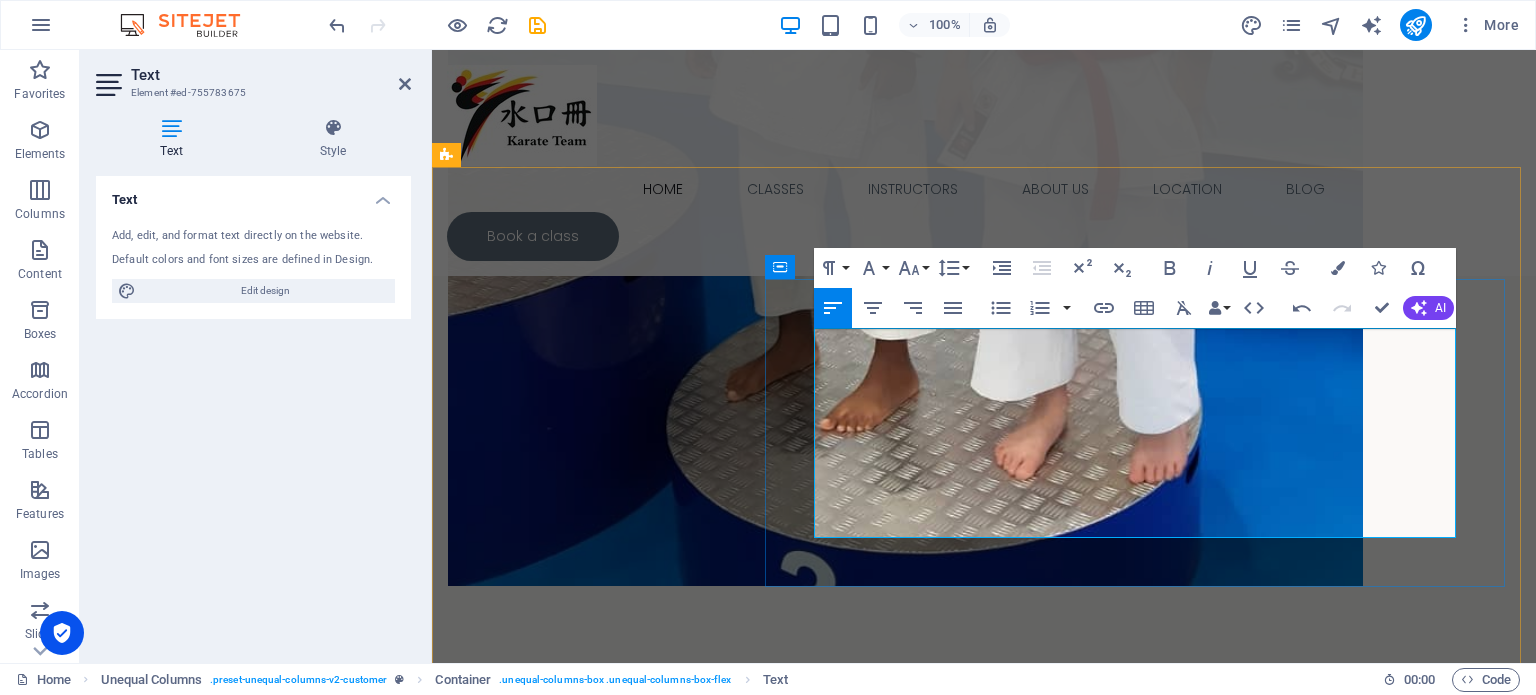 click on "I am proud to  Lorem ipsum dolor sit amet, consectetur adipiscing elit. Condimentum diam orci pretium a pharetra, feugiat cursus. Dictumst risus, sem egestas odio cras adipiscing vulputate." at bounding box center [964, 5174] 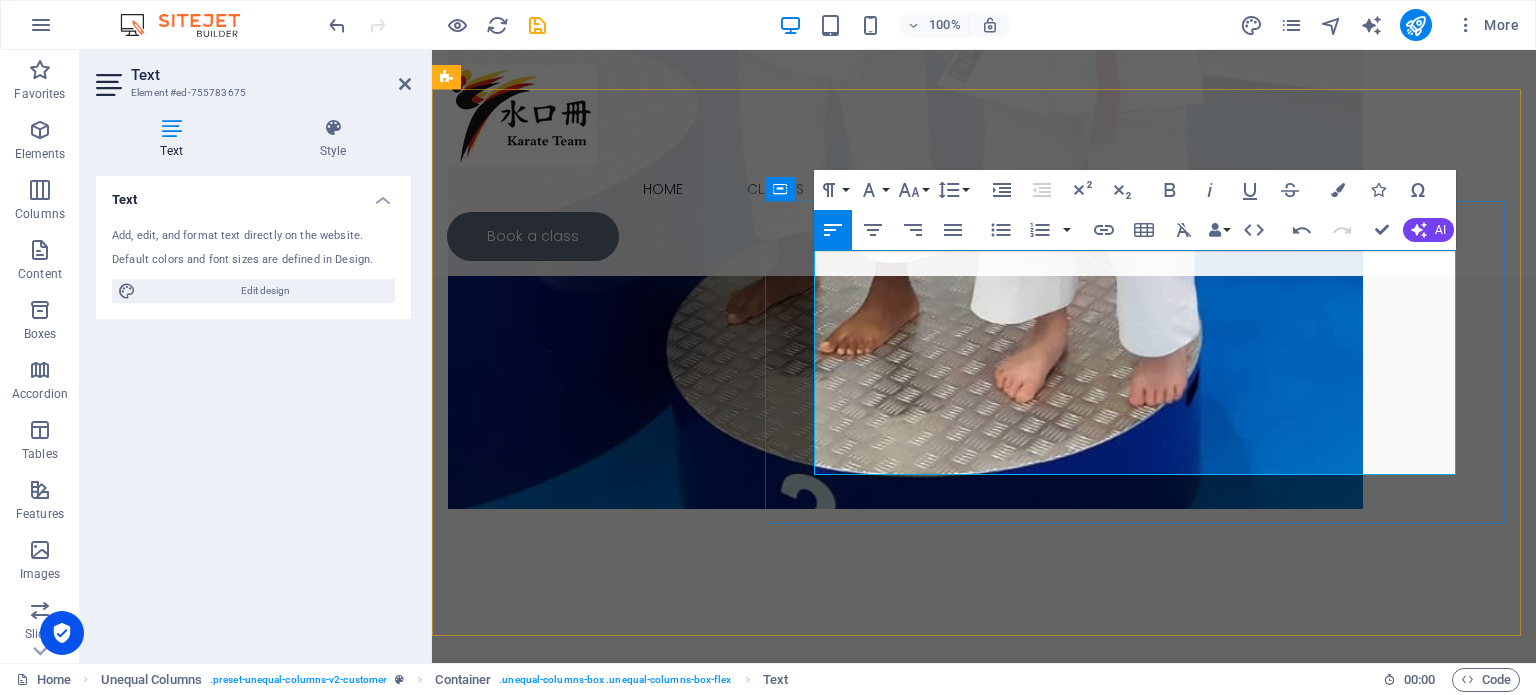 scroll, scrollTop: 3918, scrollLeft: 0, axis: vertical 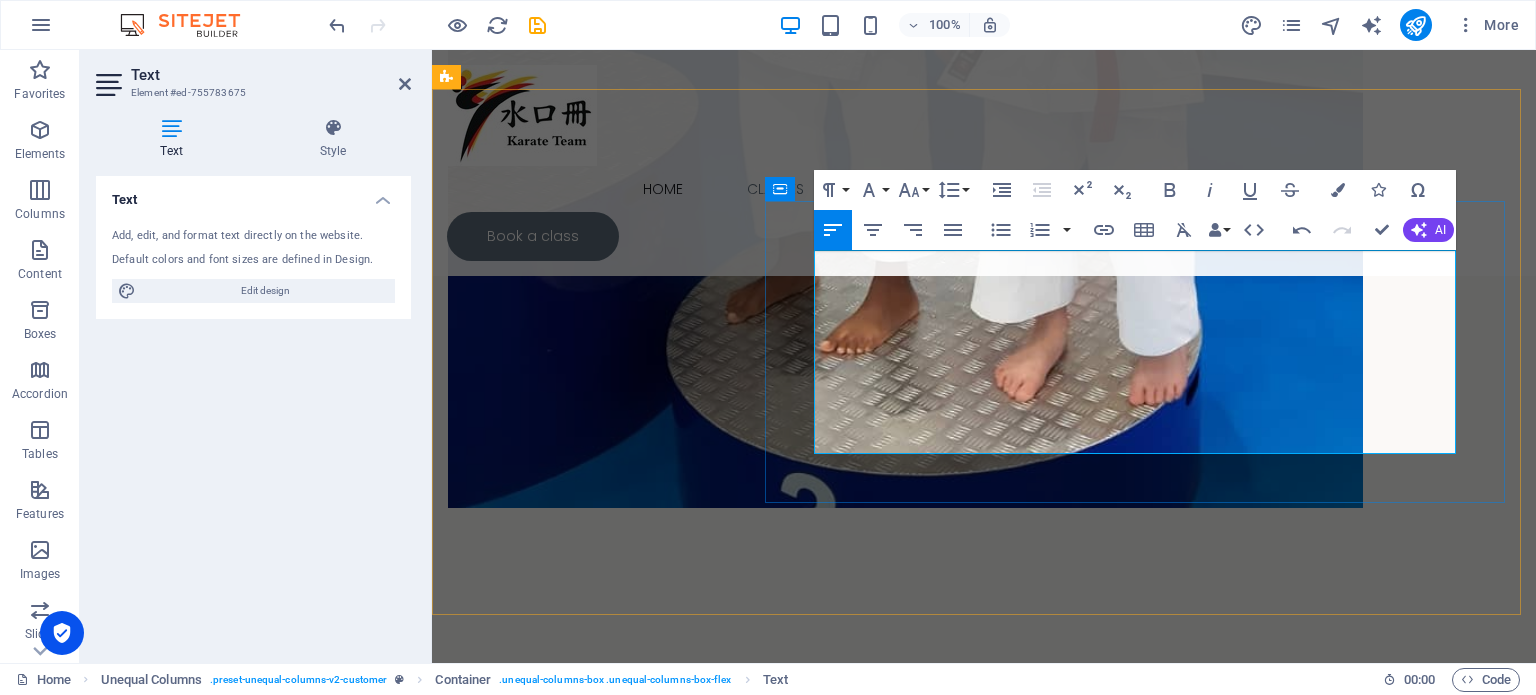 click on "I am proud to I’m proud to welcome you to Kids on Mission Karate Club, a place where discipline, confidence, and character are built — one kick at a time. Founded in [DATE], our club has grown to become a trusted training ground for young martial artists in [GEOGRAPHIC_DATA]. We are based at [PERSON_NAME][GEOGRAPHIC_DATA] in [GEOGRAPHIC_DATA], where we run engaging and age-appropriate karate classes for children." at bounding box center (984, 5136) 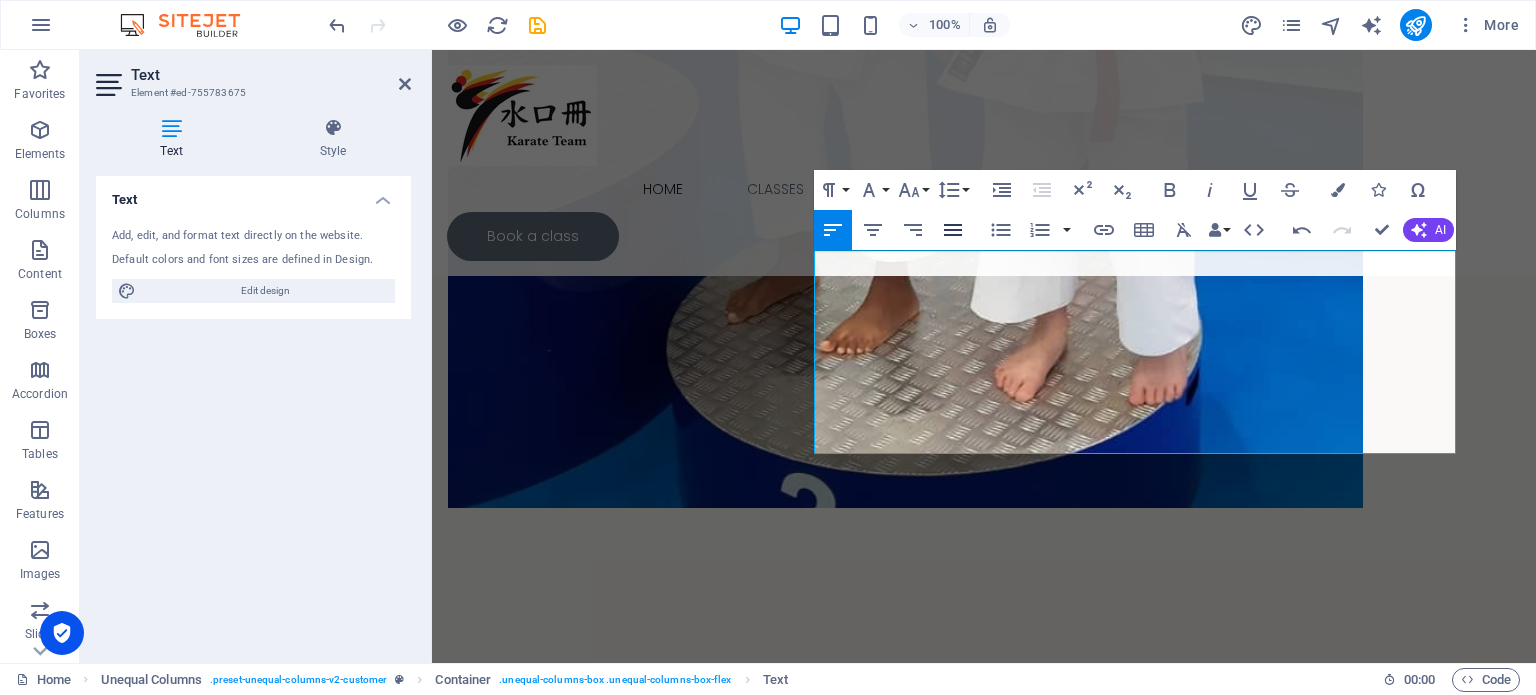 click on "Align Justify" at bounding box center (953, 230) 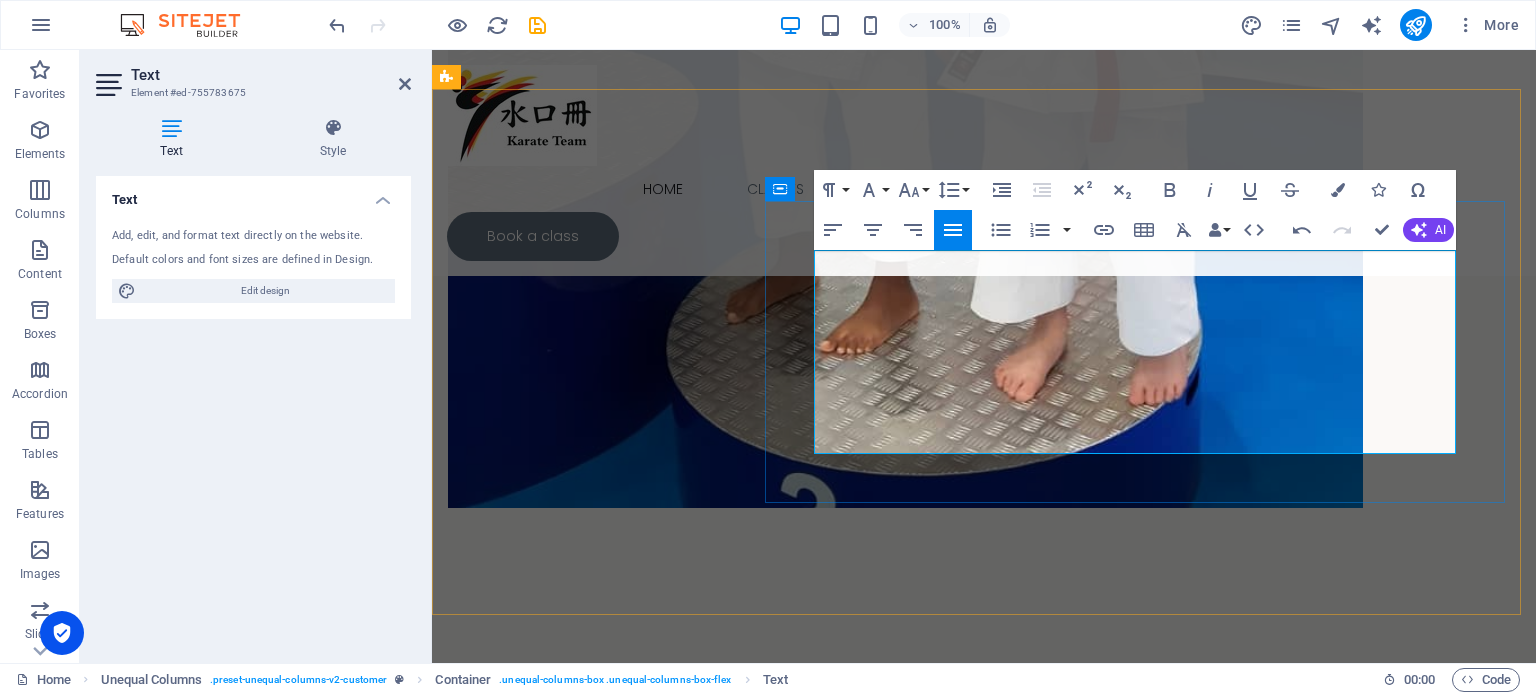 click on "I am proud to I’m proud to welcome you to Kids on Mission Karate Club, a place where discipline, confidence, and character are built — one kick at a time. Founded in [DATE], our club has grown to become a trusted training ground for young martial artists in [GEOGRAPHIC_DATA]. We are based at [PERSON_NAME][GEOGRAPHIC_DATA] in [GEOGRAPHIC_DATA], where we run engaging and age-appropriate karate classes for children." at bounding box center (984, 5136) 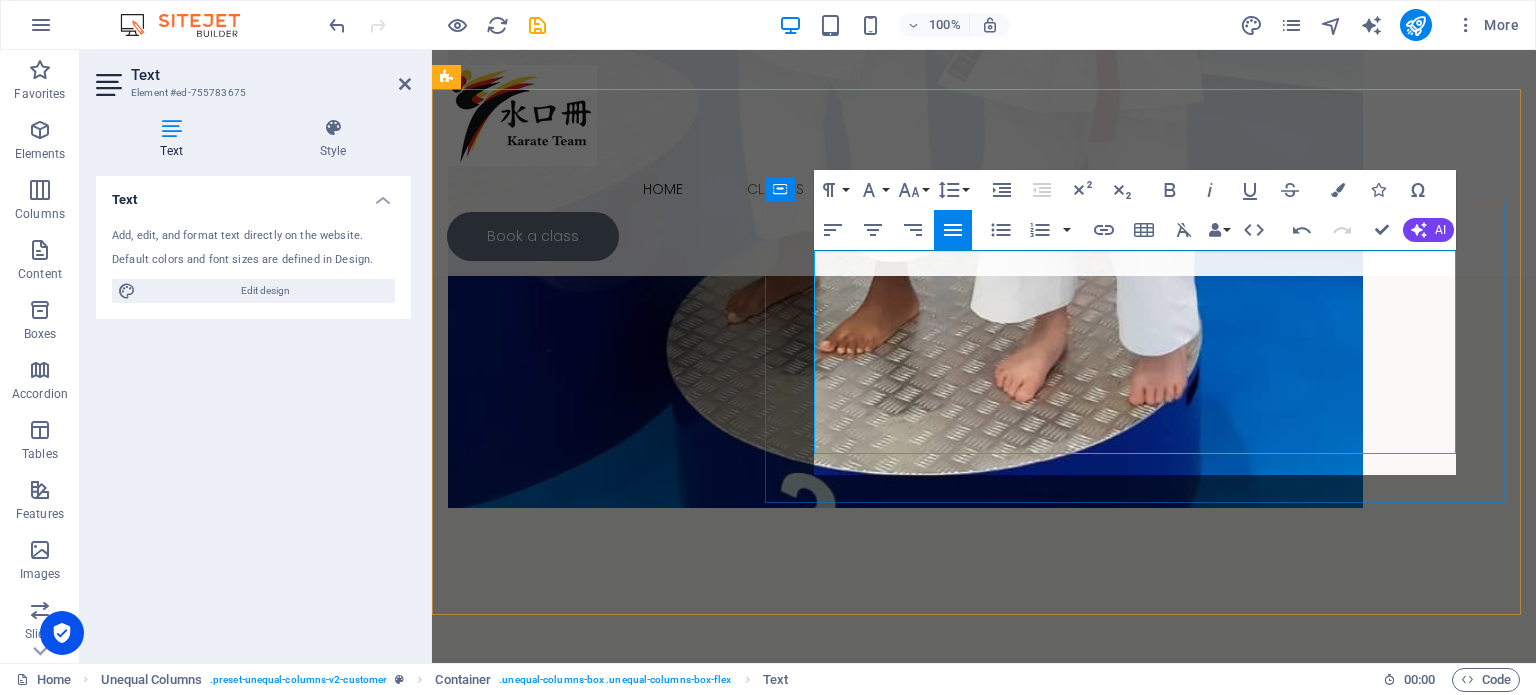 scroll, scrollTop: 3917, scrollLeft: 0, axis: vertical 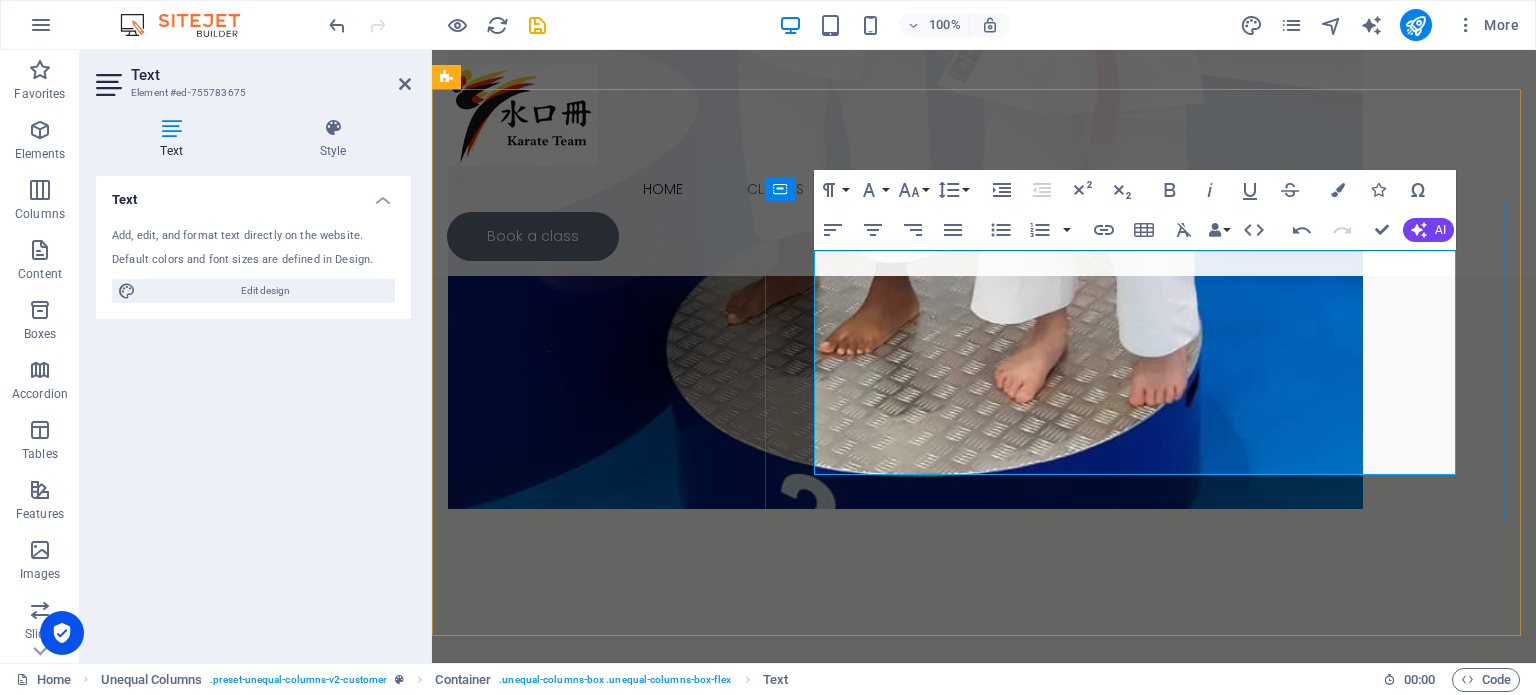 click at bounding box center (984, 5236) 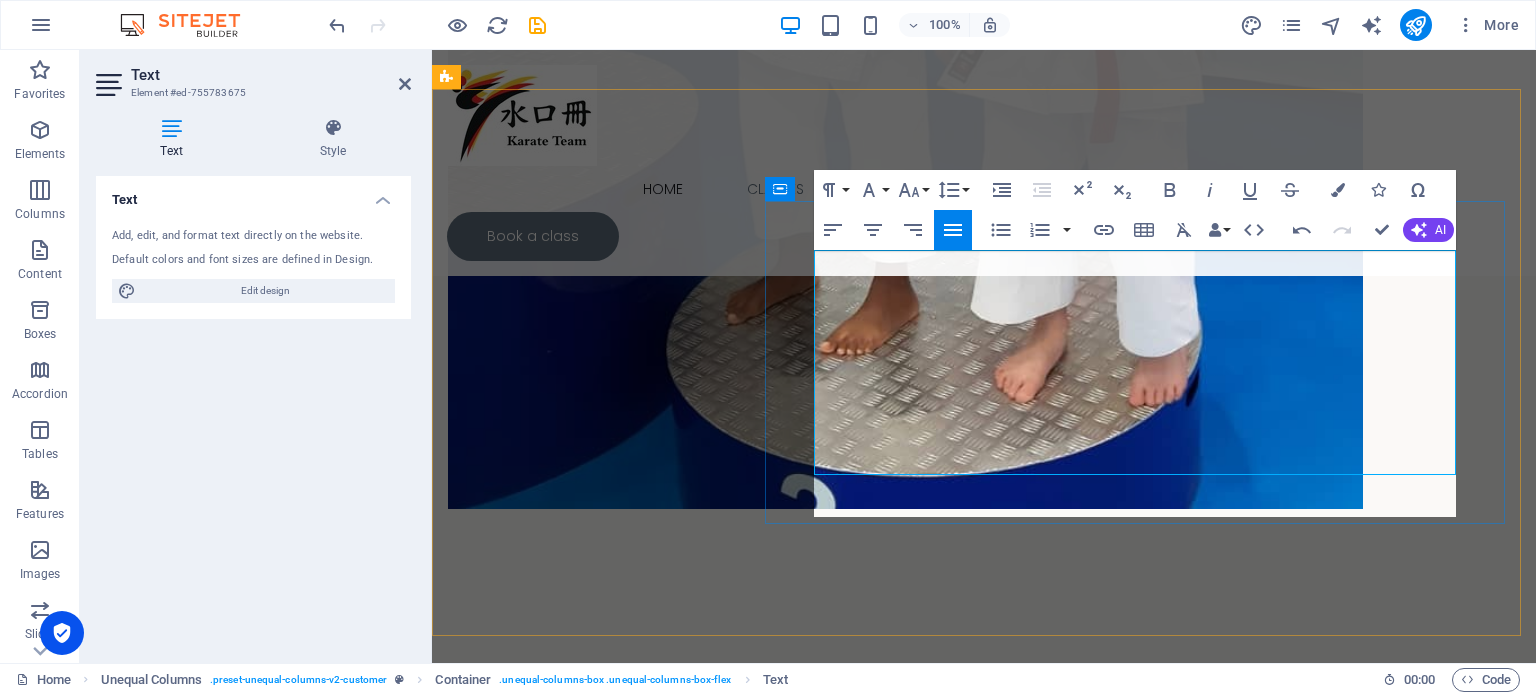 scroll, scrollTop: 3737, scrollLeft: 0, axis: vertical 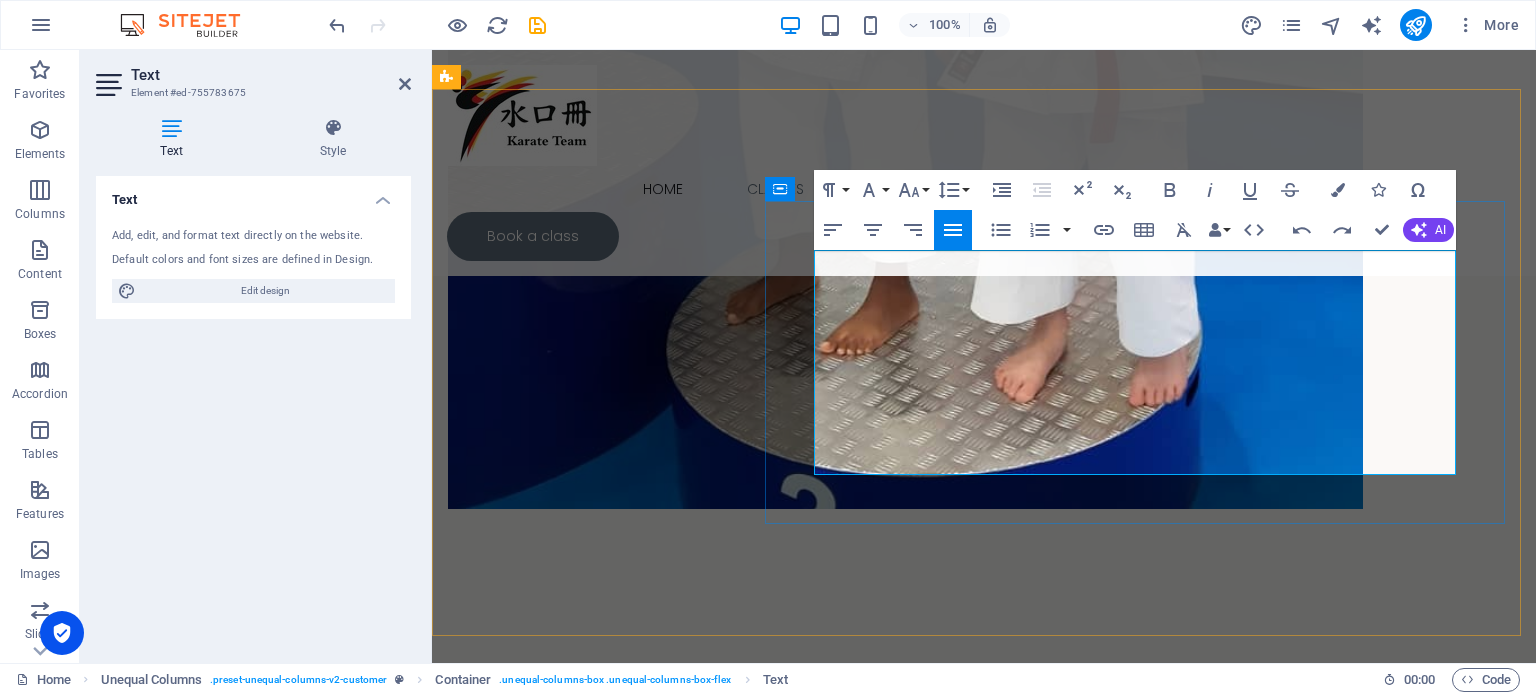 click at bounding box center [984, 5215] 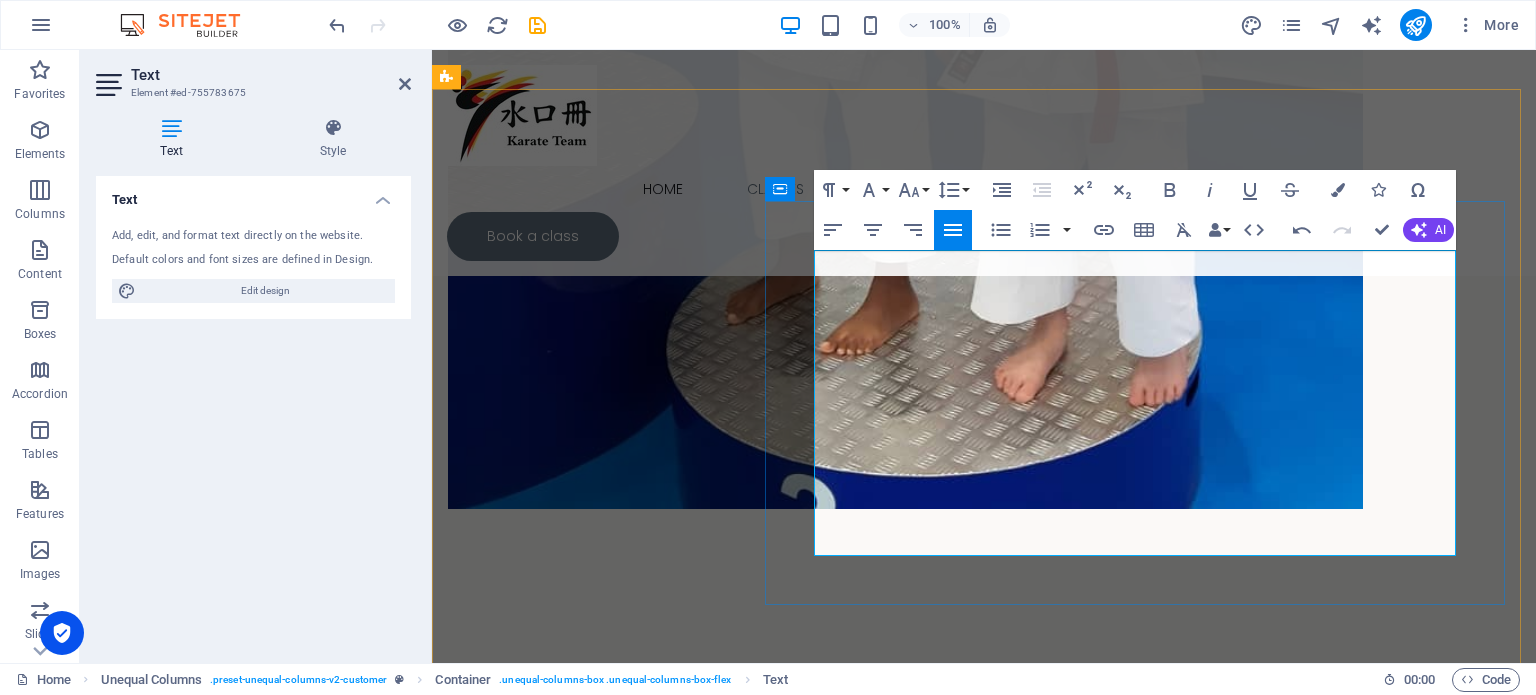 click on "I am proud to welcome you to Kids on Mission Karate Club, a place where discipline, confidence, and character are built — one kick at a time. Founded in [DATE], our club has grown to become a trusted training ground for young martial artists in [GEOGRAPHIC_DATA]. We are based at [PERSON_NAME][GEOGRAPHIC_DATA] in [GEOGRAPHIC_DATA], where we run engaging and age-appropriate karate classes for children.Our mission has always been more than just teaching punches and kicks. At Kids on Mission, we focus on developing the whole child — instilling values like respect, perseverance, focus, and self-control, all within a fun, structured, and encouraging environment." at bounding box center [984, 5164] 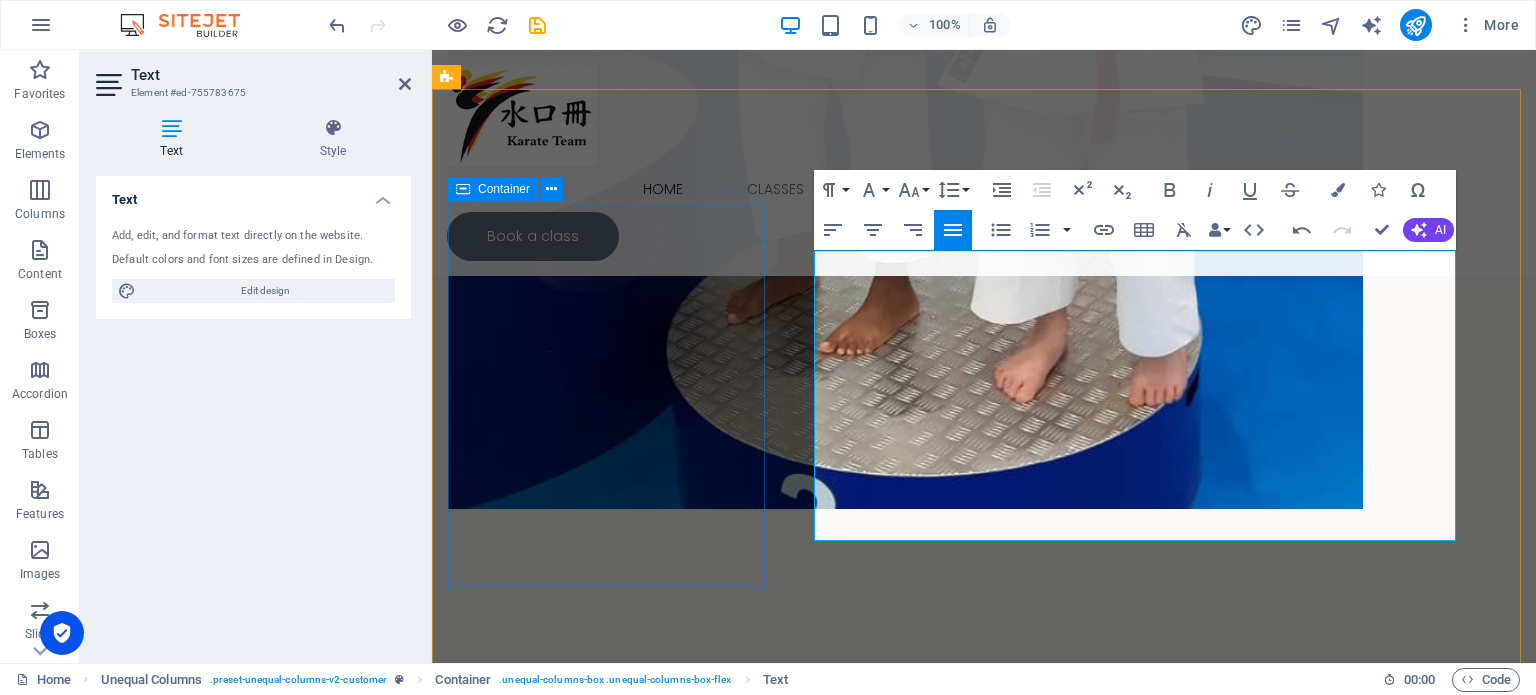 click on "[PERSON_NAME] Title" at bounding box center (984, 4870) 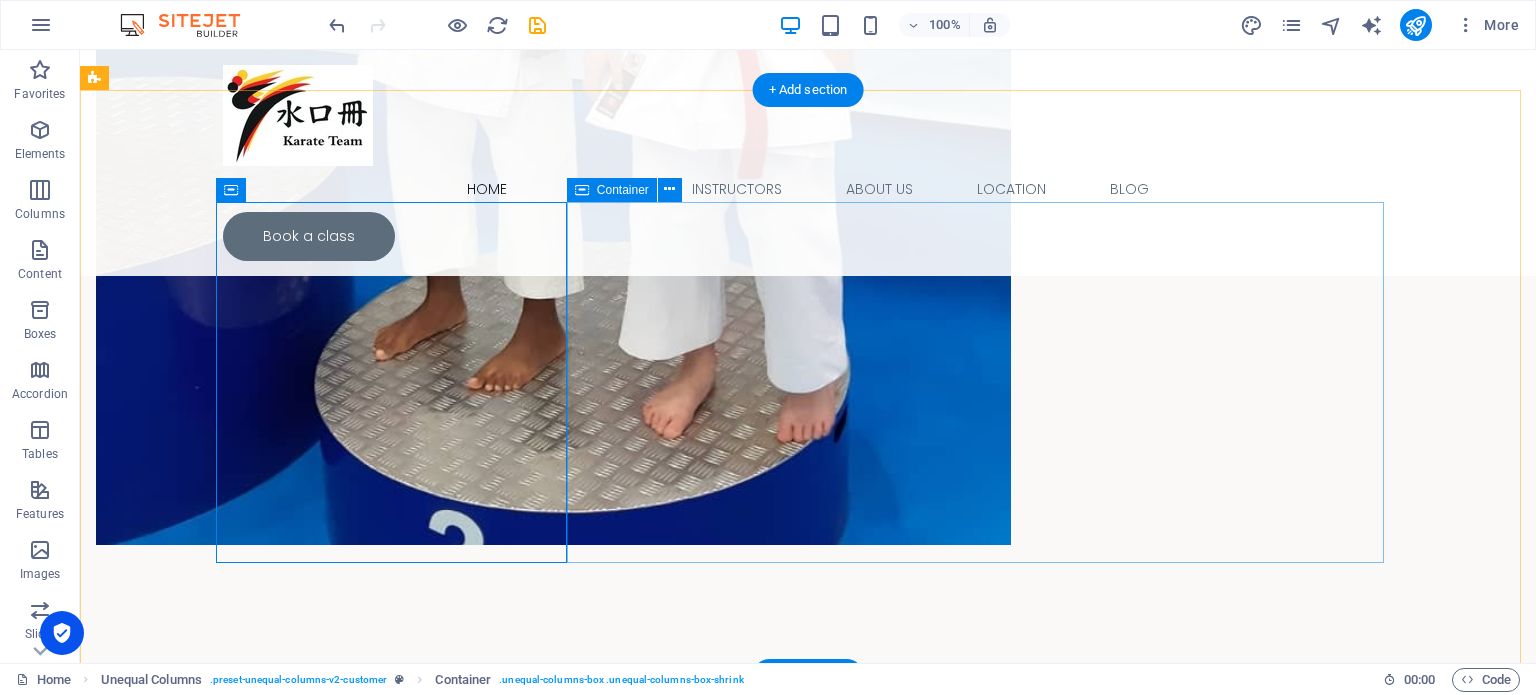 scroll, scrollTop: 3990, scrollLeft: 0, axis: vertical 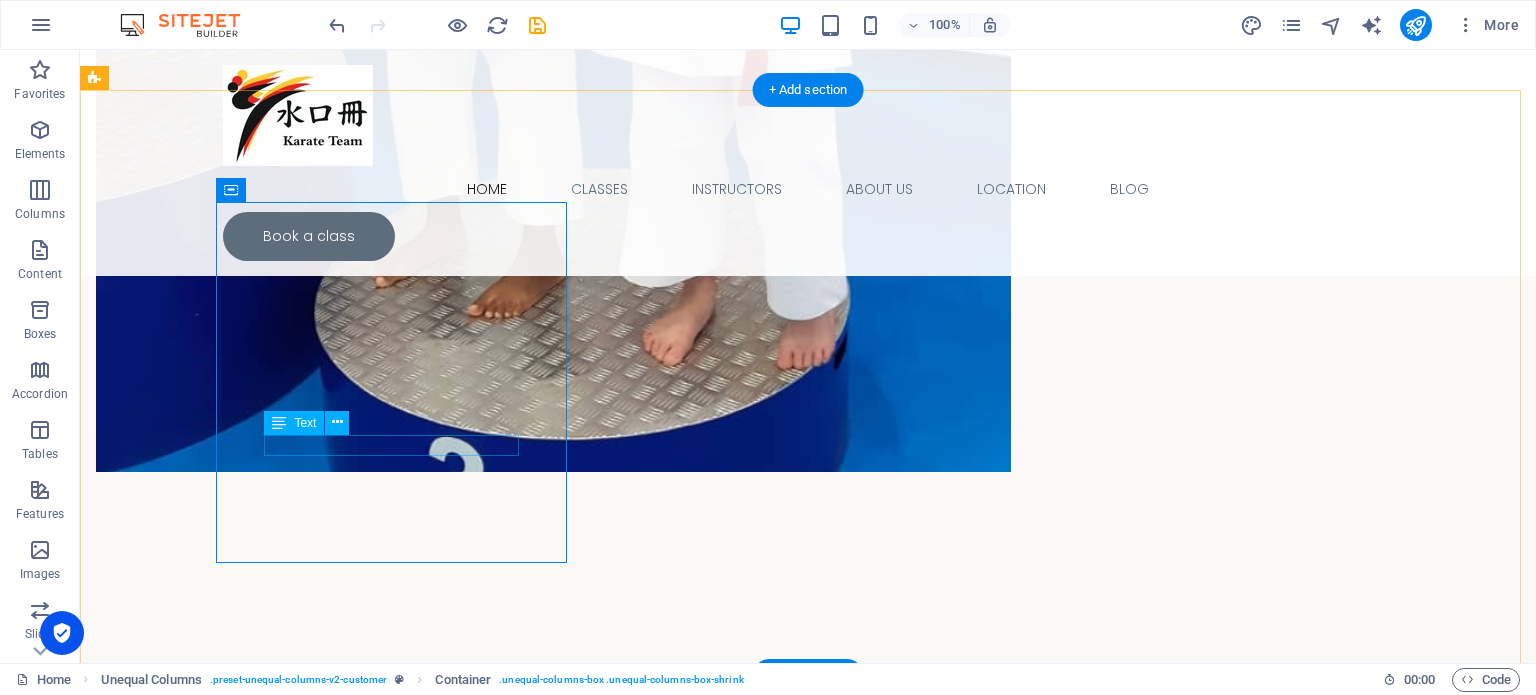 click on "Title" at bounding box center (680, 5039) 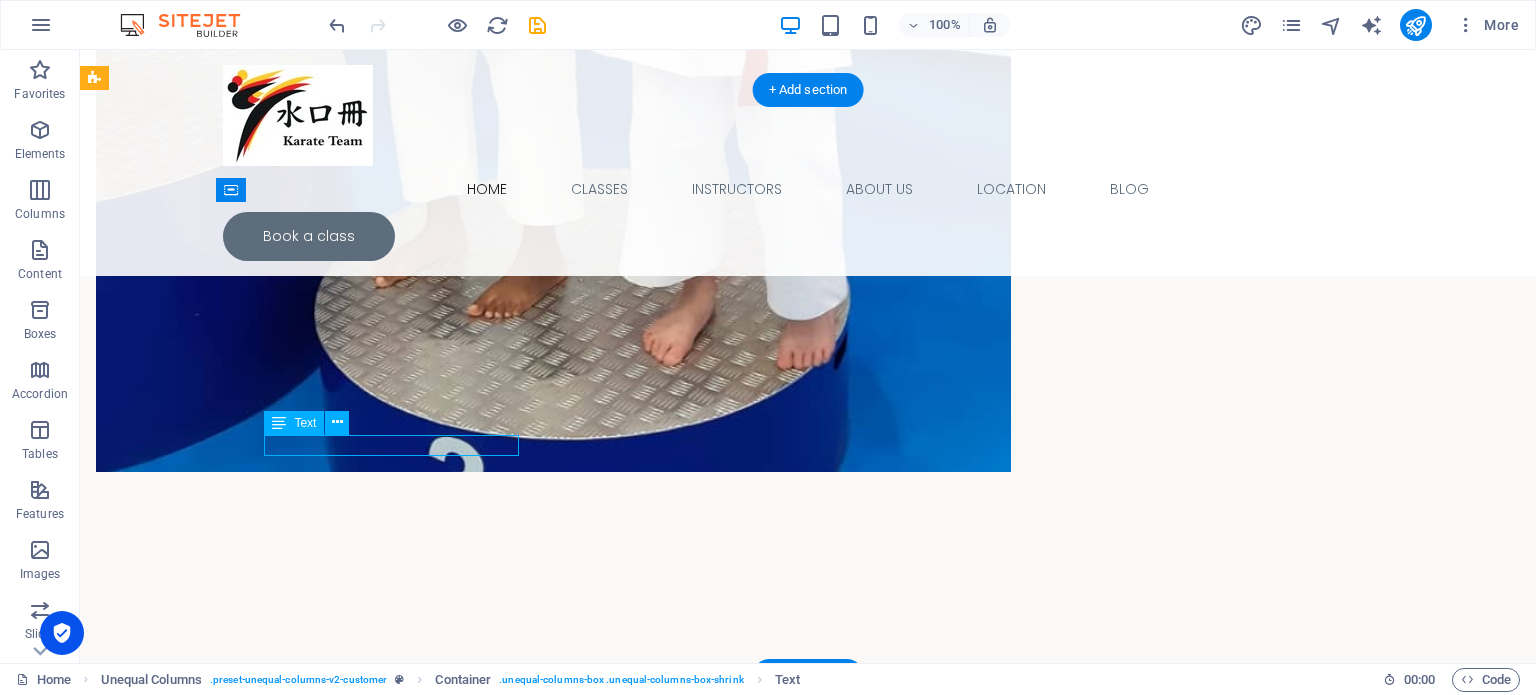 click on "Title" at bounding box center [680, 5039] 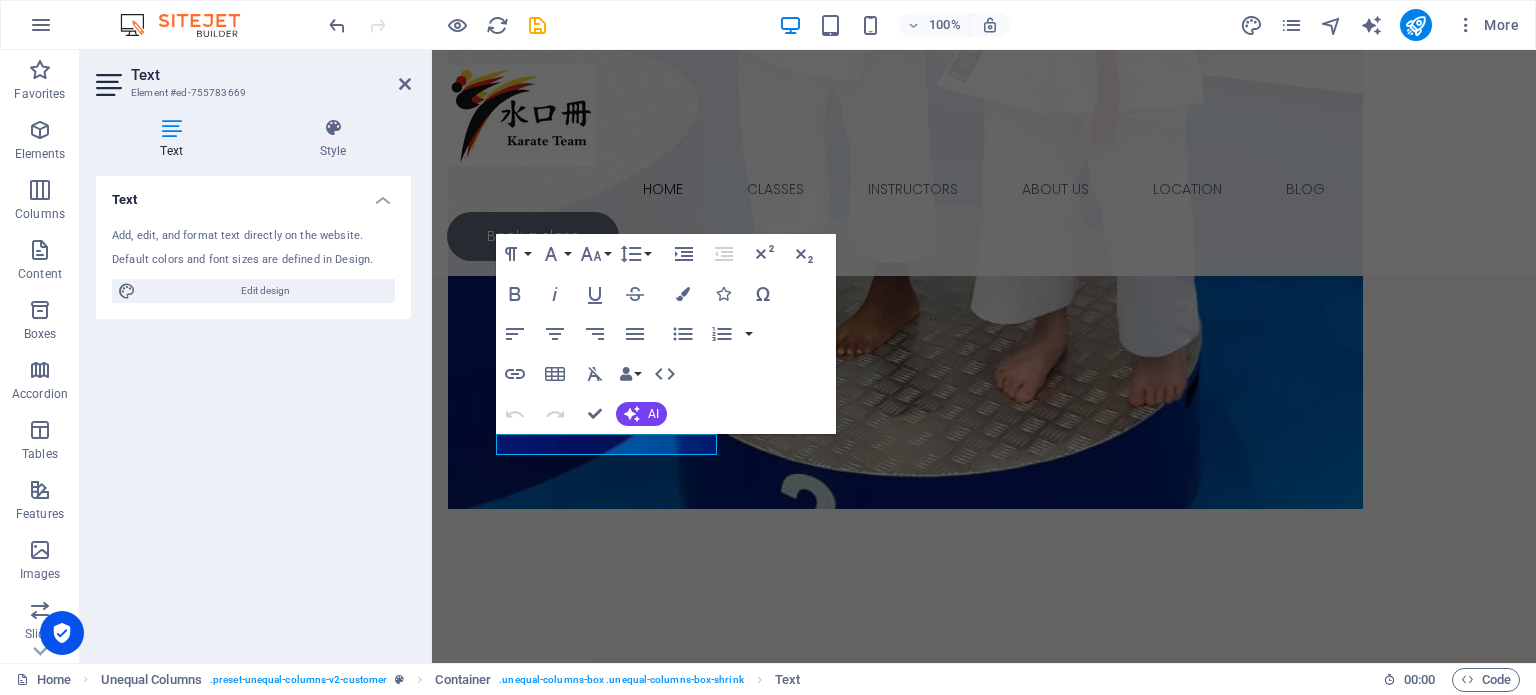 drag, startPoint x: 759, startPoint y: 449, endPoint x: 684, endPoint y: 449, distance: 75 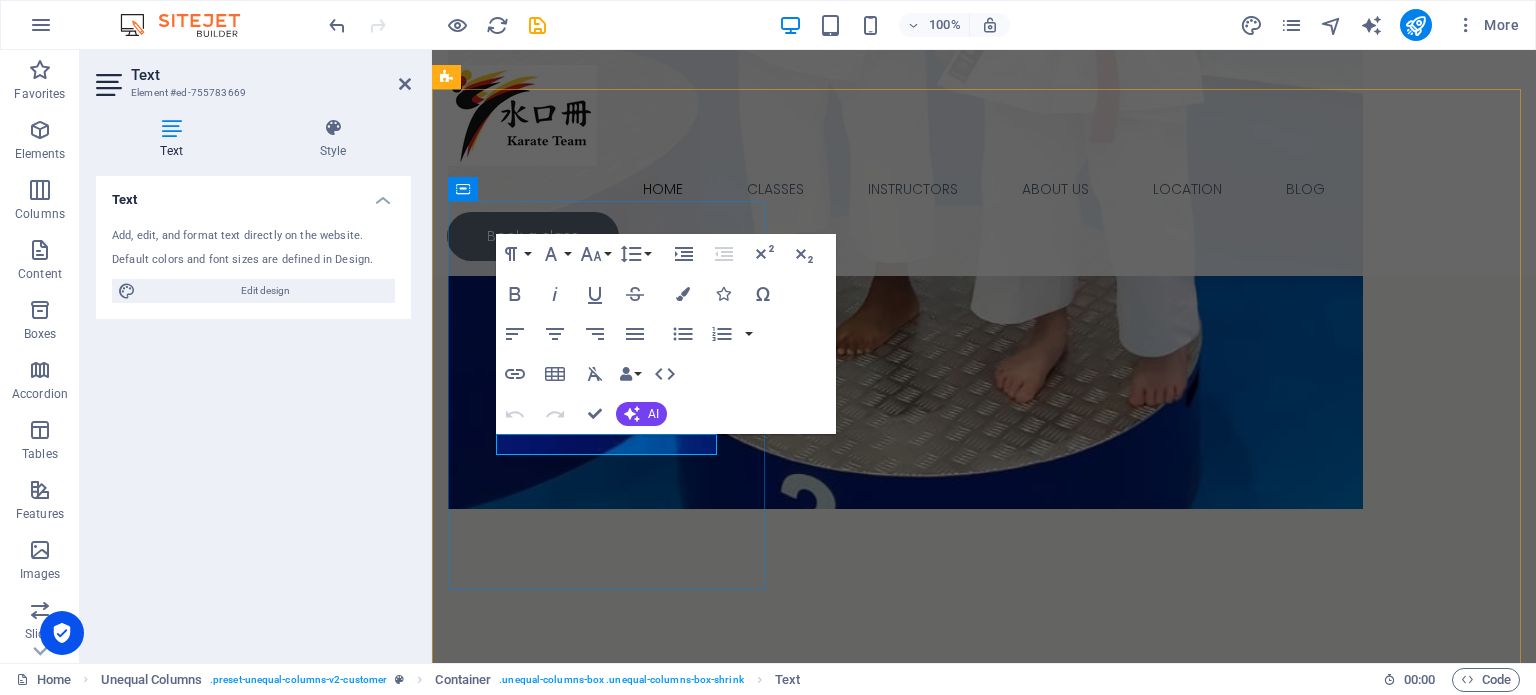 click on "Title" at bounding box center [984, 4962] 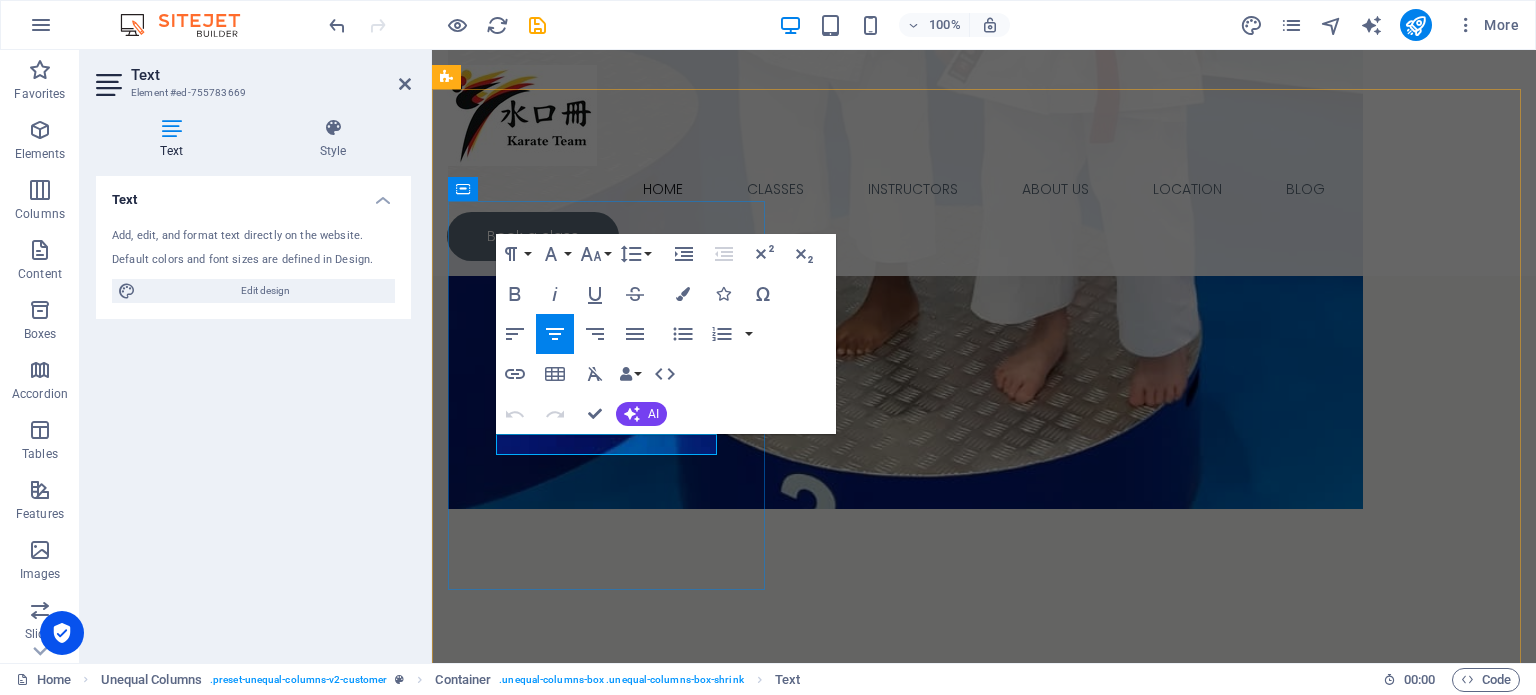 type 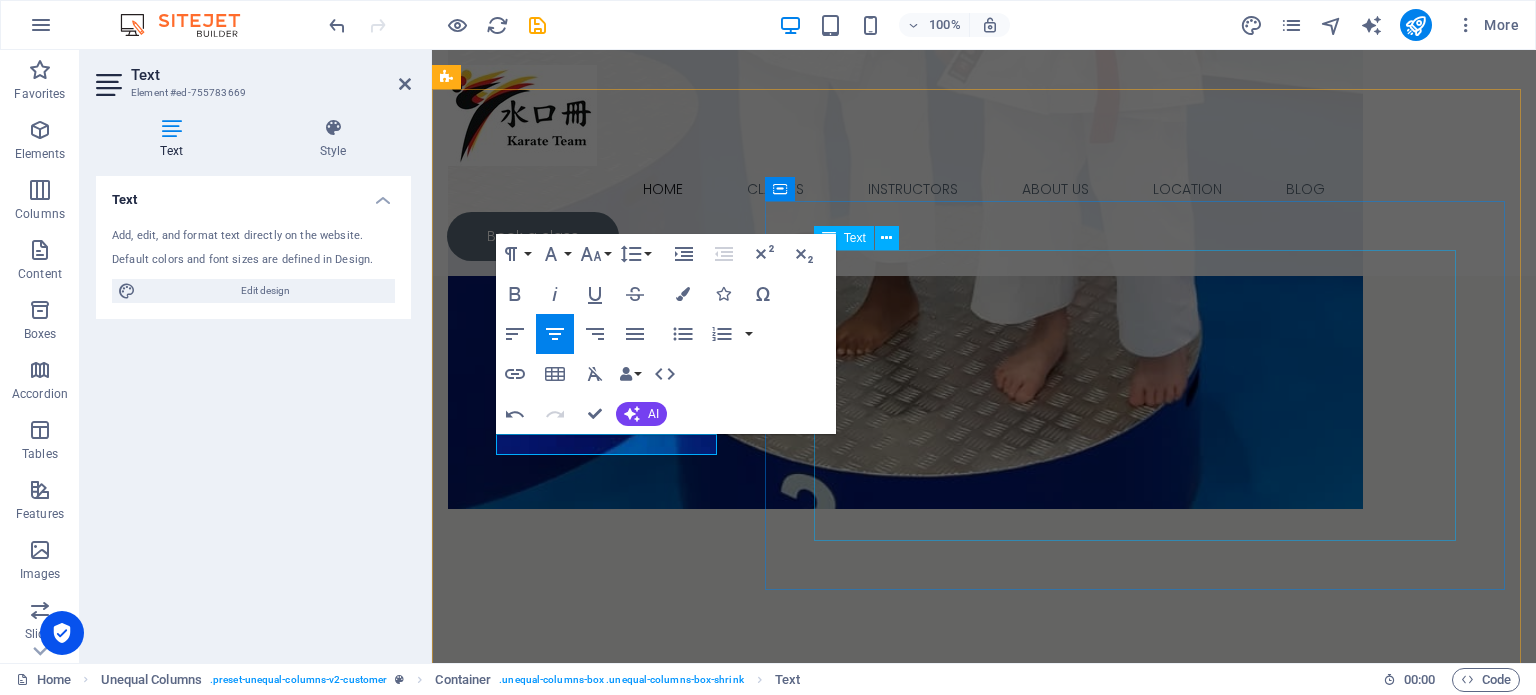 click on "I am proud to welcome you to Kids on Mission Karate Club, a place where discipline, confidence, and character are built — one kick at a time. Founded in [DATE], our club has grown to become a trusted training ground for young martial artists in [GEOGRAPHIC_DATA]. We are based at [PERSON_NAME][GEOGRAPHIC_DATA] in [GEOGRAPHIC_DATA], where we run engaging and age-appropriate karate classes for children.  Our mission has always been more than just teaching punches and kicks. At Kids on Mission, we focus on developing the whole child — instilling values like respect, perseverance, focus, and self-control, all within a fun, structured, and encouraging environment." at bounding box center (984, 5188) 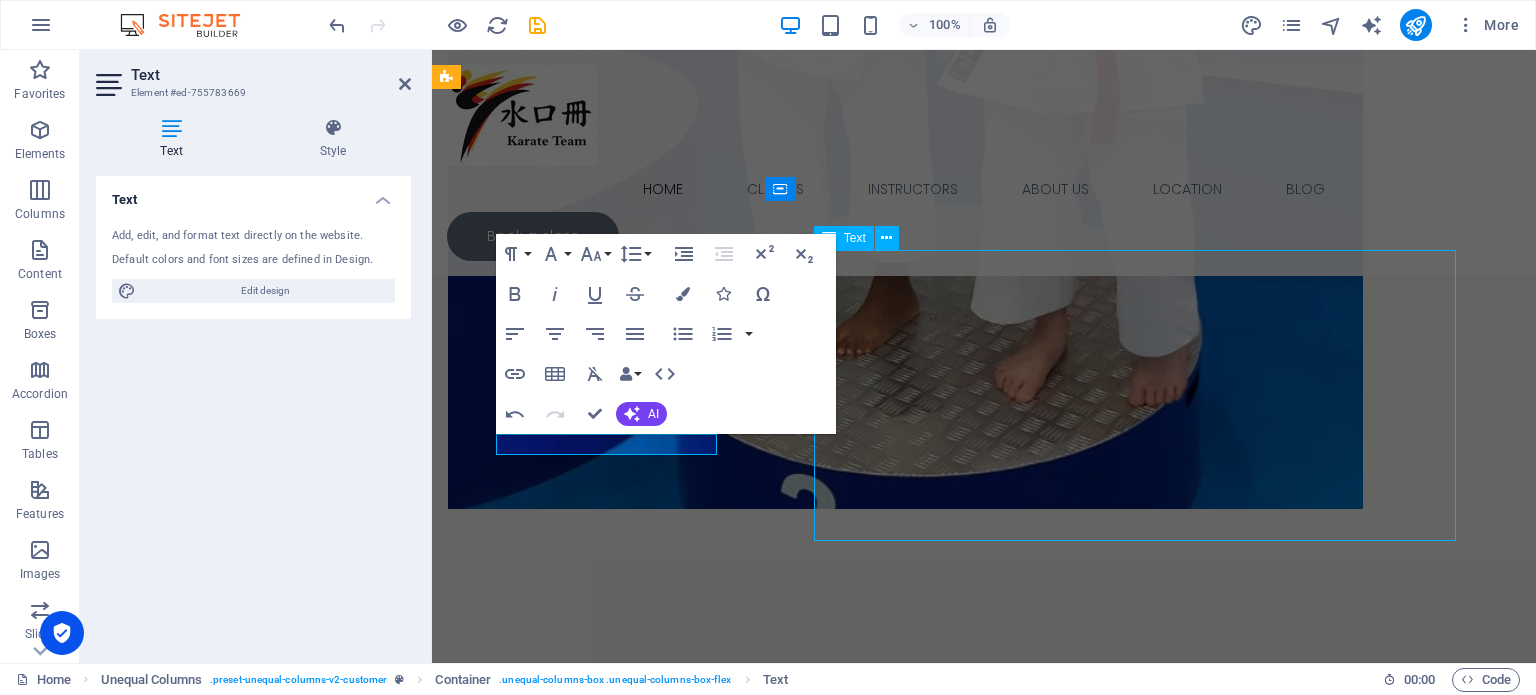 scroll, scrollTop: 3990, scrollLeft: 0, axis: vertical 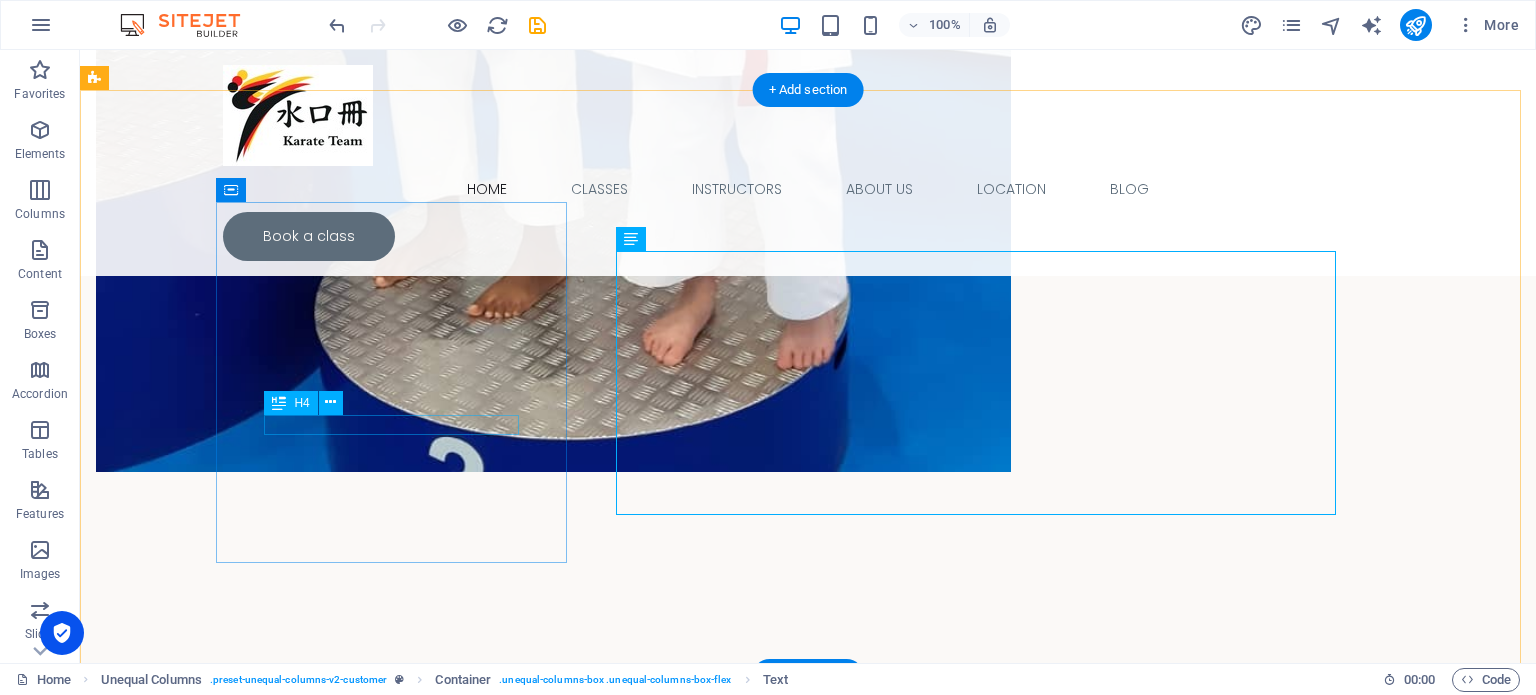 click on "[PERSON_NAME]" at bounding box center (680, 5019) 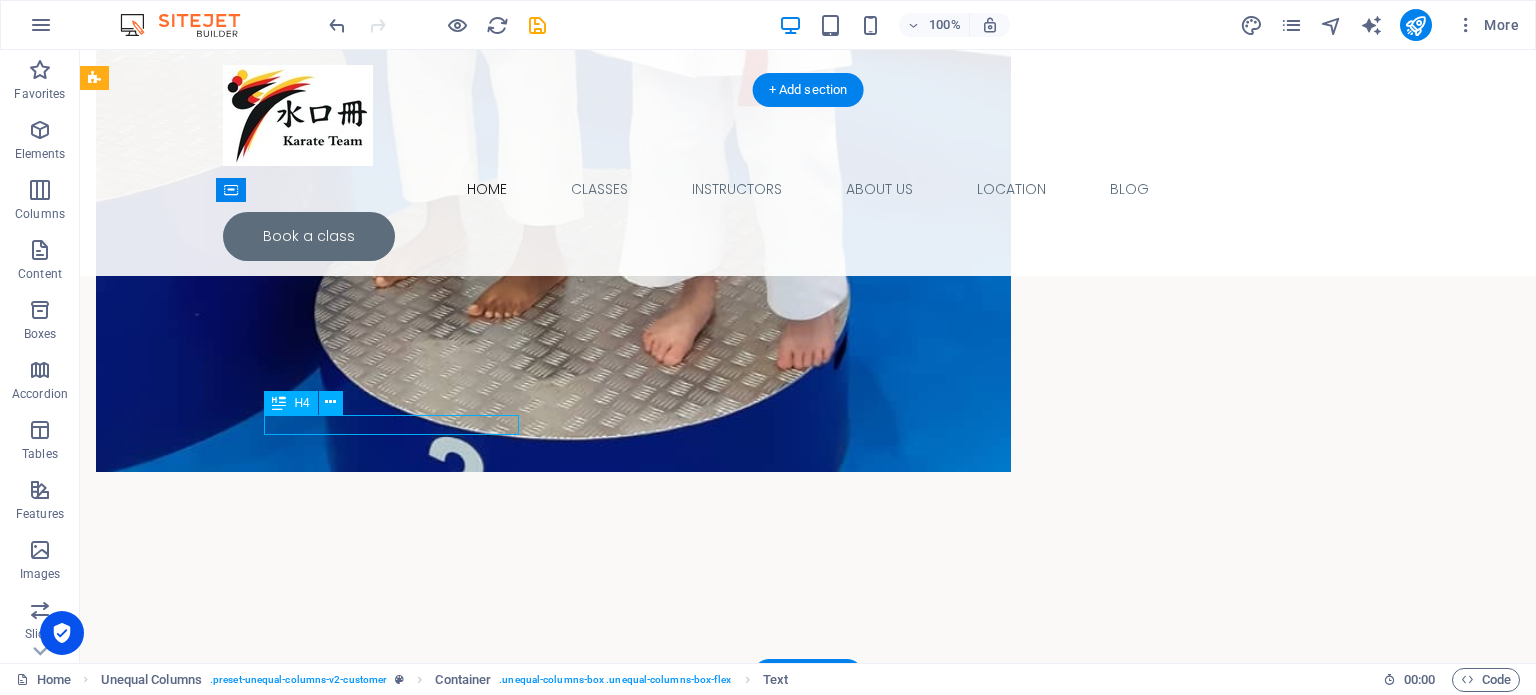 click on "[PERSON_NAME]" at bounding box center (680, 5019) 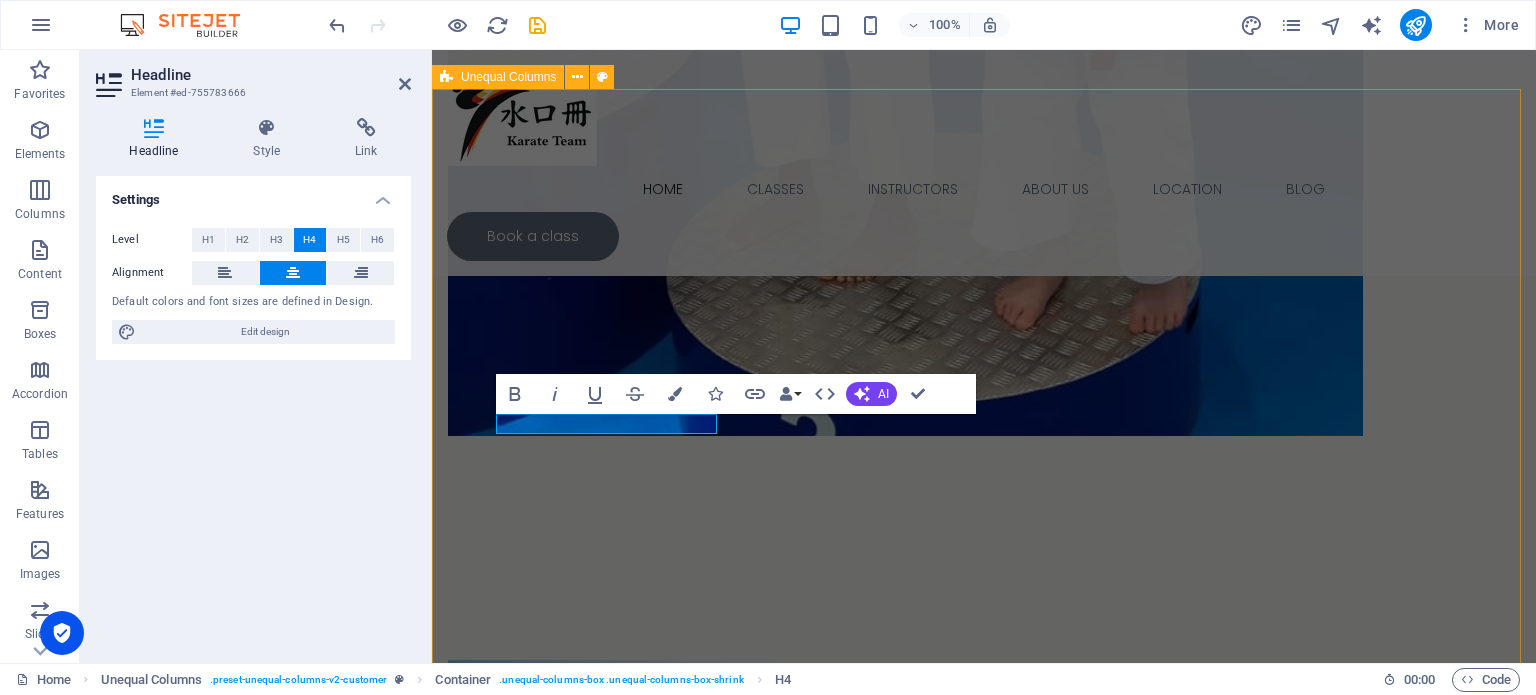 scroll, scrollTop: 3917, scrollLeft: 0, axis: vertical 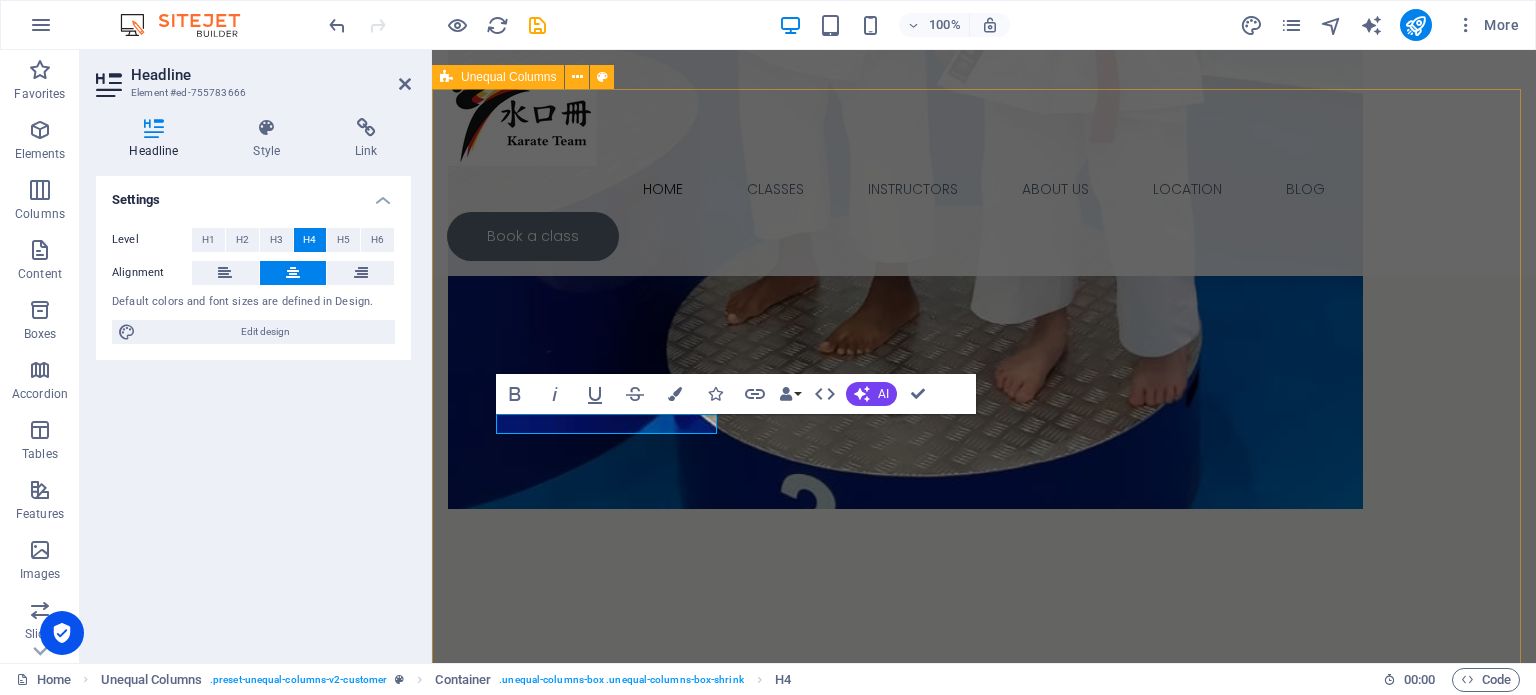 type 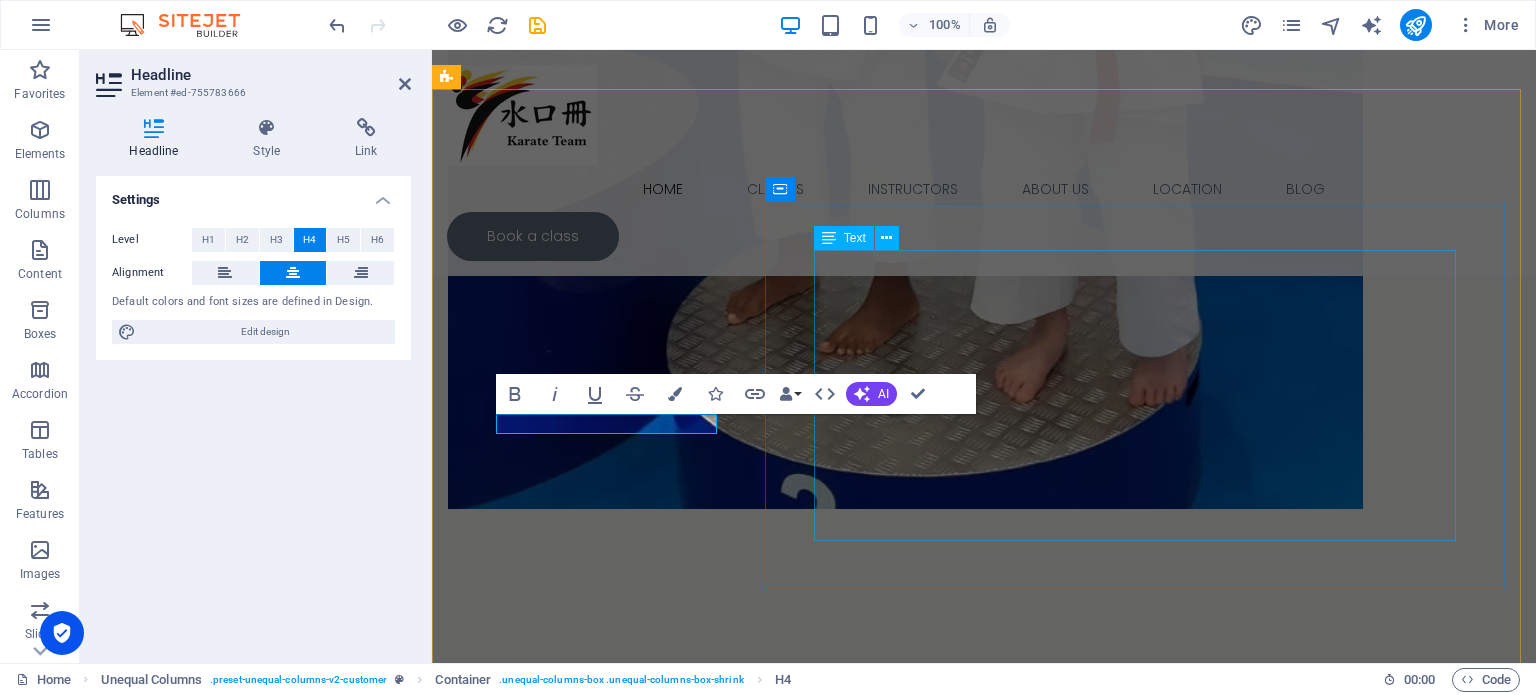 click on "I am proud to welcome you to Kids on Mission Karate Club, a place where discipline, confidence, and character are built — one kick at a time. Founded in [DATE], our club has grown to become a trusted training ground for young martial artists in [GEOGRAPHIC_DATA]. We are based at [PERSON_NAME][GEOGRAPHIC_DATA] in [GEOGRAPHIC_DATA], where we run engaging and age-appropriate karate classes for children.  Our mission has always been more than just teaching punches and kicks. At Kids on Mission, we focus on developing the whole child — instilling values like respect, perseverance, focus, and self-control, all within a fun, structured, and encouraging environment." at bounding box center (984, 5188) 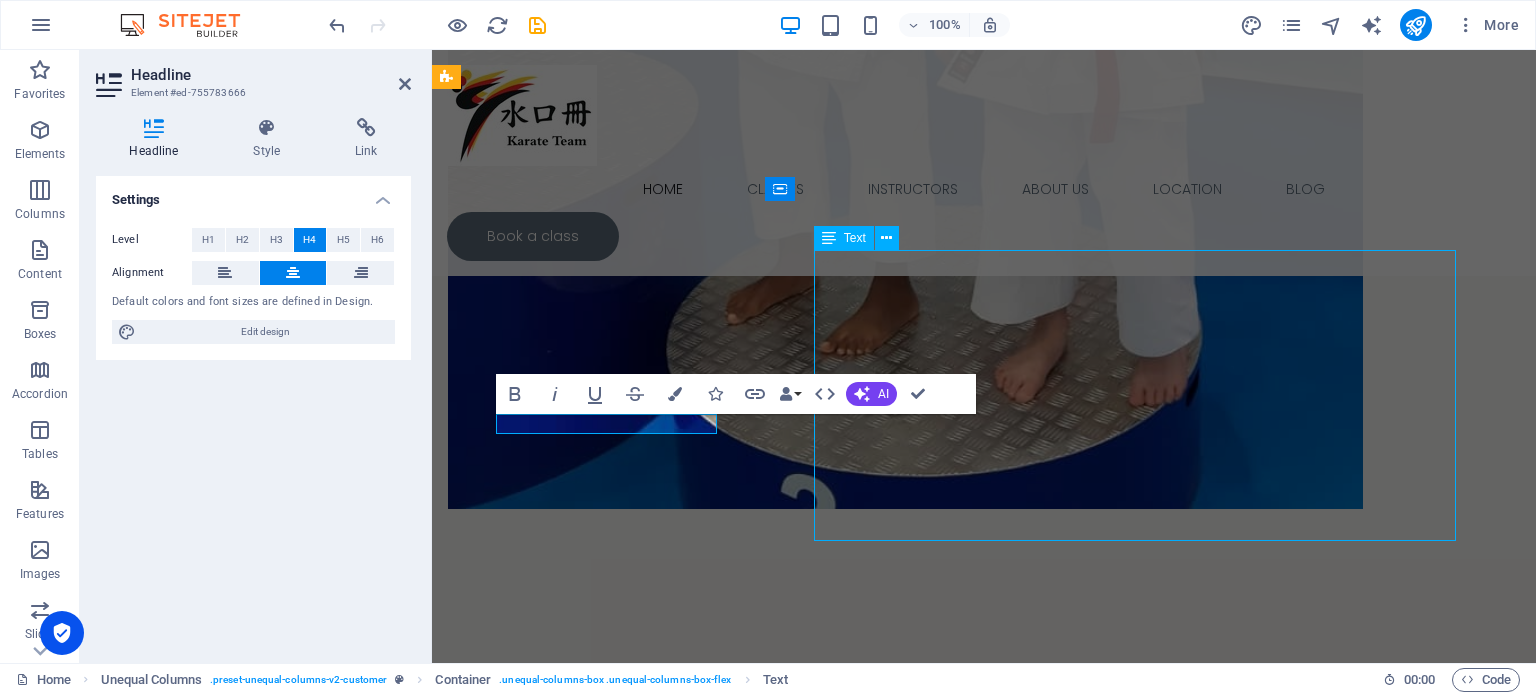 scroll, scrollTop: 3990, scrollLeft: 0, axis: vertical 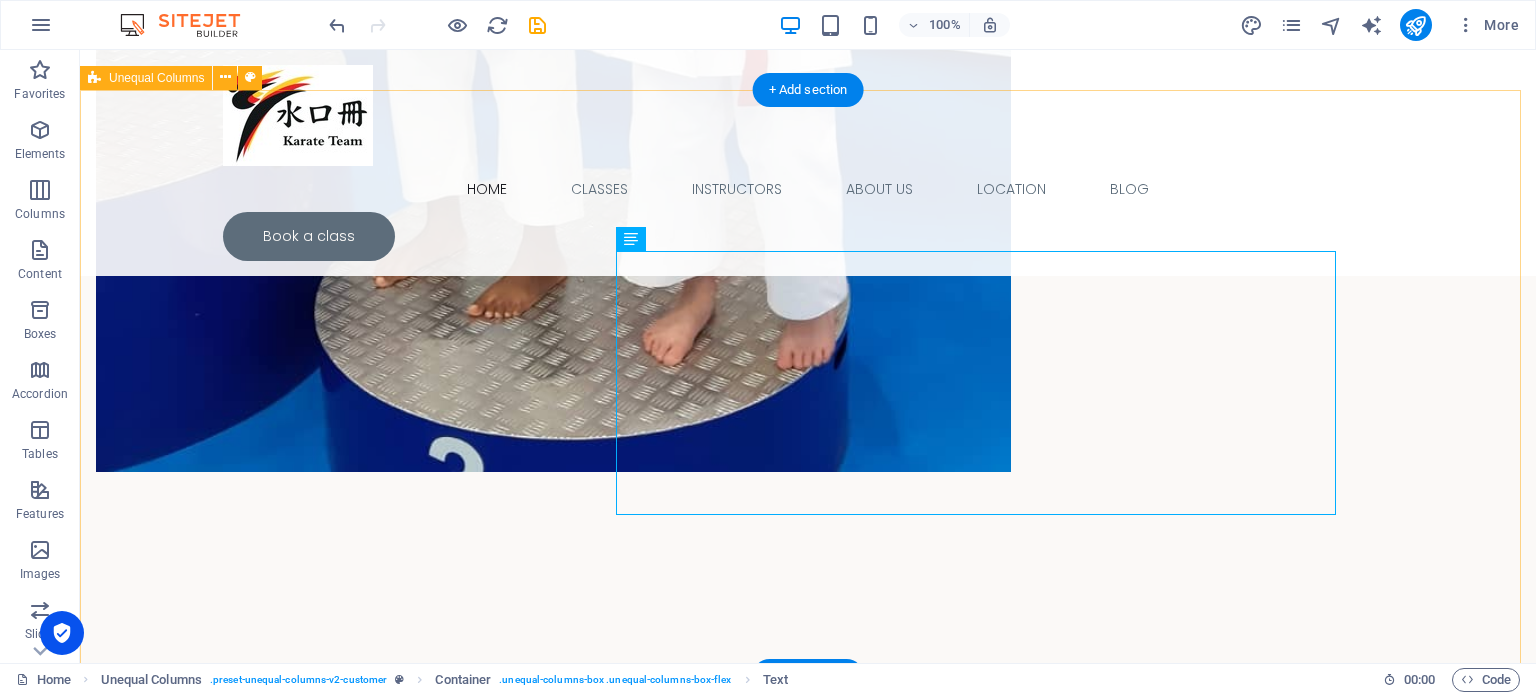 click on "[PERSON_NAME] Sensei I am proud to welcome you to Kids on Mission Karate Club, a place where discipline, confidence, and character are built — one kick at a time. Founded in [DATE], our club has grown to become a trusted training ground for young martial artists in [GEOGRAPHIC_DATA]. We are based at [PERSON_NAME][GEOGRAPHIC_DATA] in [GEOGRAPHIC_DATA], where we run engaging and age-appropriate karate classes for children.  Our mission has always been more than just teaching punches and kicks. At Kids on Mission, we focus on developing the whole child — instilling values like respect, perseverance, focus, and self-control, all within a fun, structured, and encouraging environment." at bounding box center (808, 5101) 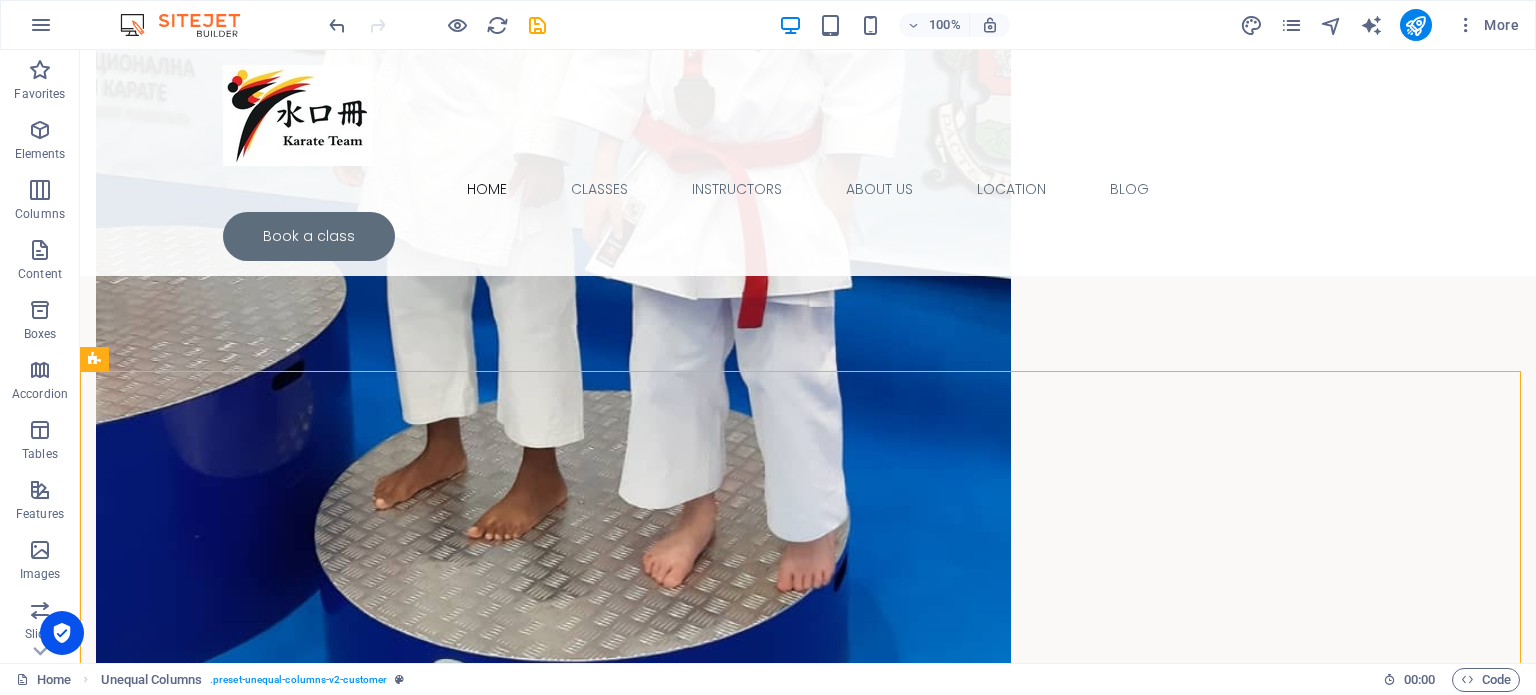 scroll, scrollTop: 3630, scrollLeft: 0, axis: vertical 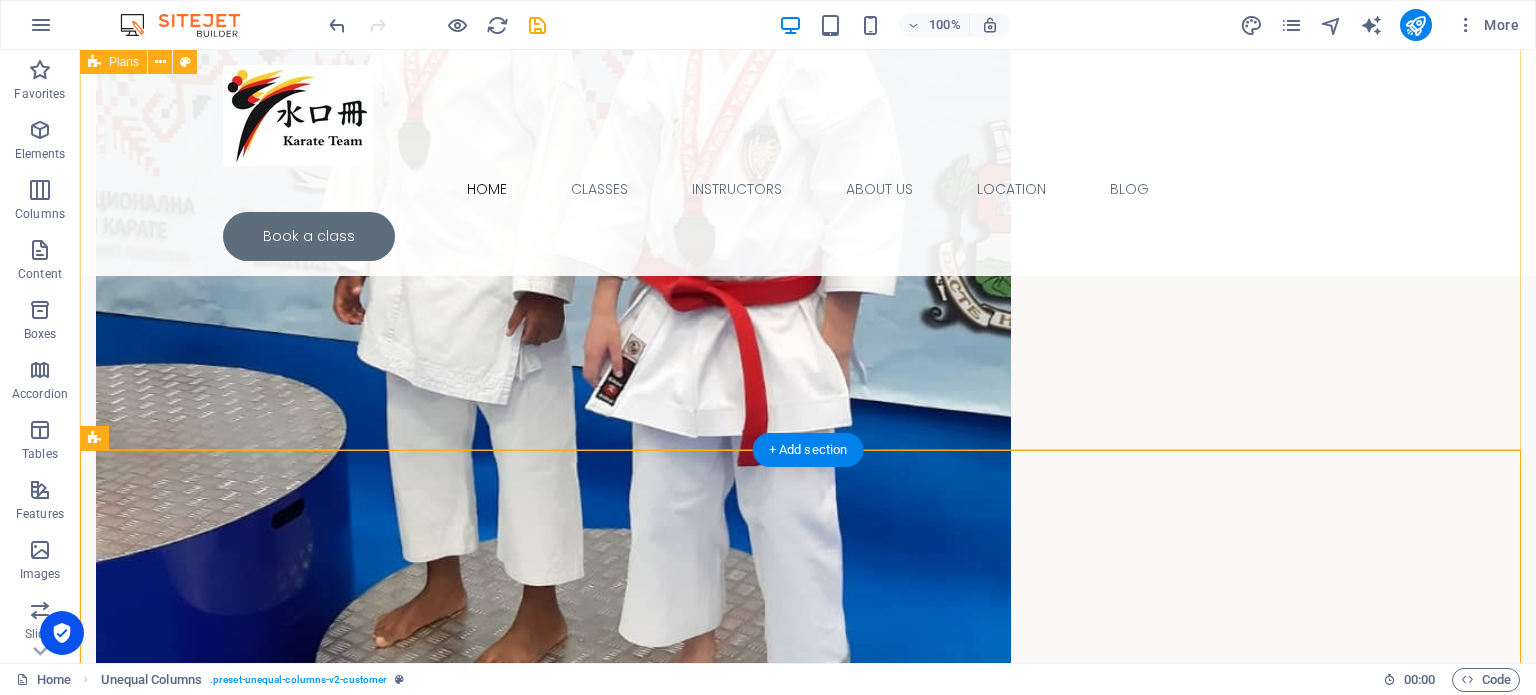 click on "Monthly P500 per person/per month Subscibe 16 Classes Fitness Consultations 400+ Exercises Calendar View Trainer Support Termly P1500 per person/per school term Subscribe ~48 Classes Fitness Consultations 400+ Exercises Calendar View Trainer Support Annually P4500 per person/per year Subscribe ~150 Classes Fitness Consultations 400+ Exercises Calendar View Trainer Support" at bounding box center [808, 4219] 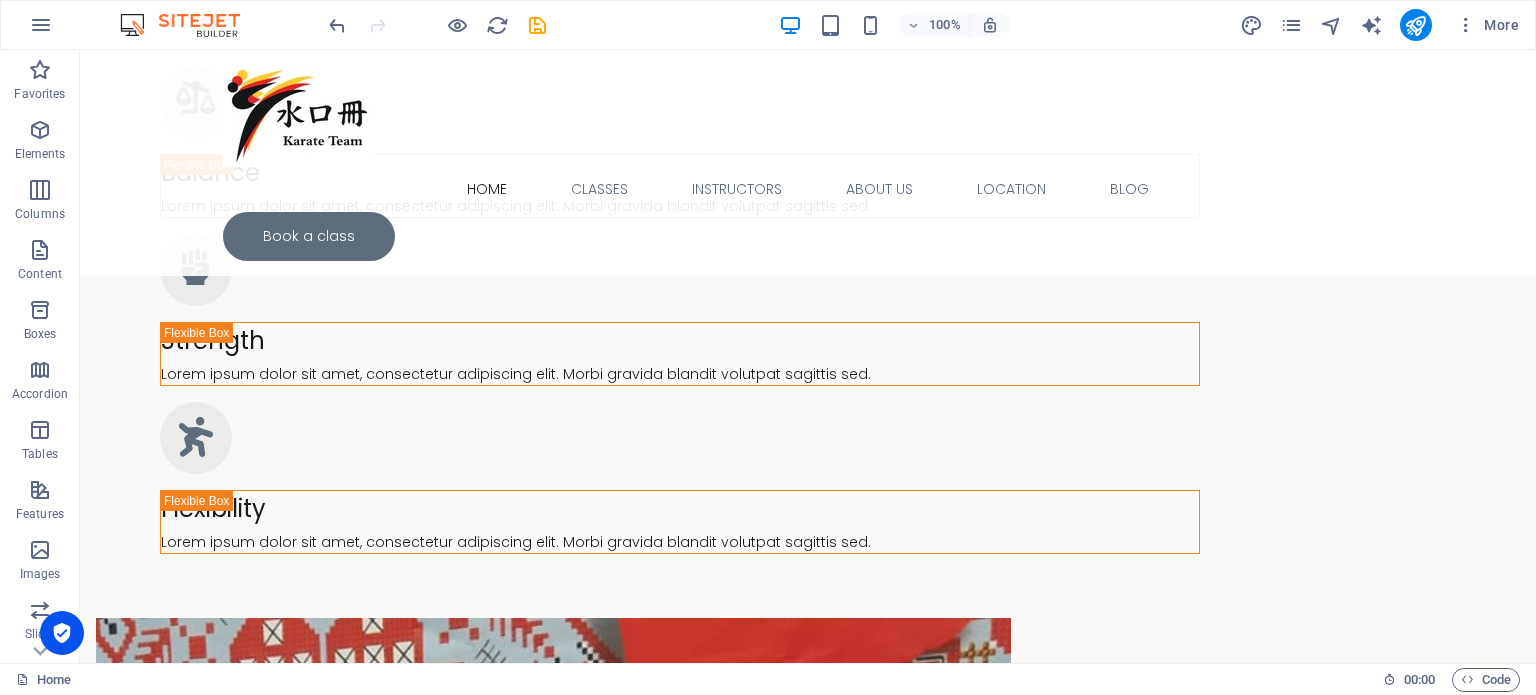 scroll, scrollTop: 2685, scrollLeft: 0, axis: vertical 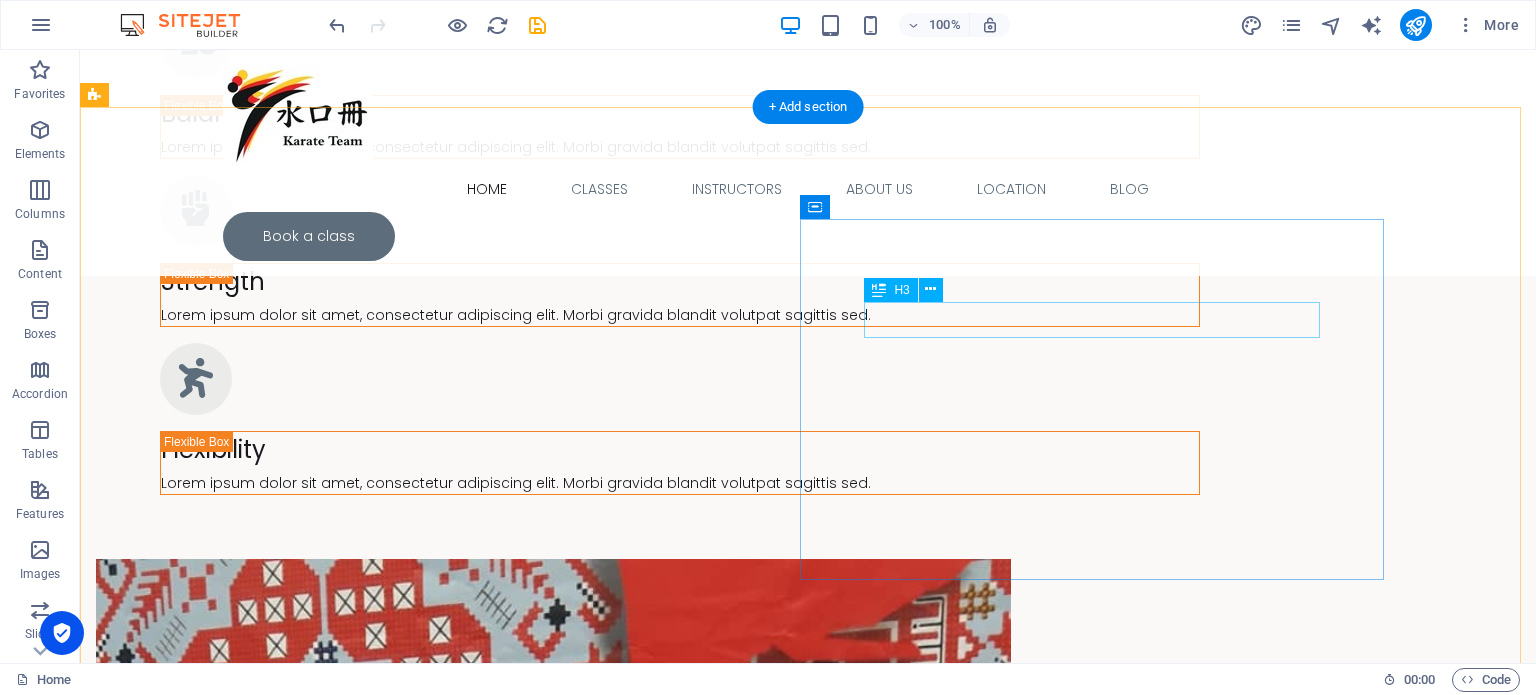 click on "Headline" at bounding box center [680, 4041] 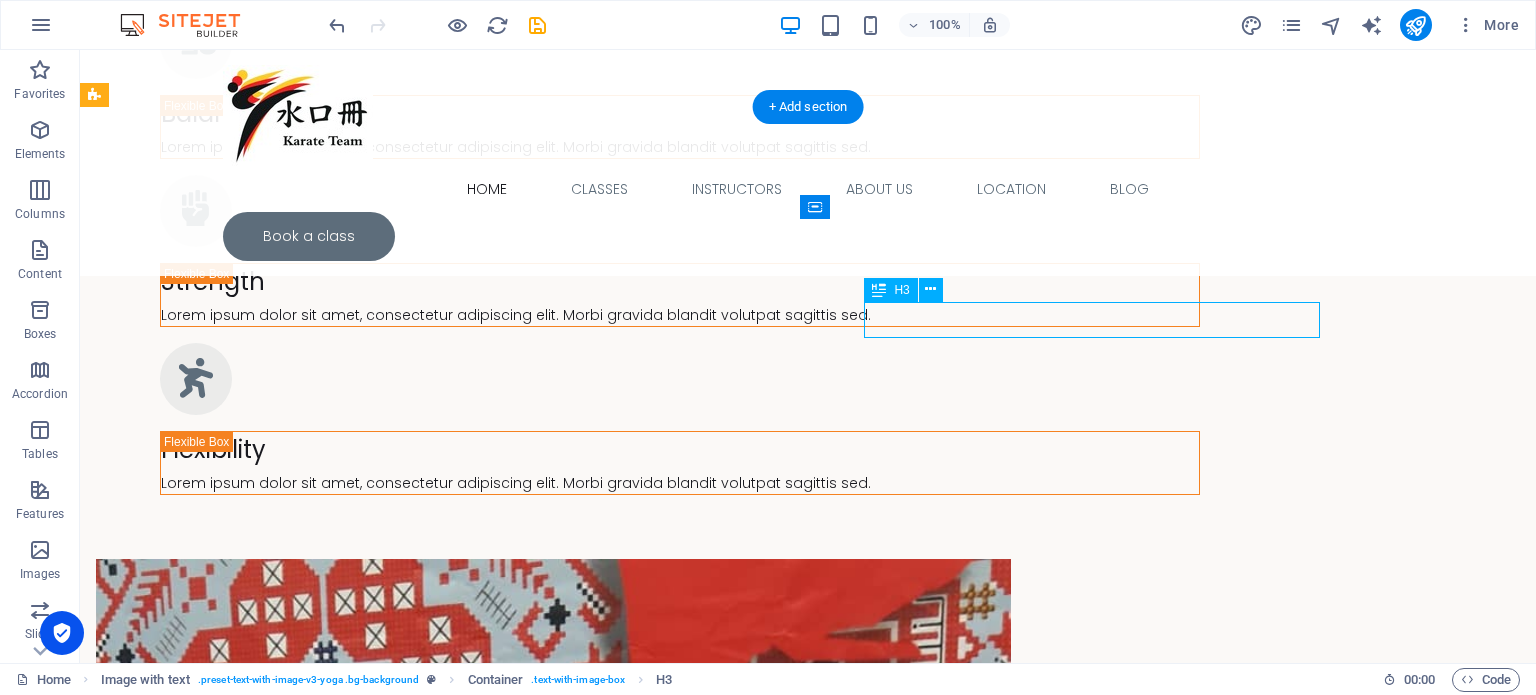 click on "Headline" at bounding box center [680, 4041] 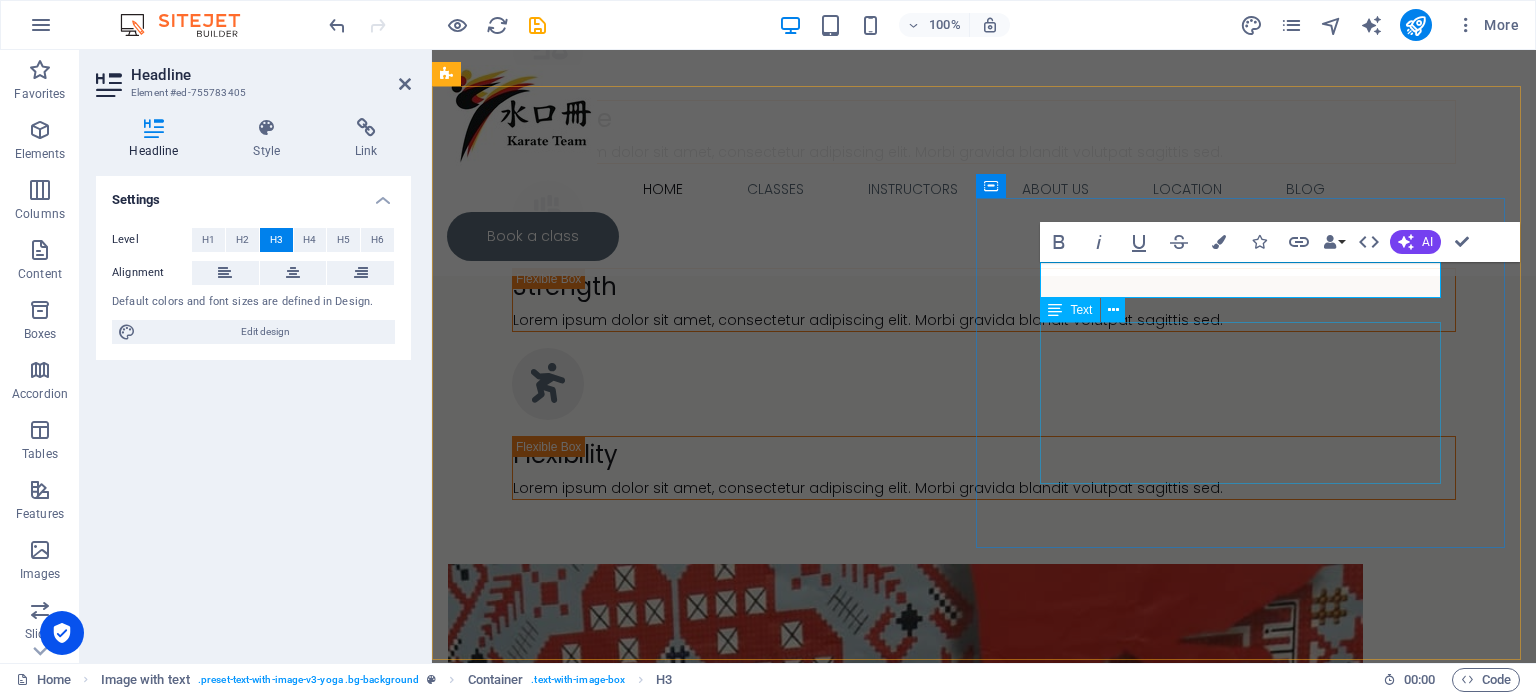 type 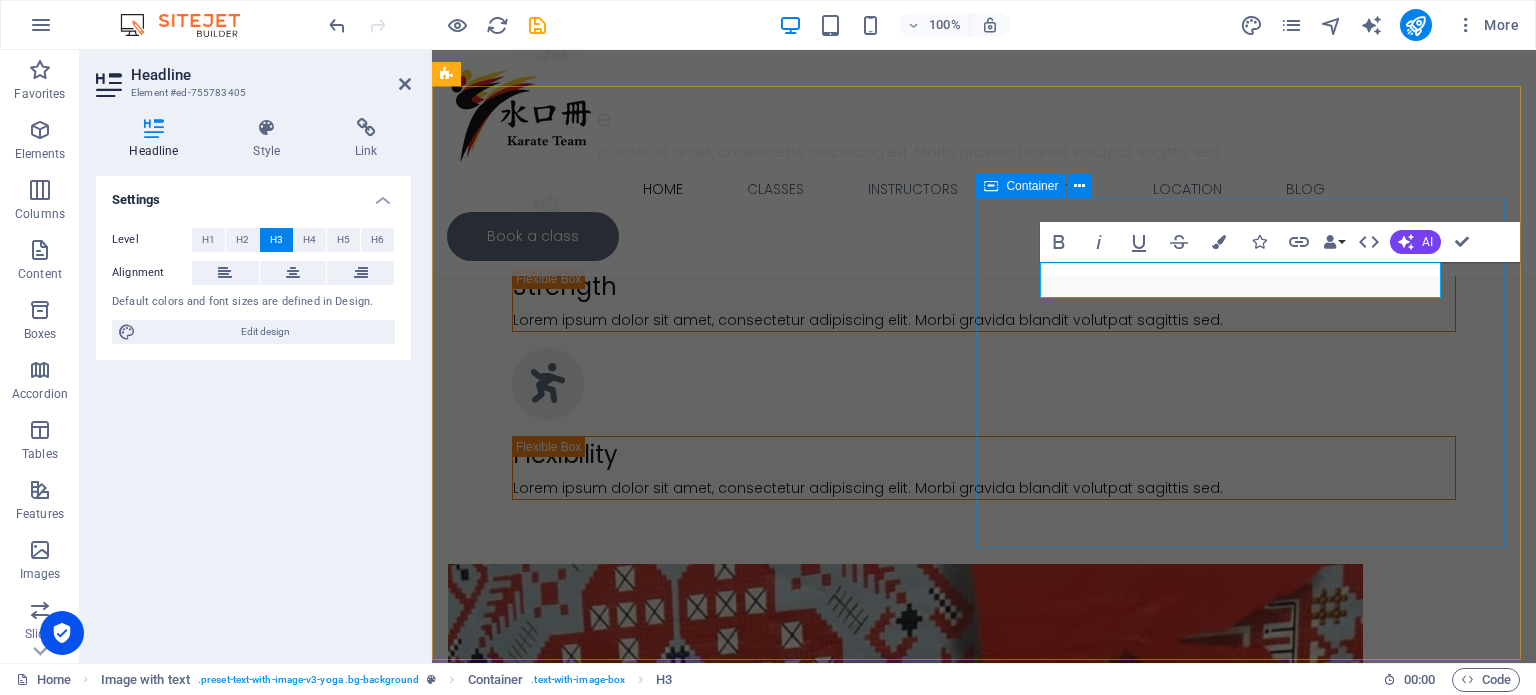 click on "Headline Lorem ipsum dolor sit amet, consectetur adipiscing elit. Condimentum diam orci pretium a pharetra, feugiat cursus. Dictumst risus, sem egestas odio cras adipiscing vulputate. Nisi, risus in suscipit non. Non commodo volutpat, pharetra, vel." at bounding box center [984, 3984] 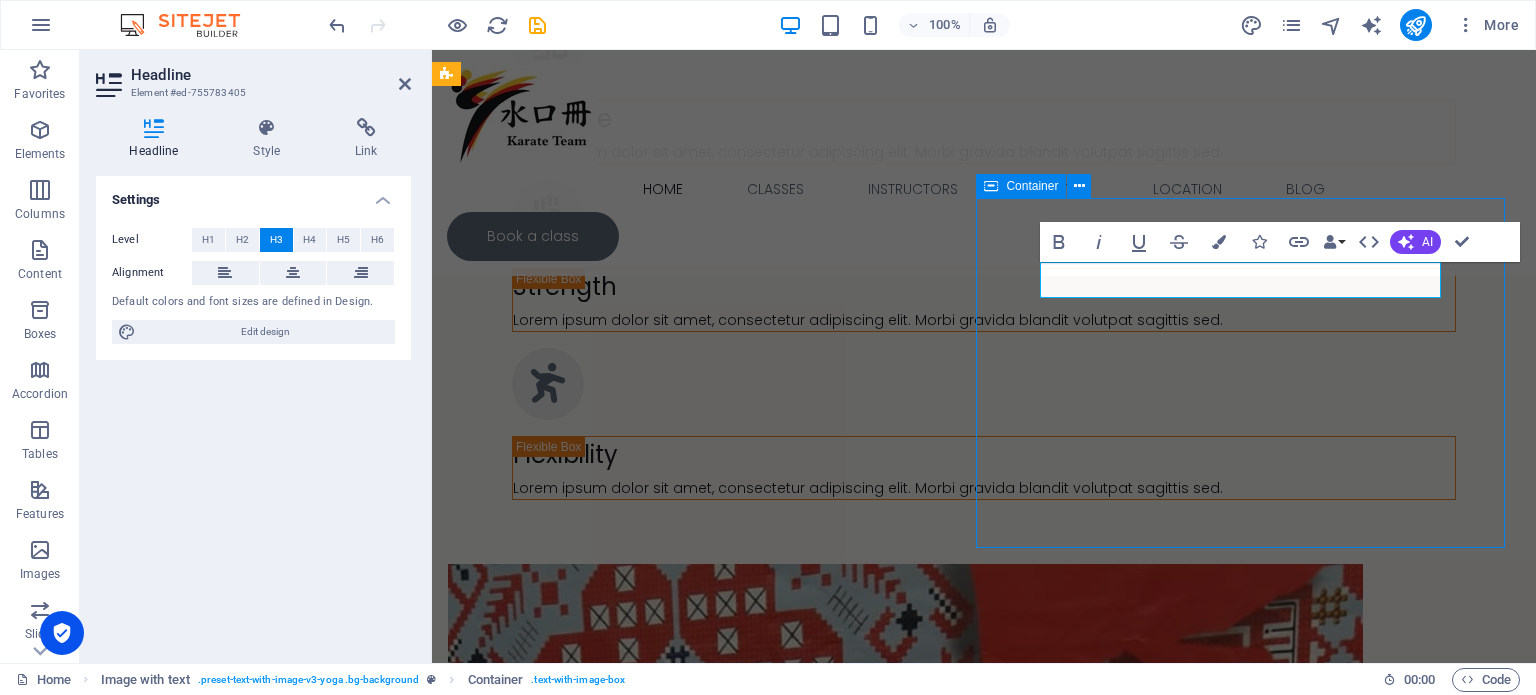 click on "Headline Lorem ipsum dolor sit amet, consectetur adipiscing elit. Condimentum diam orci pretium a pharetra, feugiat cursus. Dictumst risus, sem egestas odio cras adipiscing vulputate. Nisi, risus in suscipit non. Non commodo volutpat, pharetra, vel." at bounding box center (984, 3984) 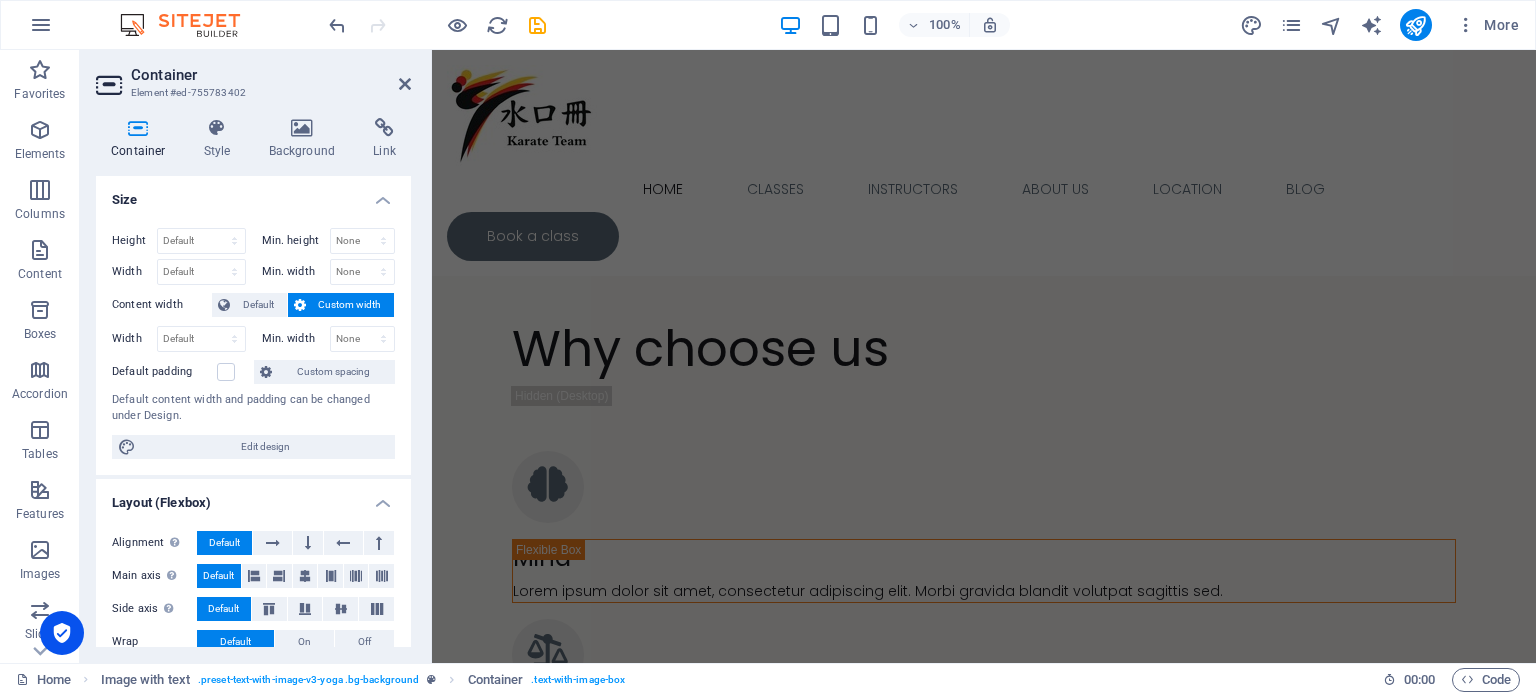 scroll, scrollTop: 1988, scrollLeft: 0, axis: vertical 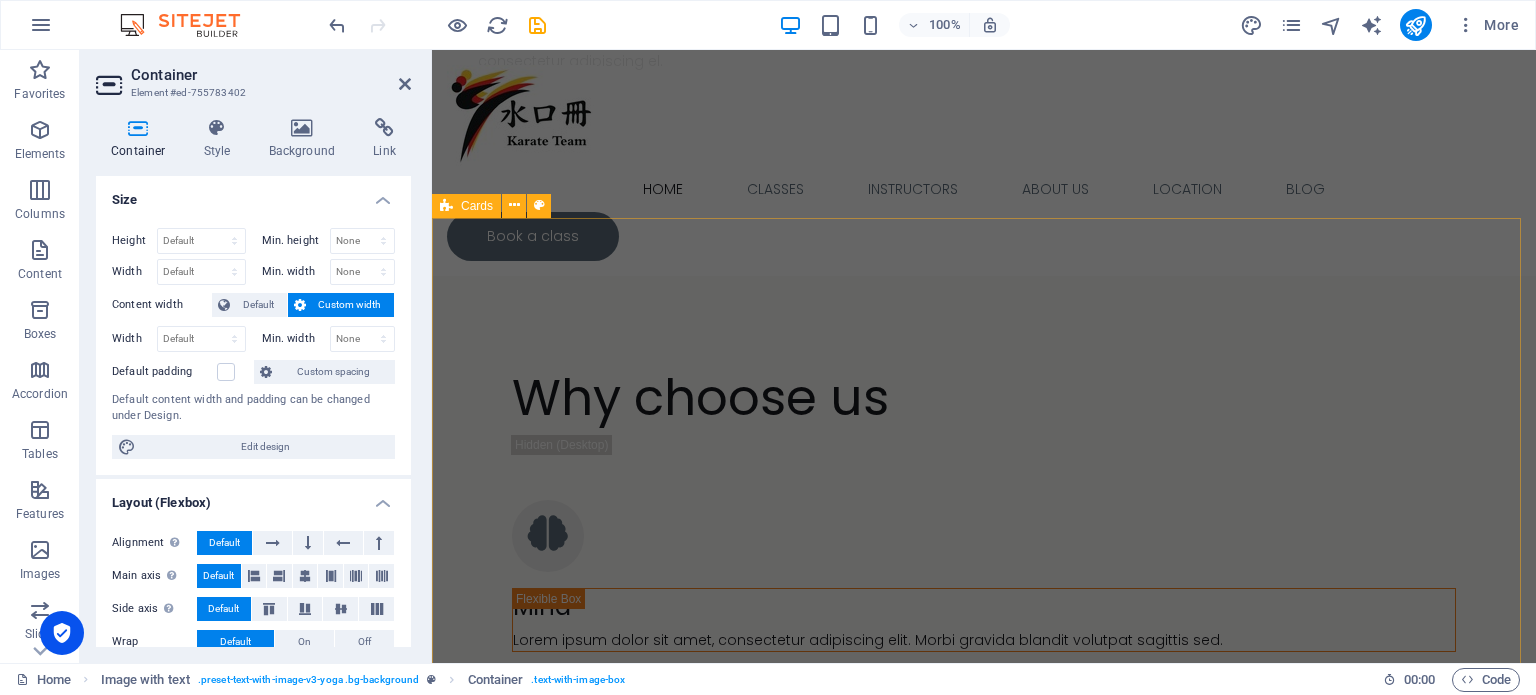click on "Headline Lorem ipsum dolor sit amet, consectetuer adipiscing elit. Aenean commodo ligula eget dolor. Lorem ipsum dolor sit amet. Headline Lorem ipsum dolor sit amet, consectetuer adipiscing elit. Aenean commodo ligula eget dolor. Lorem ipsum dolor sit amet. Headline Lorem ipsum dolor sit amet, consectetuer adipiscing elit. Aenean commodo ligula eget dolor. Lorem ipsum dolor sit amet." at bounding box center [984, 3141] 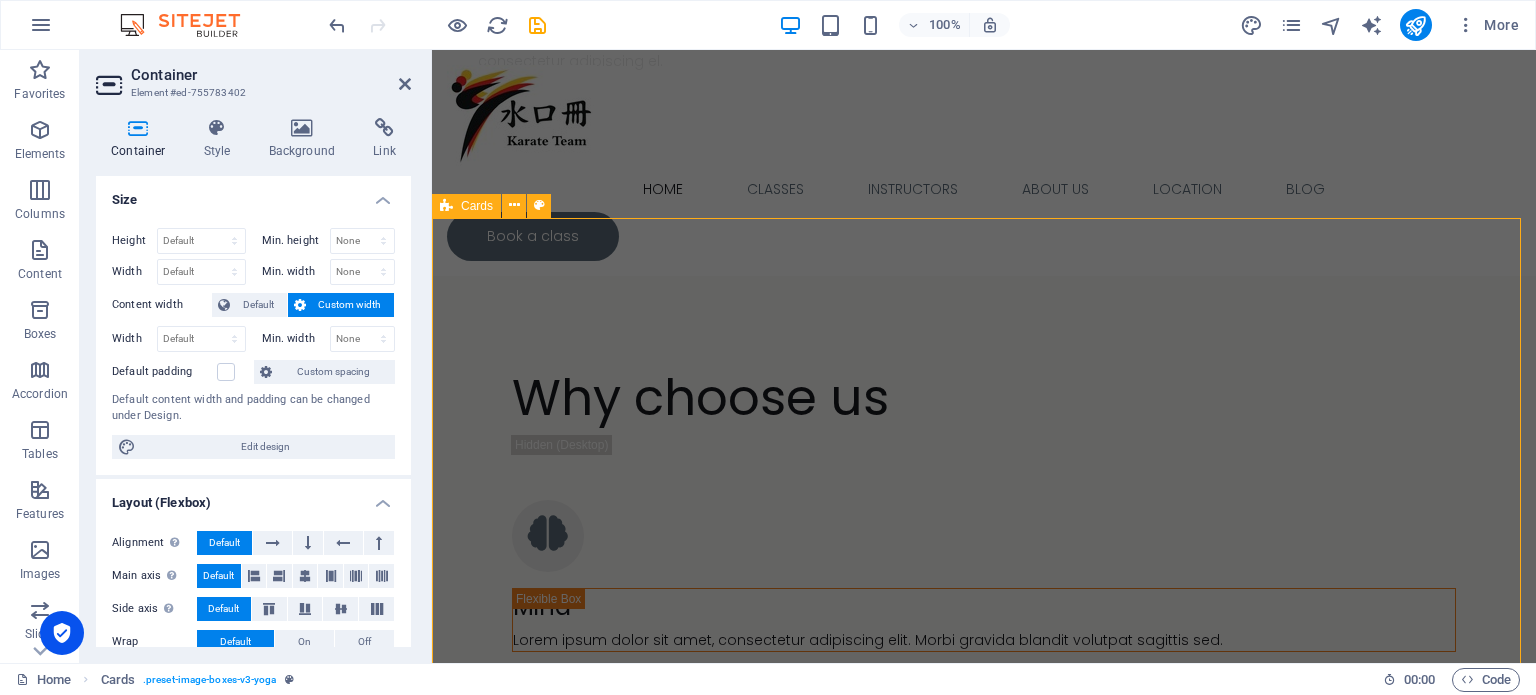 scroll, scrollTop: 2029, scrollLeft: 0, axis: vertical 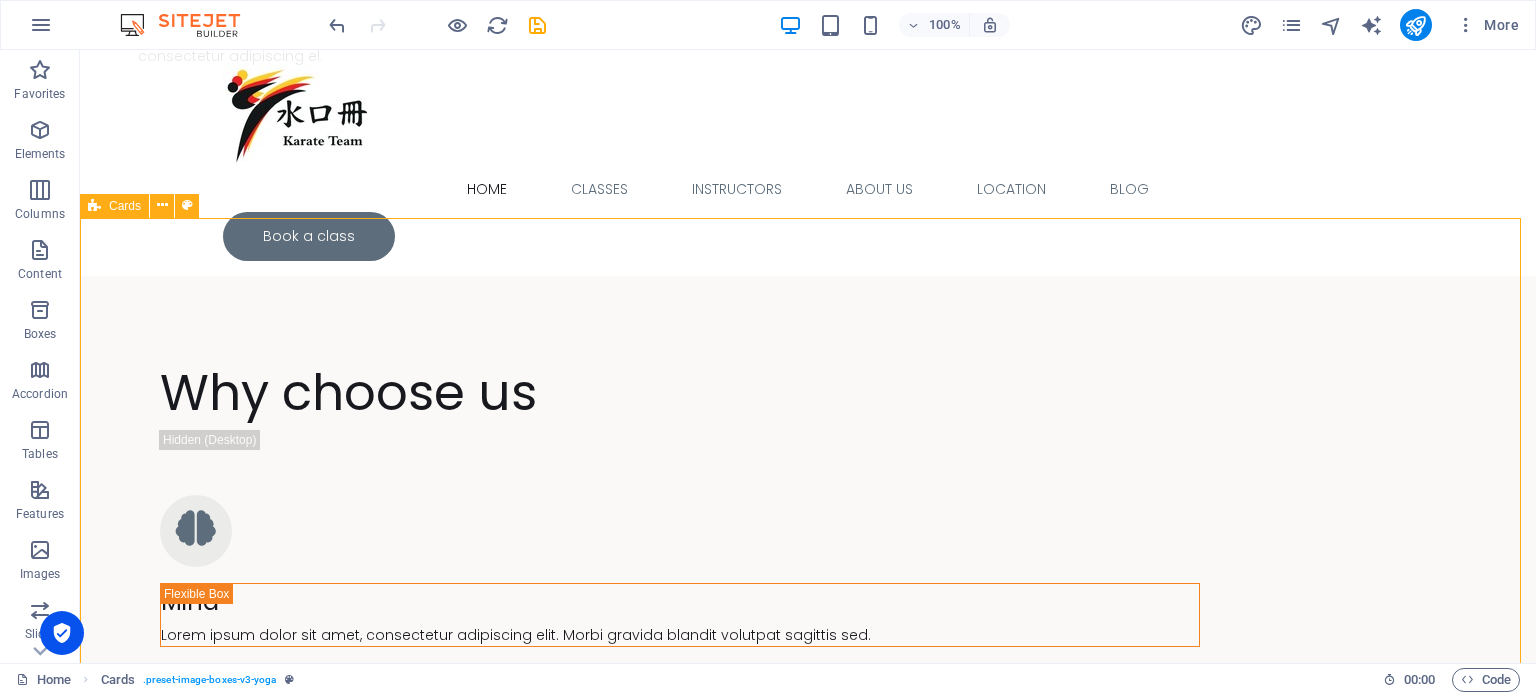 click on "Headline Lorem ipsum dolor sit amet, consectetuer adipiscing elit. Aenean commodo ligula eget dolor. Lorem ipsum dolor sit amet. Headline Lorem ipsum dolor sit amet, consectetuer adipiscing elit. Aenean commodo ligula eget dolor. Lorem ipsum dolor sit amet. Headline Lorem ipsum dolor sit amet, consectetuer adipiscing elit. Aenean commodo ligula eget dolor. Lorem ipsum dolor sit amet." at bounding box center [808, 3163] 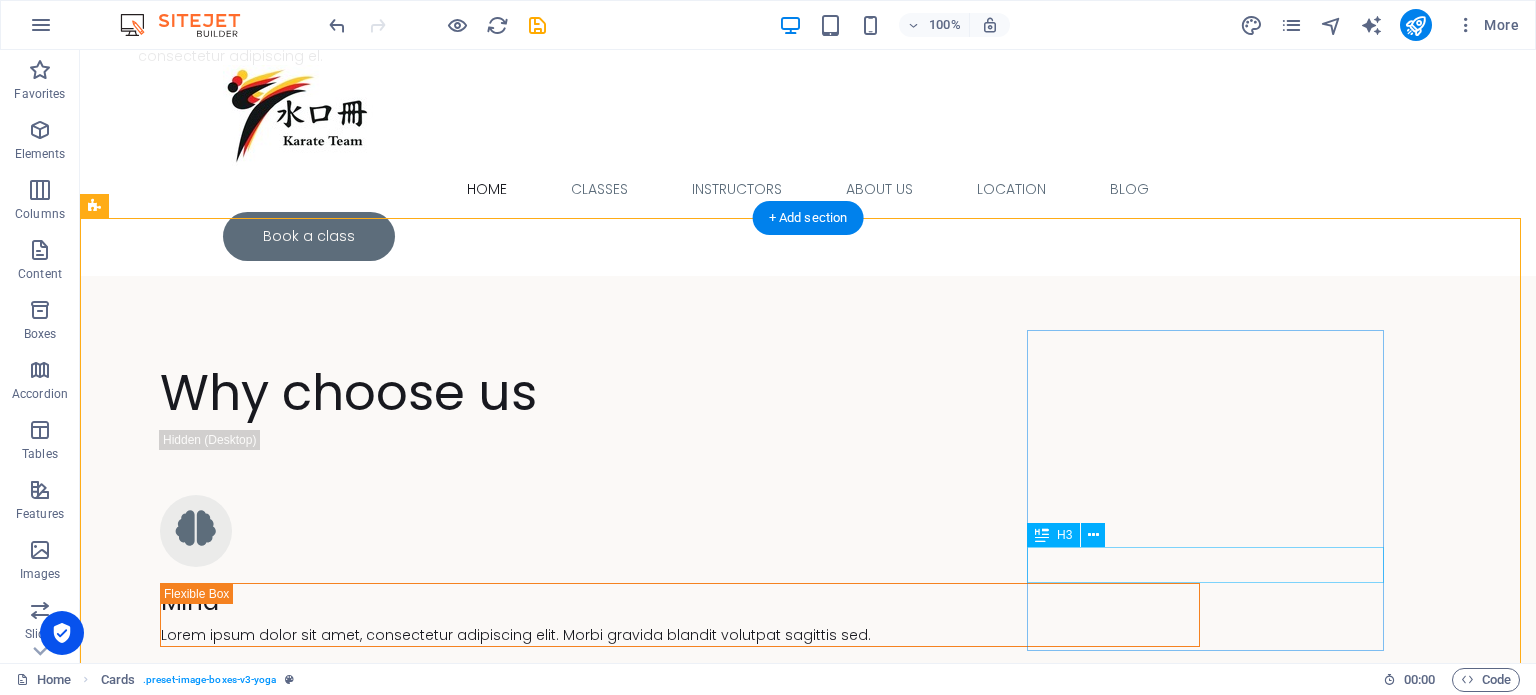 click on "Headline" at bounding box center (274, 3584) 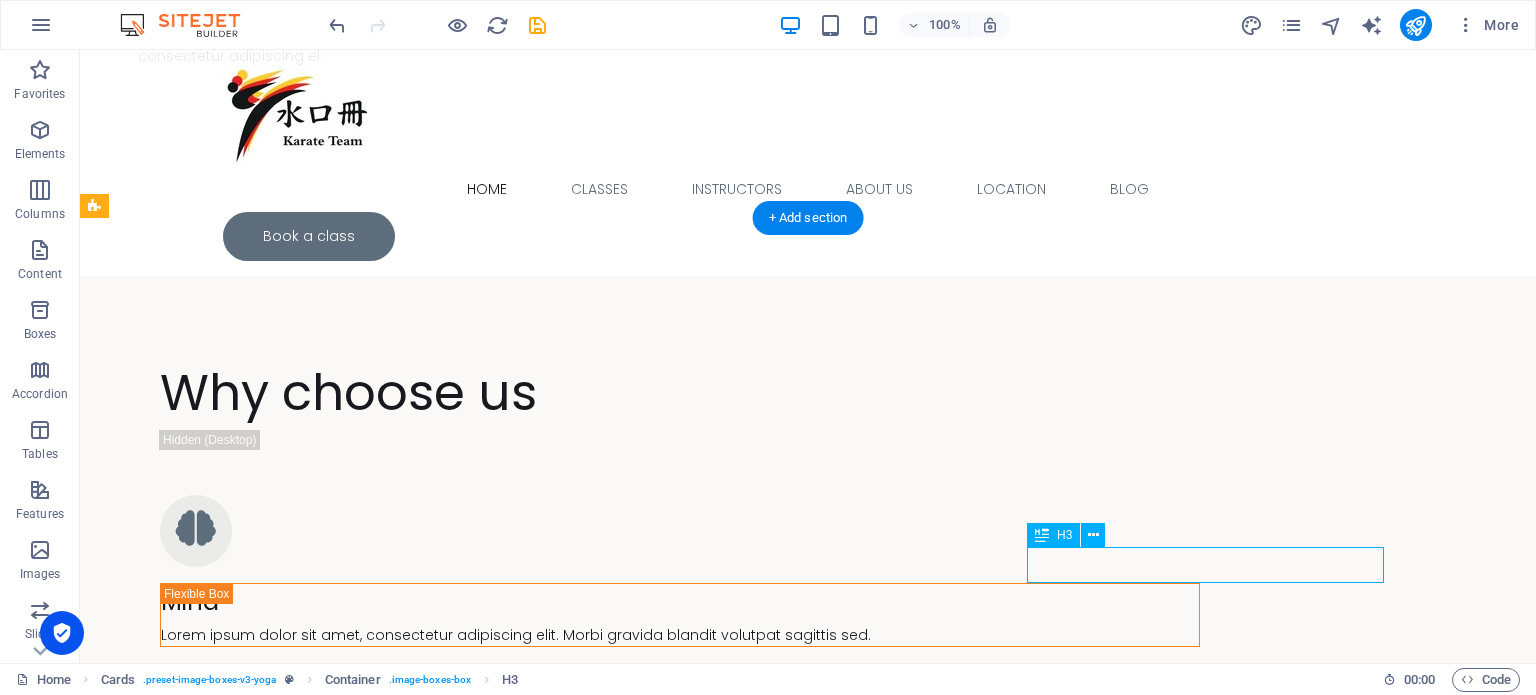 click on "Headline" at bounding box center [274, 3584] 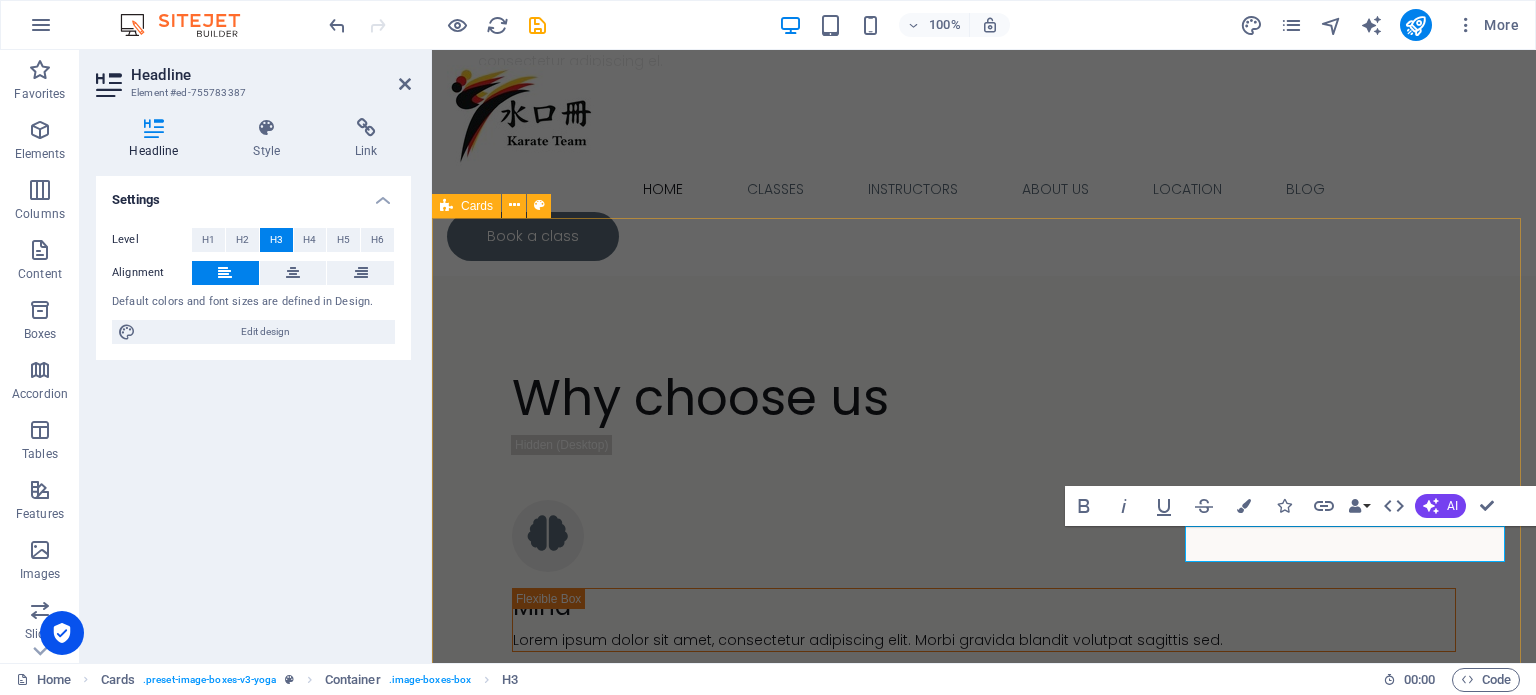 type 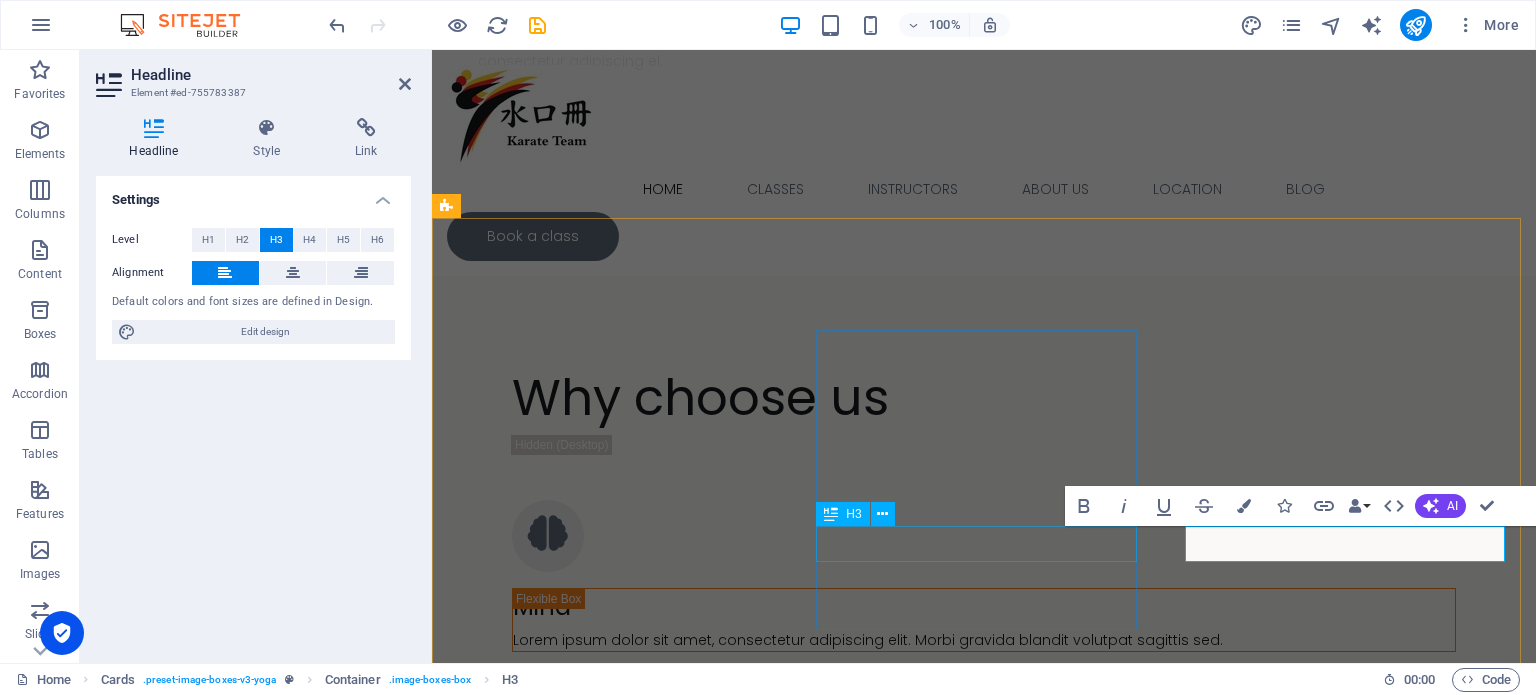 click on "Headline" at bounding box center (610, 3207) 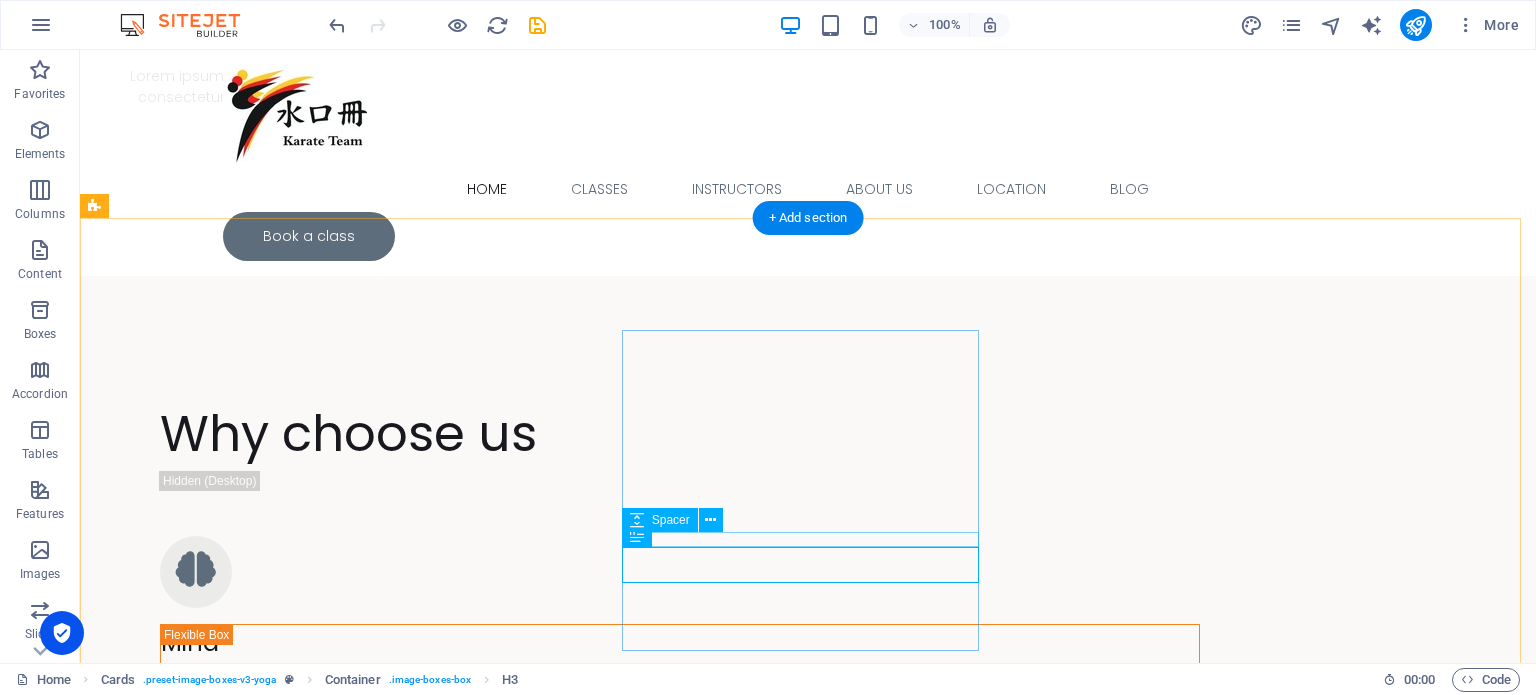 scroll, scrollTop: 2029, scrollLeft: 0, axis: vertical 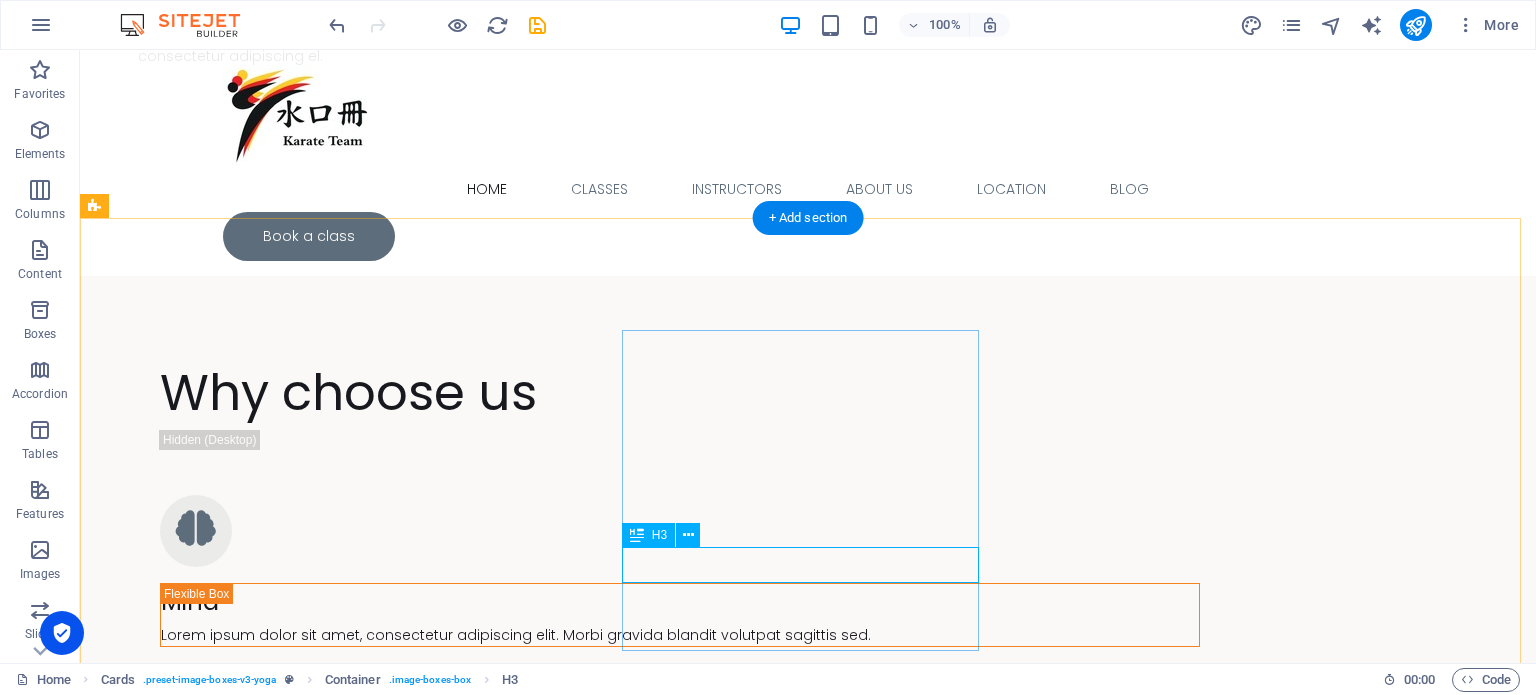 click on "Headline" at bounding box center (274, 3238) 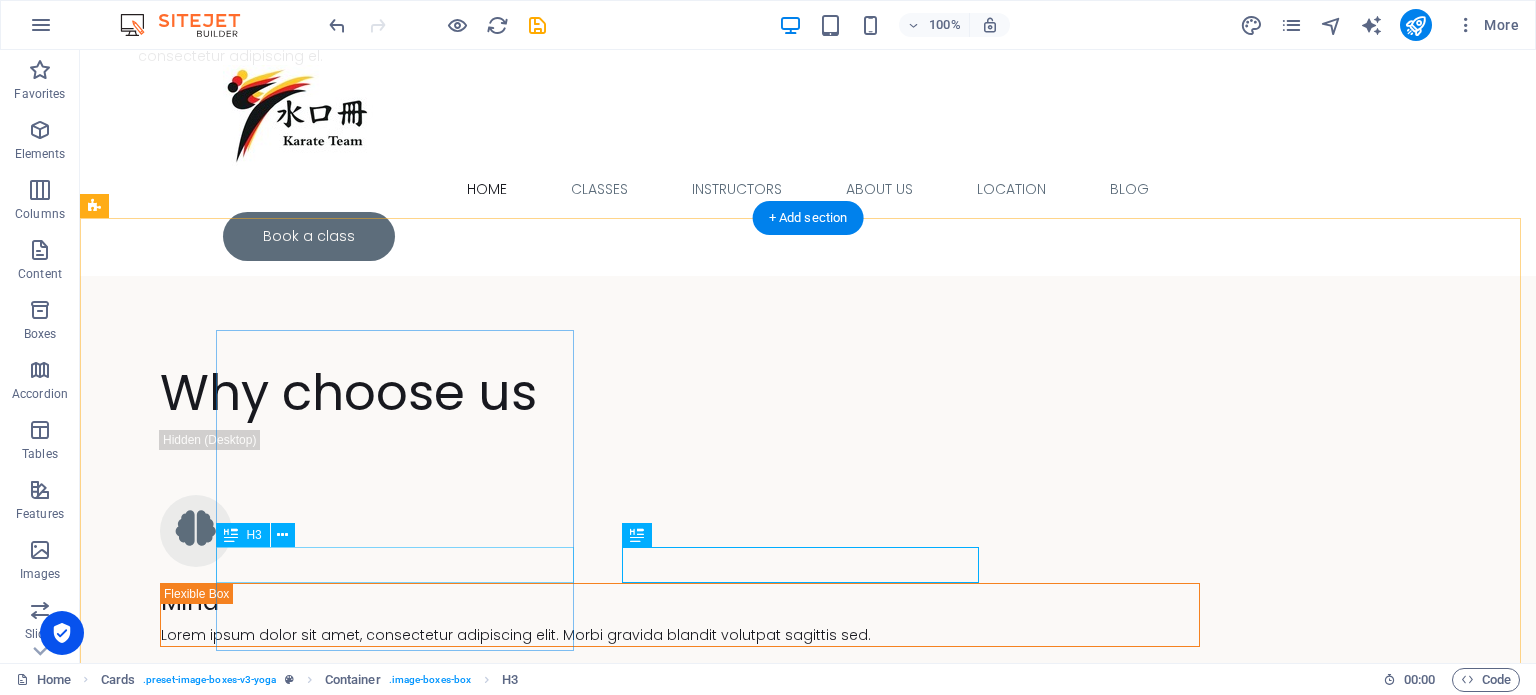 click on "Headline" at bounding box center [274, 2893] 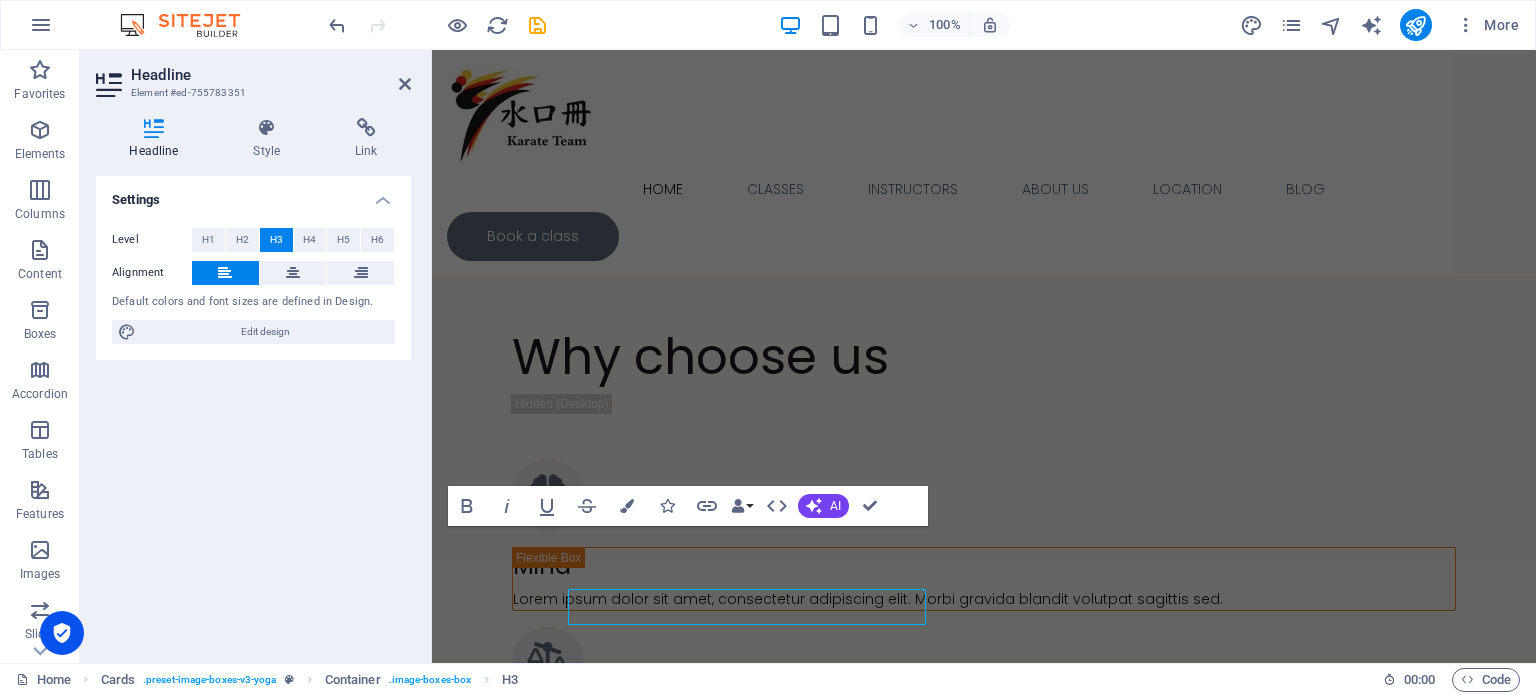 scroll, scrollTop: 1988, scrollLeft: 0, axis: vertical 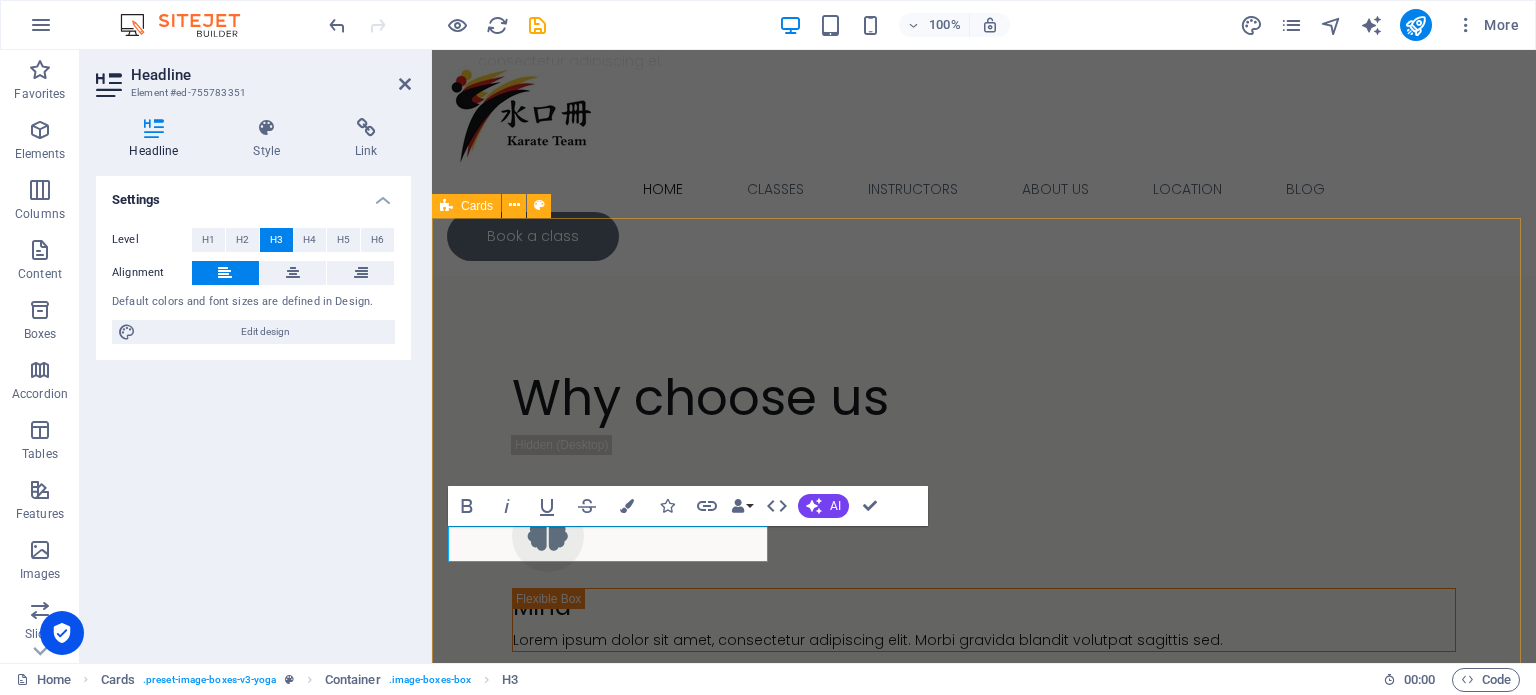 type 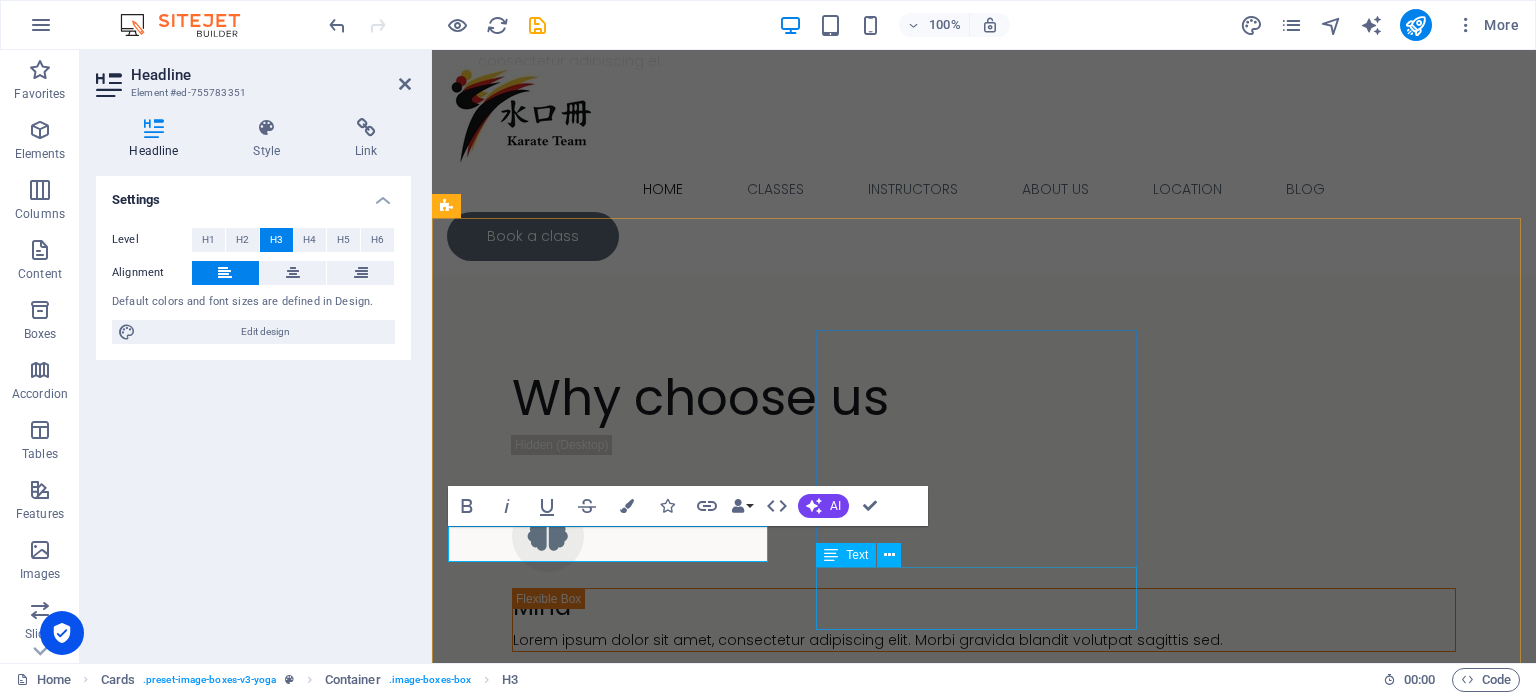 click on "Lorem ipsum dolor sit amet, consectetuer adipiscing elit. Aenean commodo ligula eget dolor. Lorem ipsum dolor sit amet." at bounding box center [610, 3261] 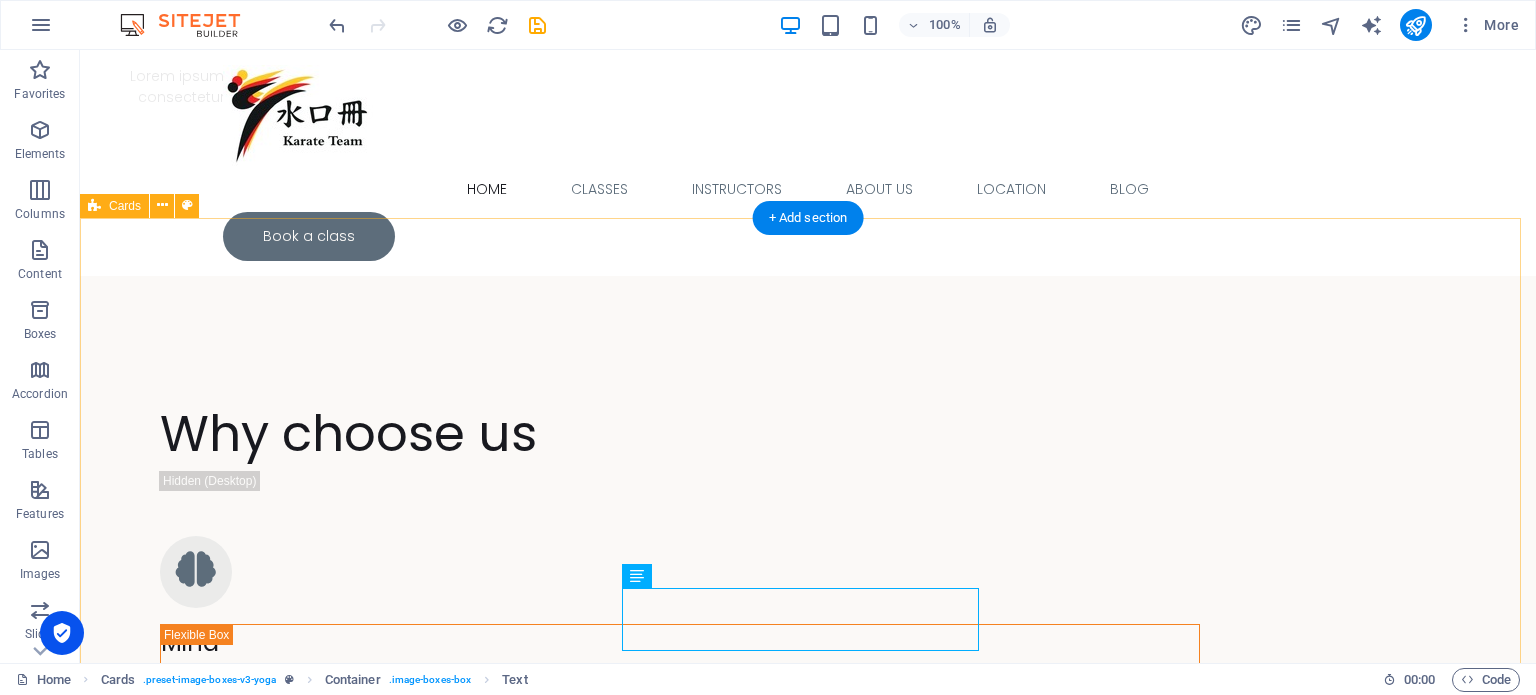 scroll, scrollTop: 2029, scrollLeft: 0, axis: vertical 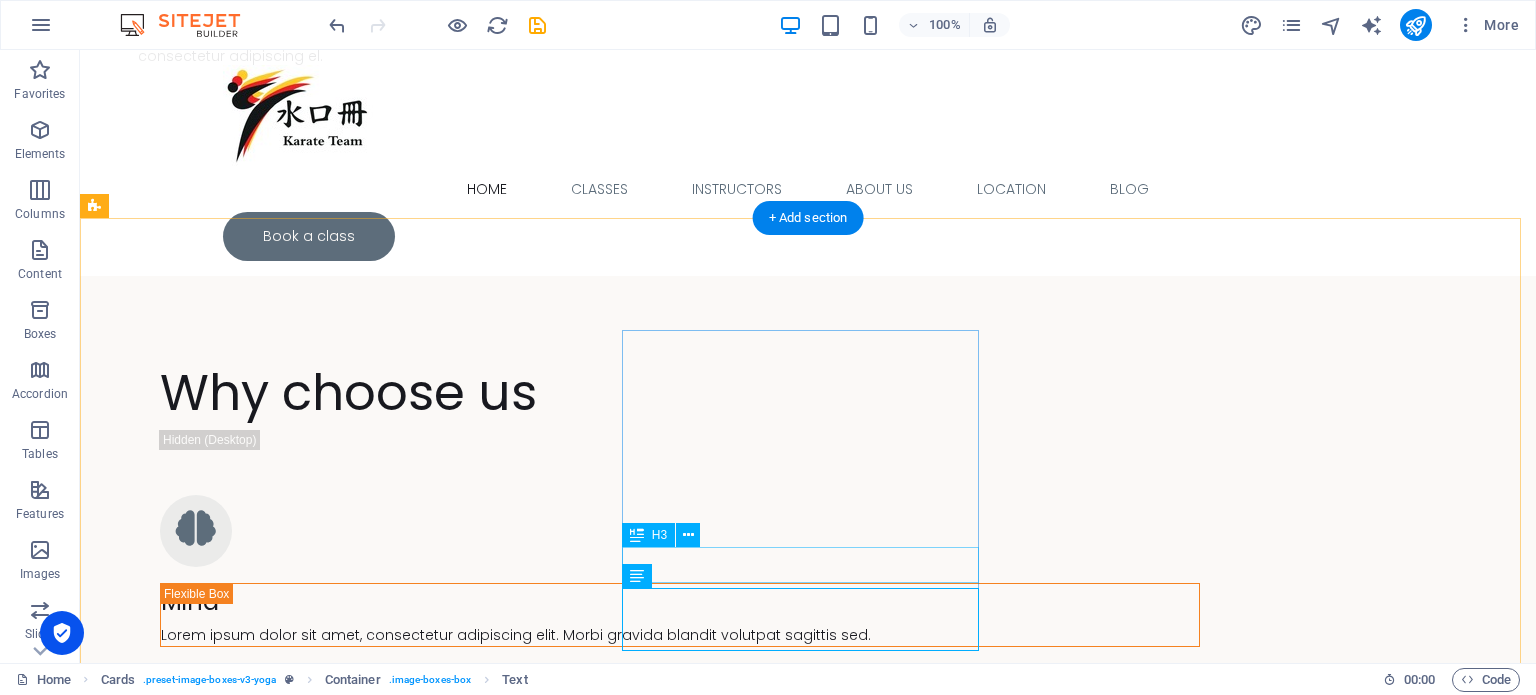 click on "Headline" at bounding box center (274, 3238) 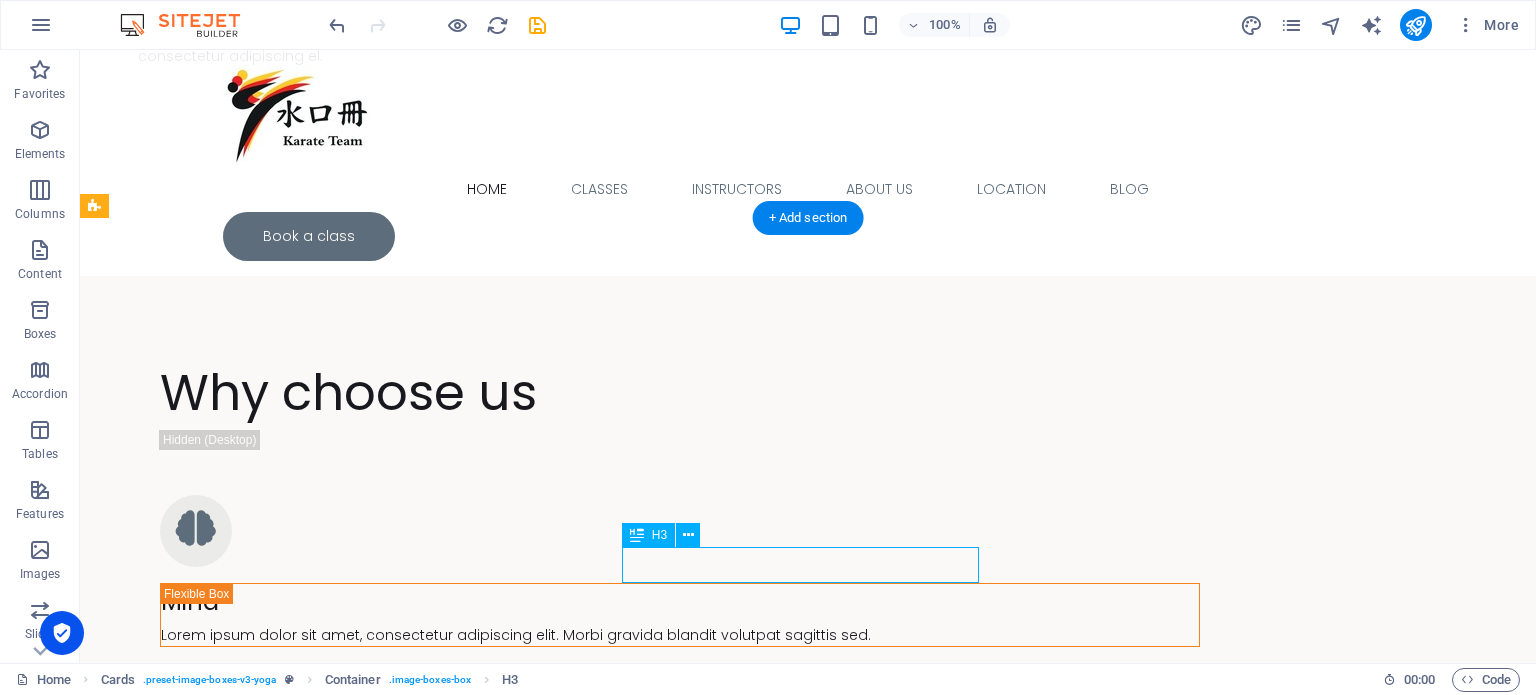 click on "Headline" at bounding box center (274, 3238) 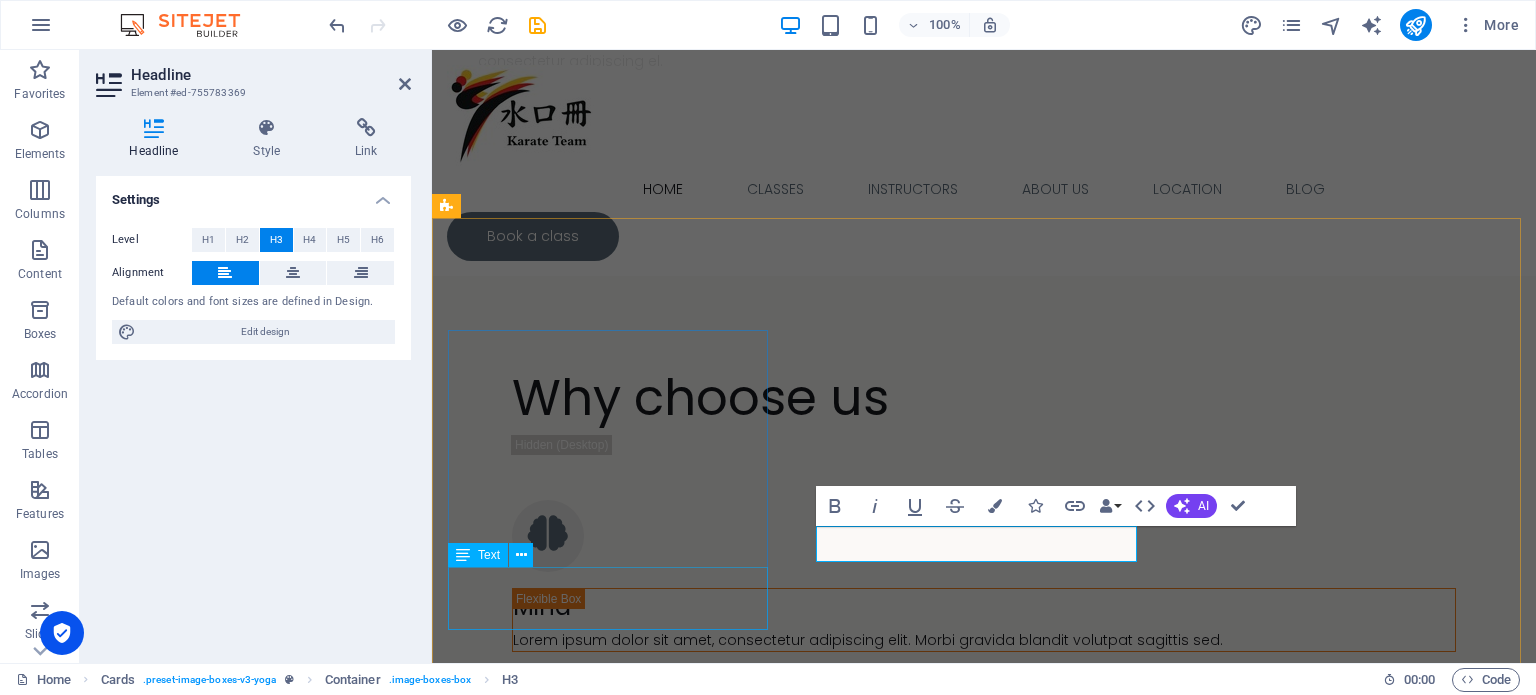 type 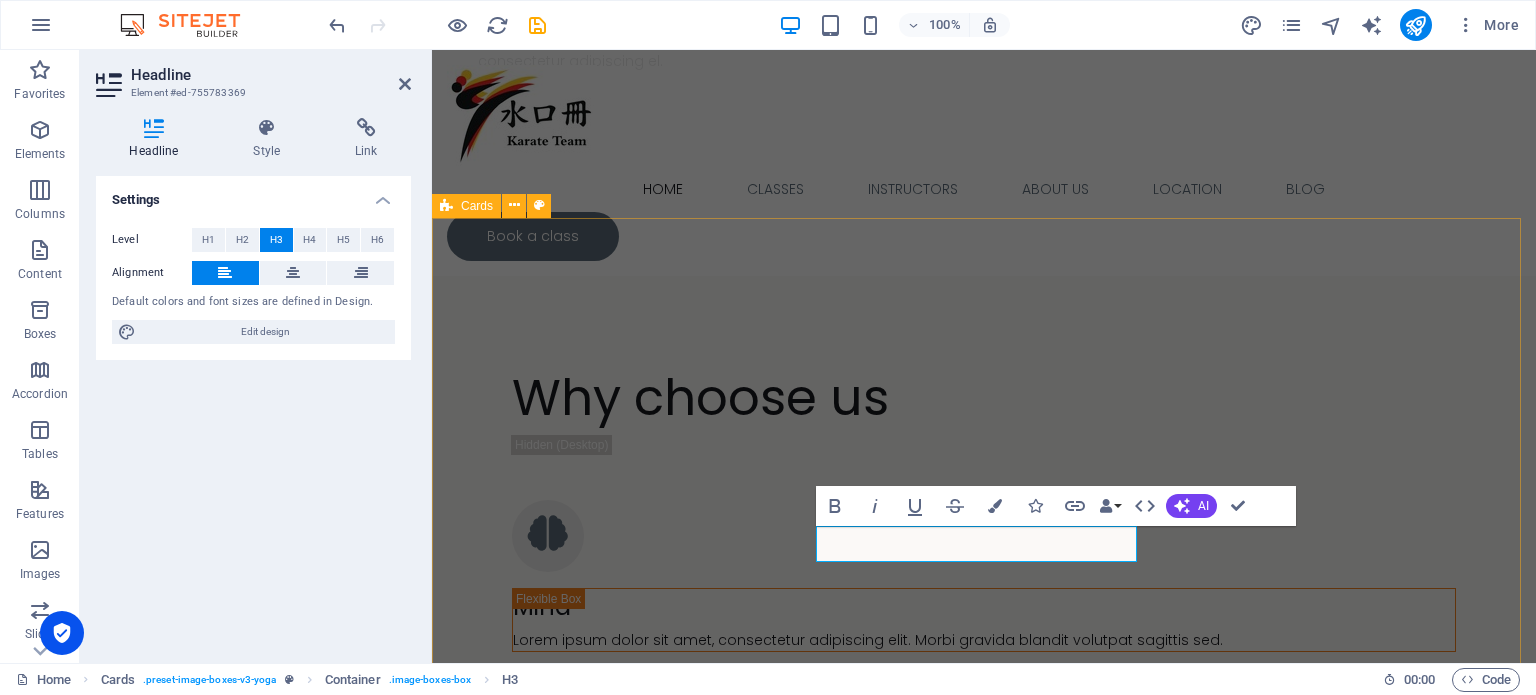 click on "Cape-Town Loading Lorem ipsum dolor sit amet, consectetuer adipiscing elit. Aenean commodo ligula eget dolor. Lorem ipsum dolor sit amet. Ramotswa Tournament Lorem ipsum dolor sit amet, consectetuer adipiscing elit. Aenean commodo ligula eget dolor. Lorem ipsum dolor sit amet. Serowe Tourney Results Lorem ipsum dolor sit amet, consectetuer adipiscing elit. Aenean commodo ligula eget dolor. Lorem ipsum dolor sit amet." at bounding box center [984, 3141] 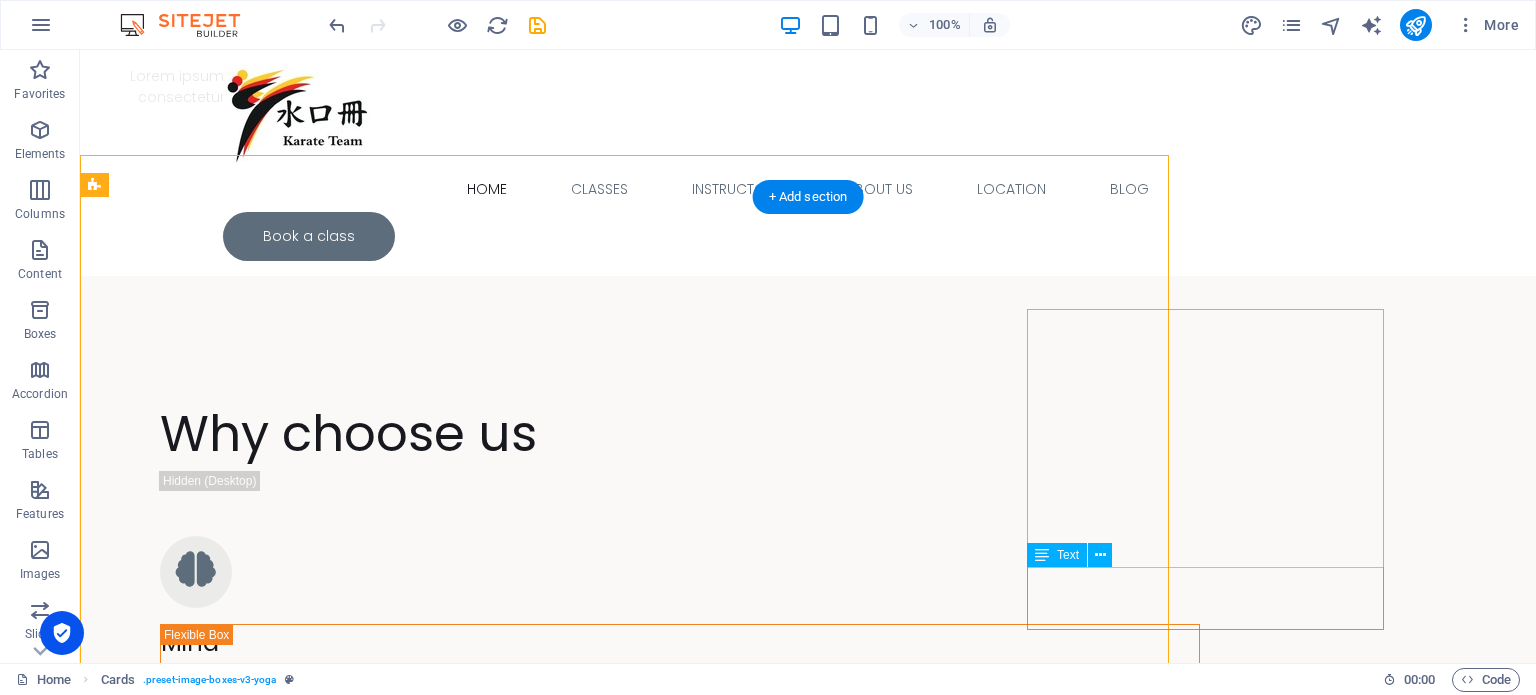 scroll, scrollTop: 2050, scrollLeft: 0, axis: vertical 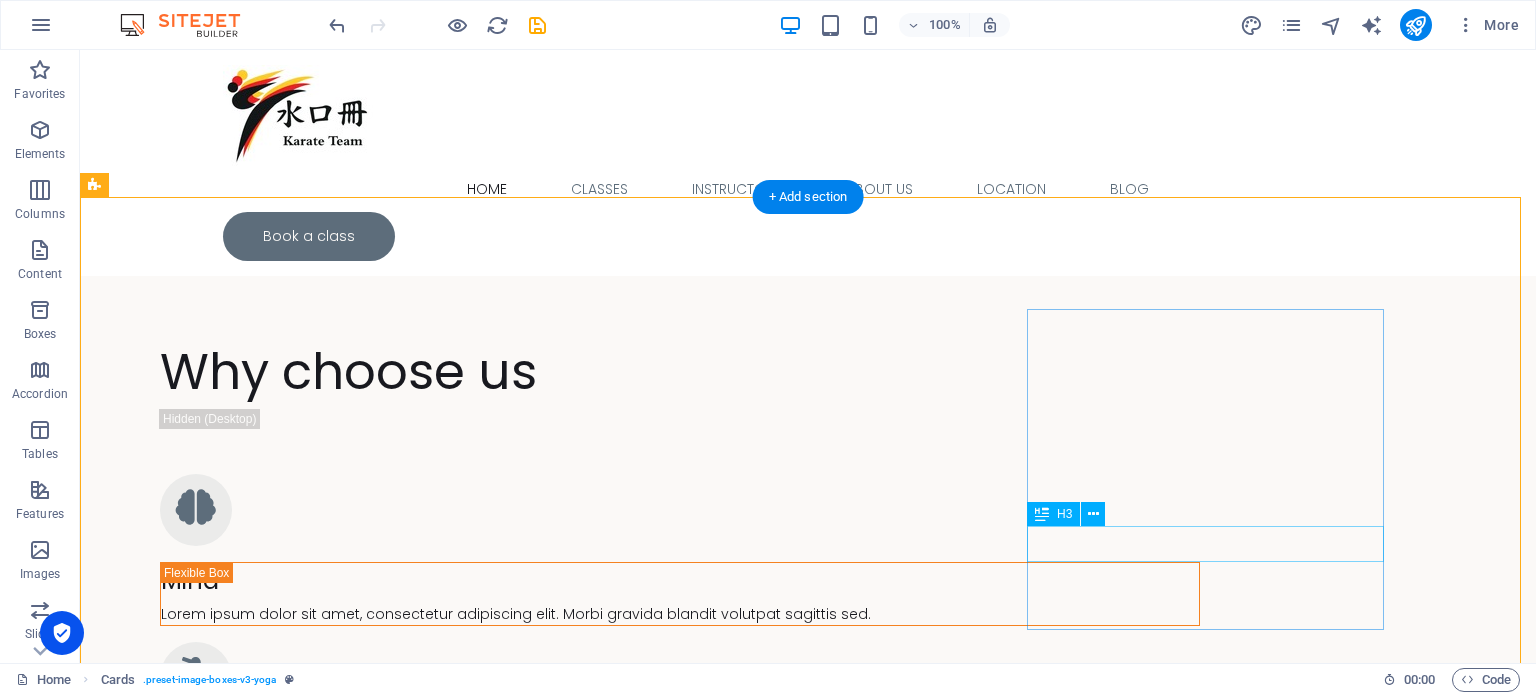 click on "Serowe Tourney Results" at bounding box center (274, 3563) 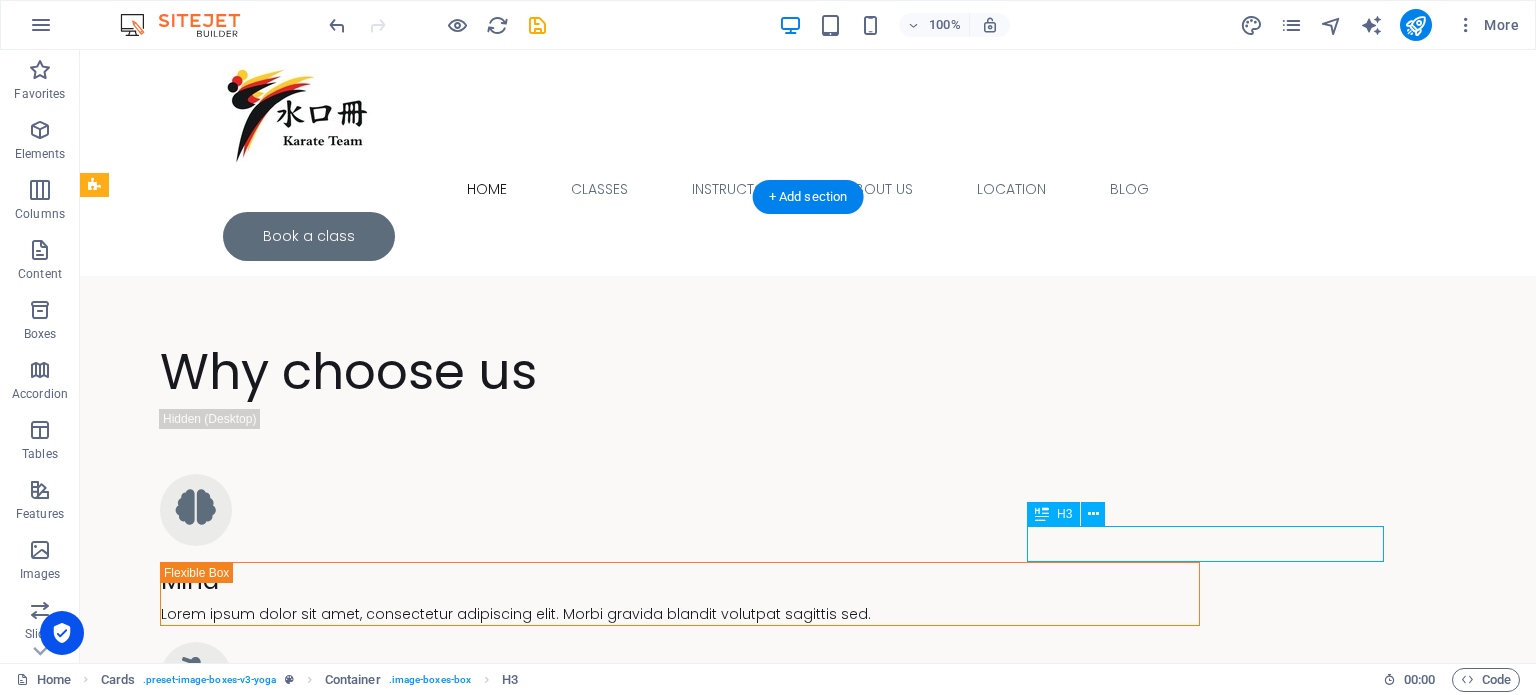 click on "Serowe Tourney Results" at bounding box center (274, 3563) 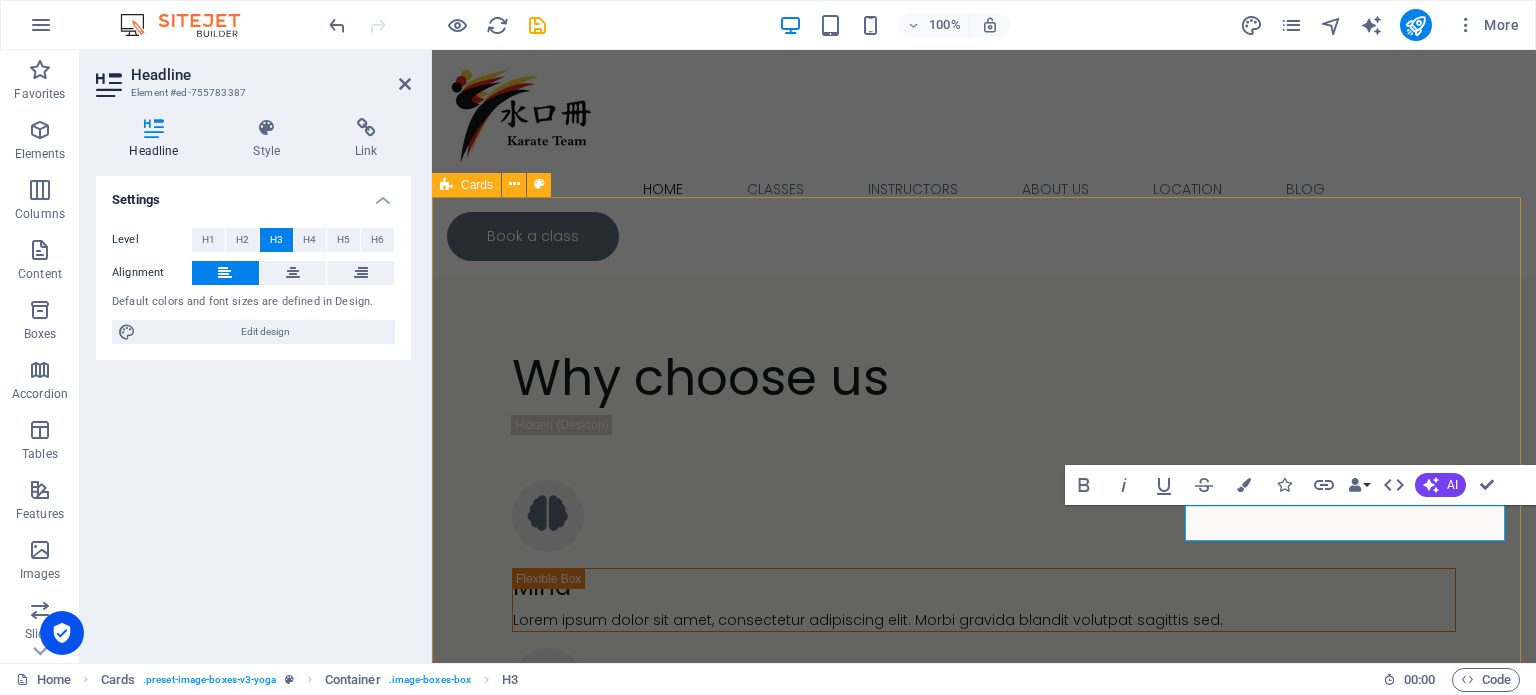 click on "Cape-Town Loading Lorem ipsum dolor sit amet, consectetuer adipiscing elit. Aenean commodo ligula eget dolor. Lorem ipsum dolor sit amet. Ramotswa Tournament Lorem ipsum dolor sit amet, consectetuer adipiscing elit. Aenean commodo ligula eget dolor. Lorem ipsum dolor sit amet. Serowe Tourney Results Lorem ipsum dolor sit amet, consectetuer adipiscing elit. Aenean commodo ligula eget dolor. Lorem ipsum dolor sit amet." at bounding box center [984, 3121] 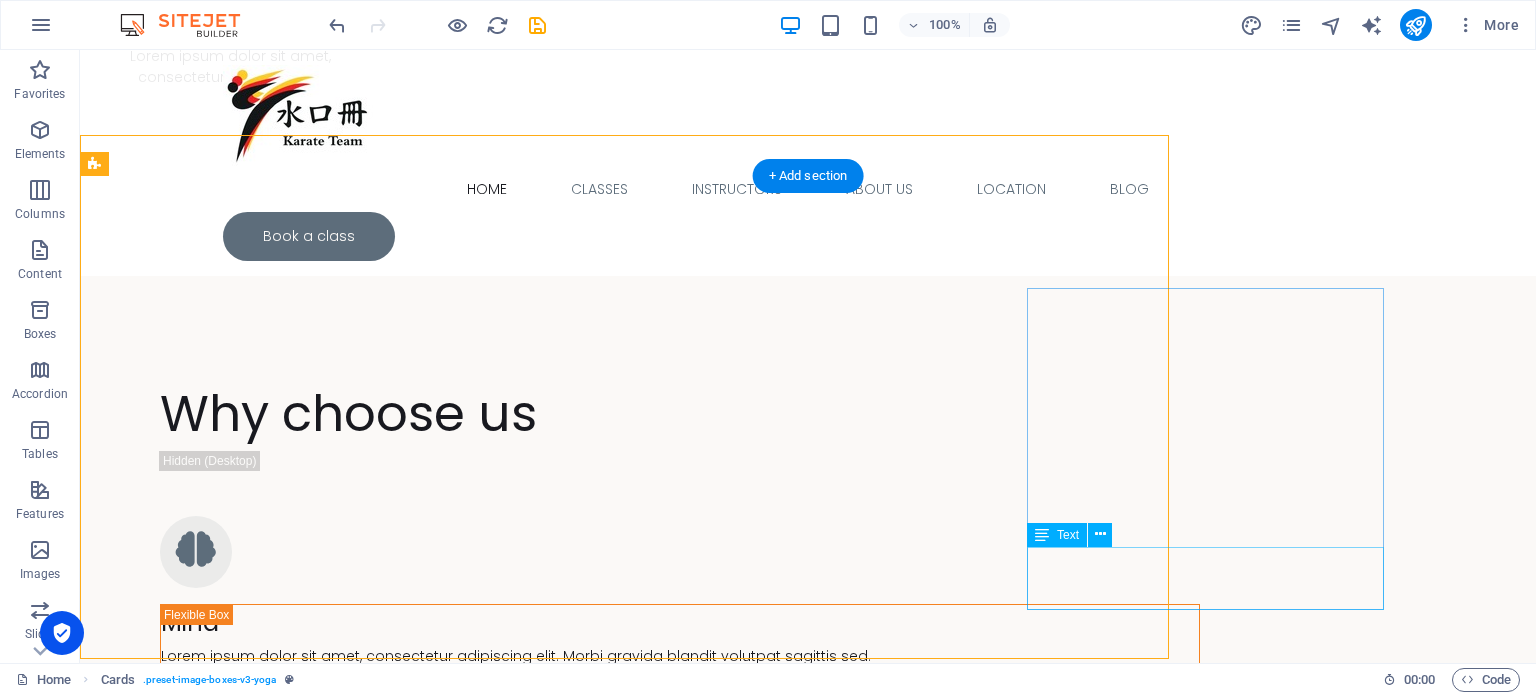 click on "Cape-Town Loading Lorem ipsum dolor sit amet, consectetuer adipiscing elit. Aenean commodo ligula eget dolor. Lorem ipsum dolor sit amet. Ramotswa Tournament Lorem ipsum dolor sit amet, consectetuer adipiscing elit. Aenean commodo ligula eget dolor. Lorem ipsum dolor sit amet. Serowe Tourney Results Lorem ipsum dolor sit amet, consectetuer adipiscing elit. Aenean commodo ligula eget dolor. Lorem ipsum dolor sit amet." at bounding box center (808, 3184) 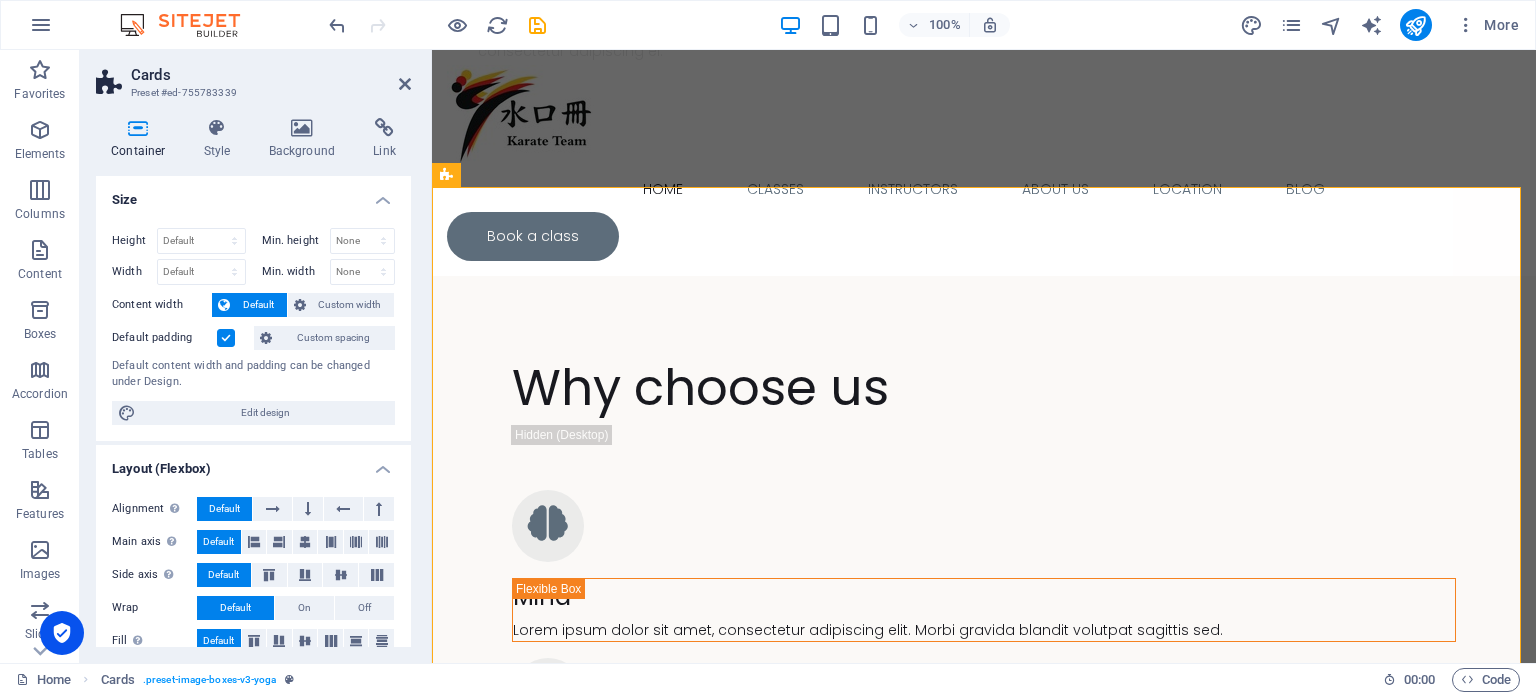 scroll, scrollTop: 2018, scrollLeft: 0, axis: vertical 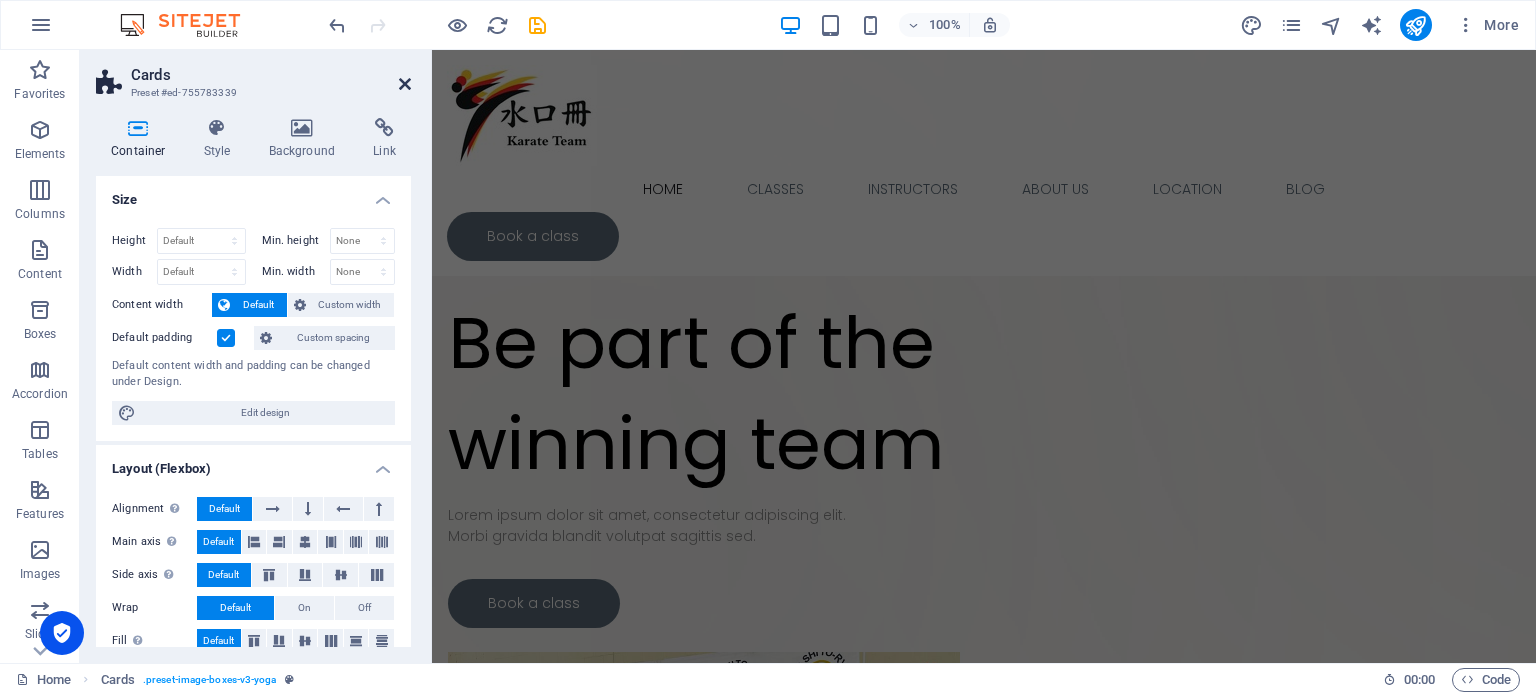 click at bounding box center (405, 84) 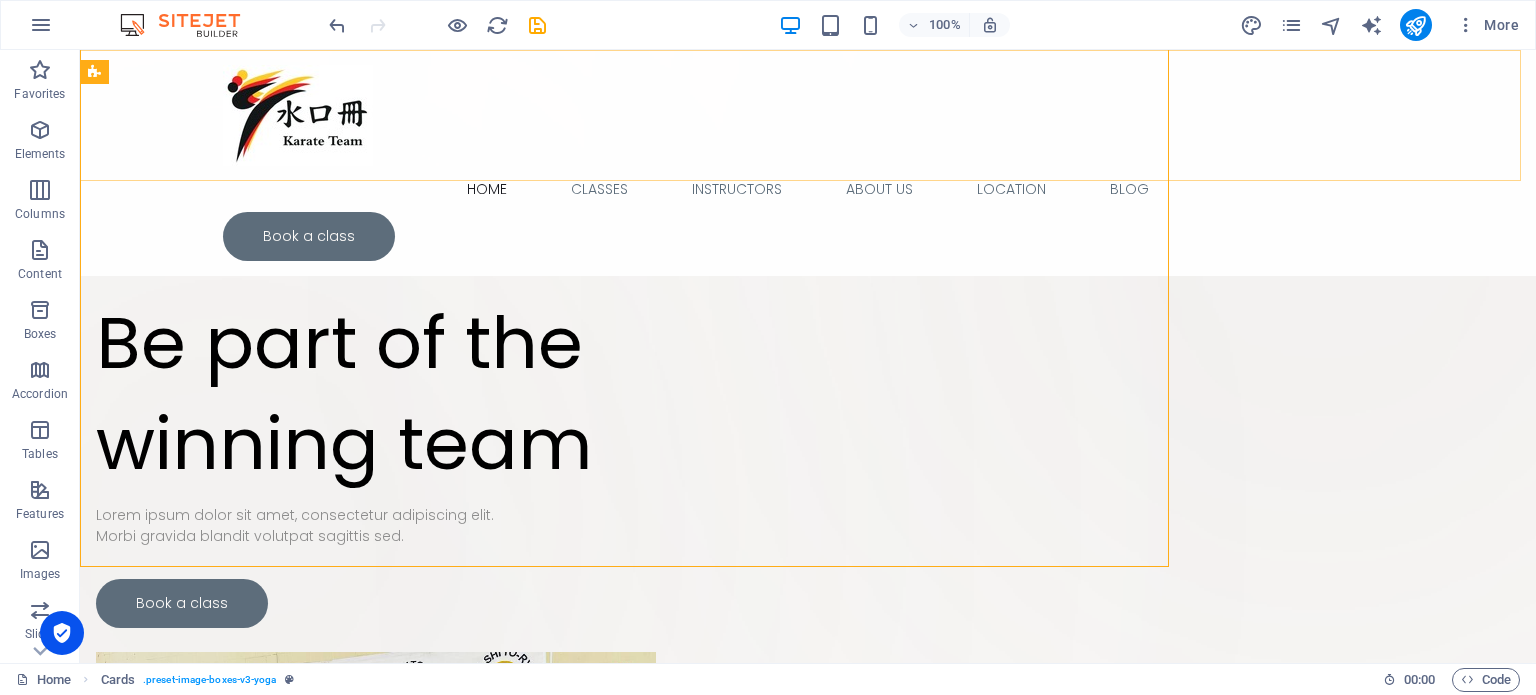 scroll, scrollTop: 2163, scrollLeft: 0, axis: vertical 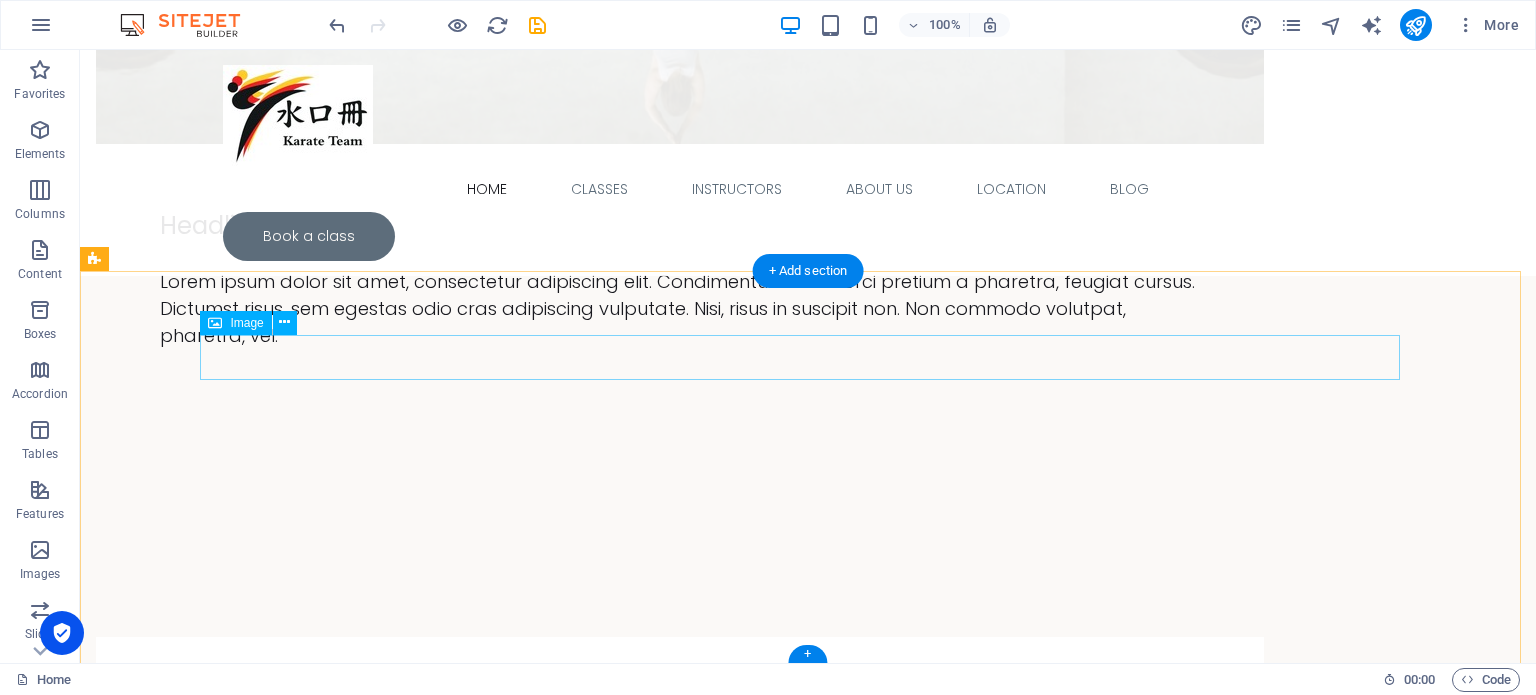click at bounding box center [808, 7405] 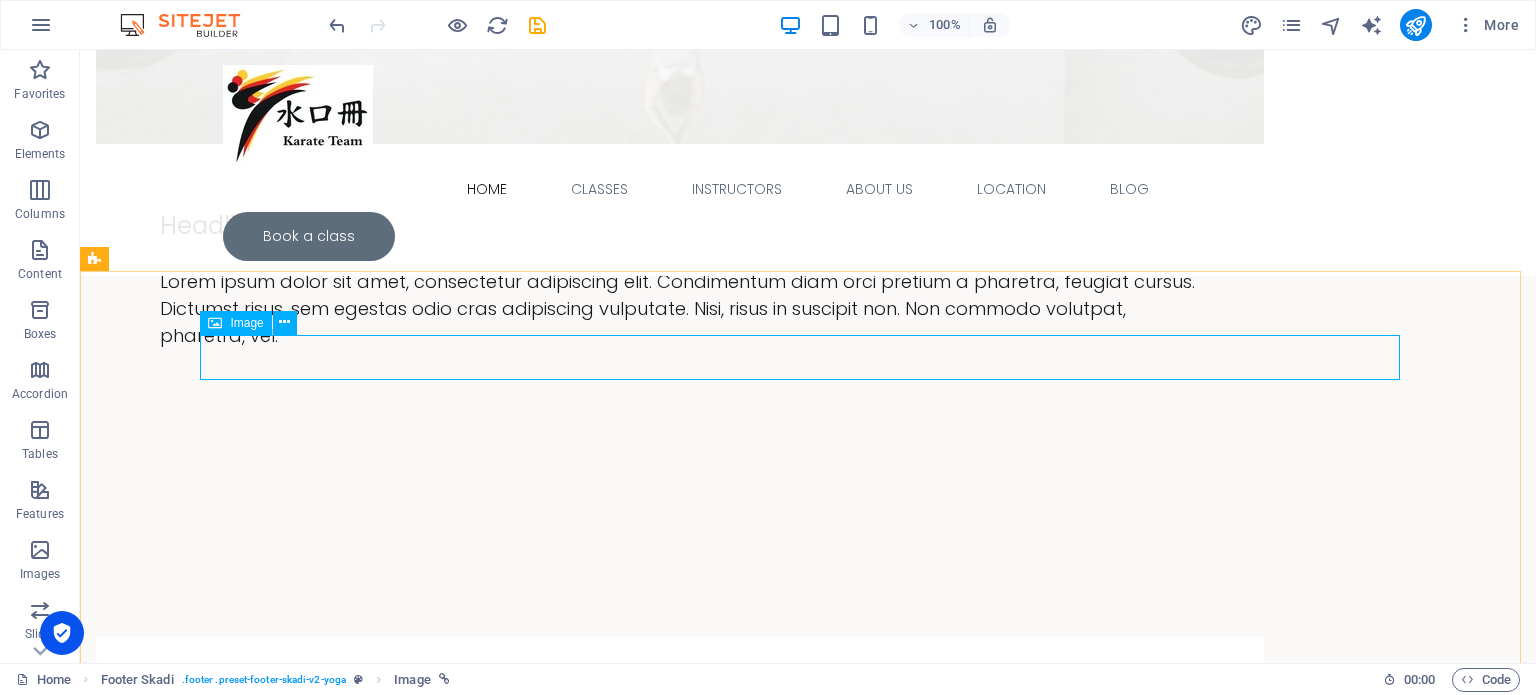 click on "Image" at bounding box center (246, 323) 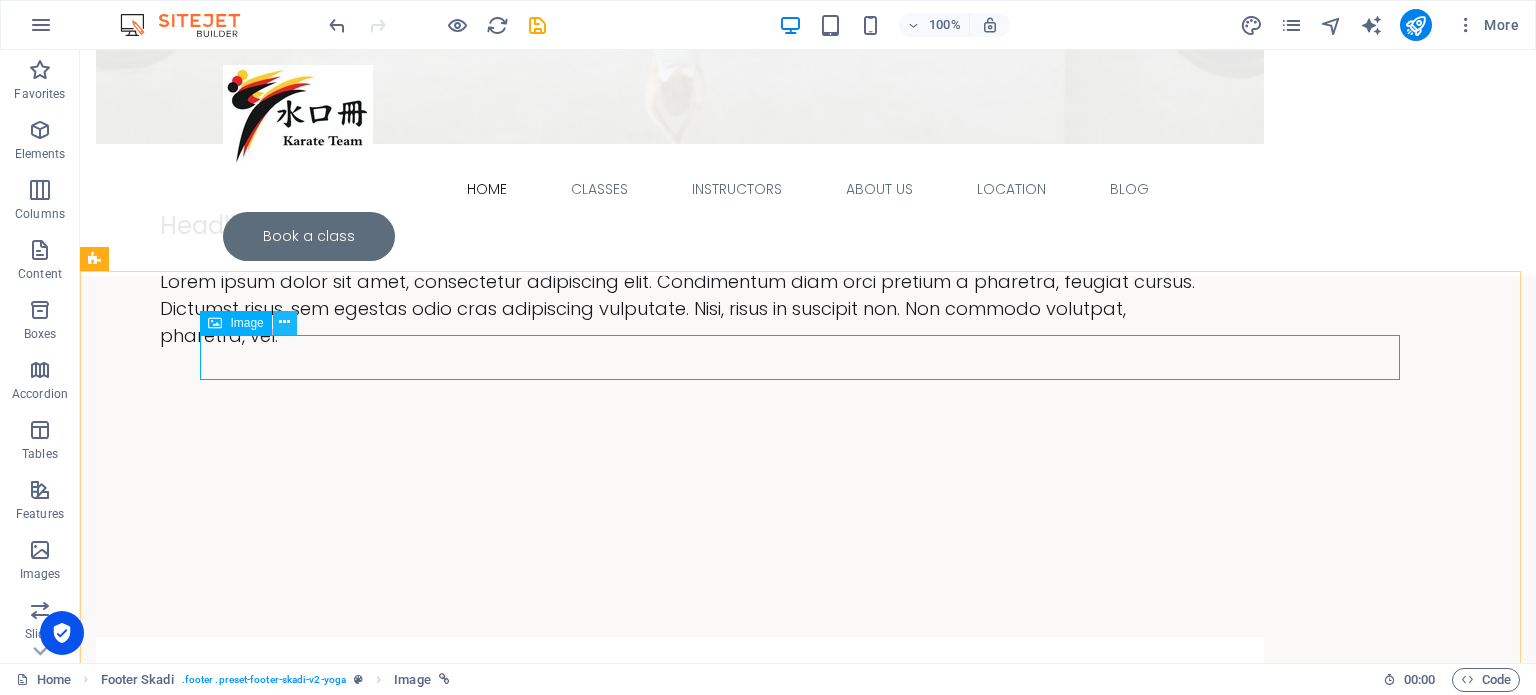 click at bounding box center [284, 322] 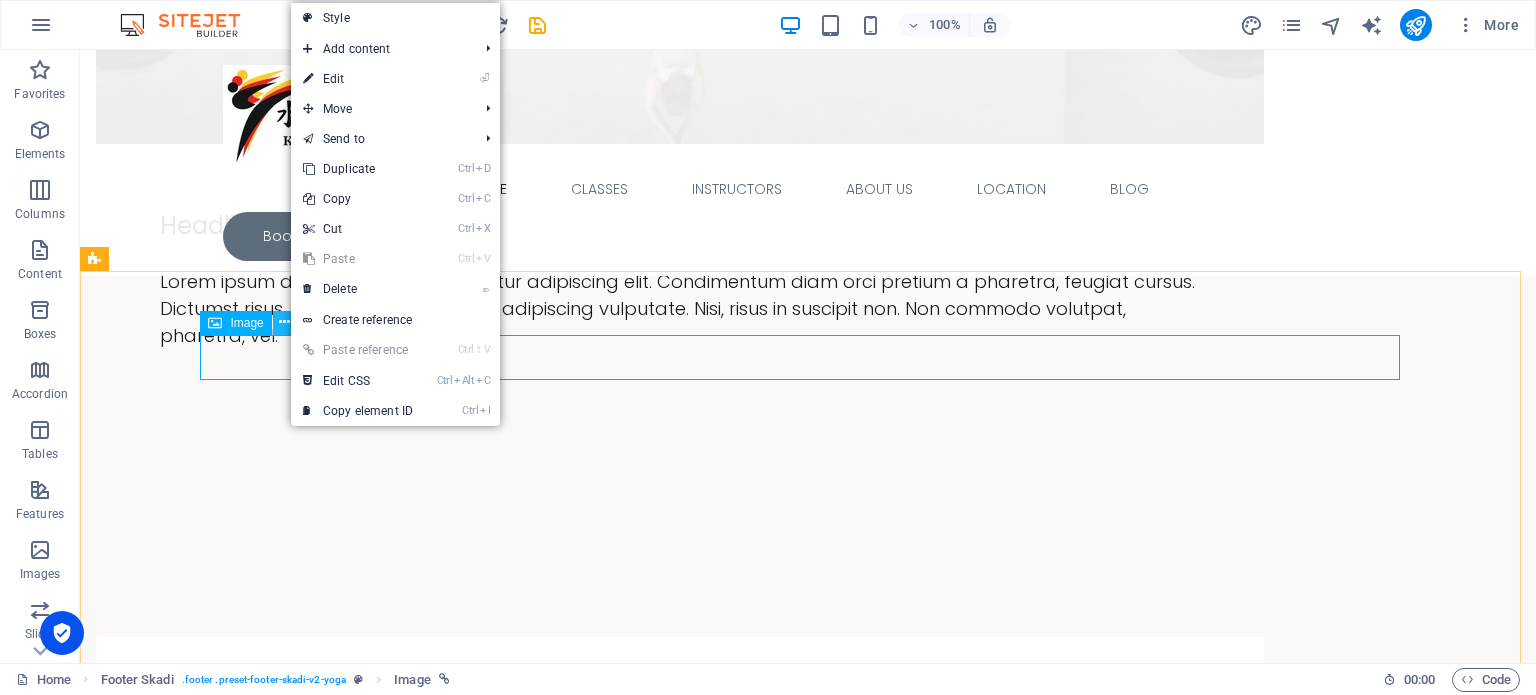 click at bounding box center [284, 322] 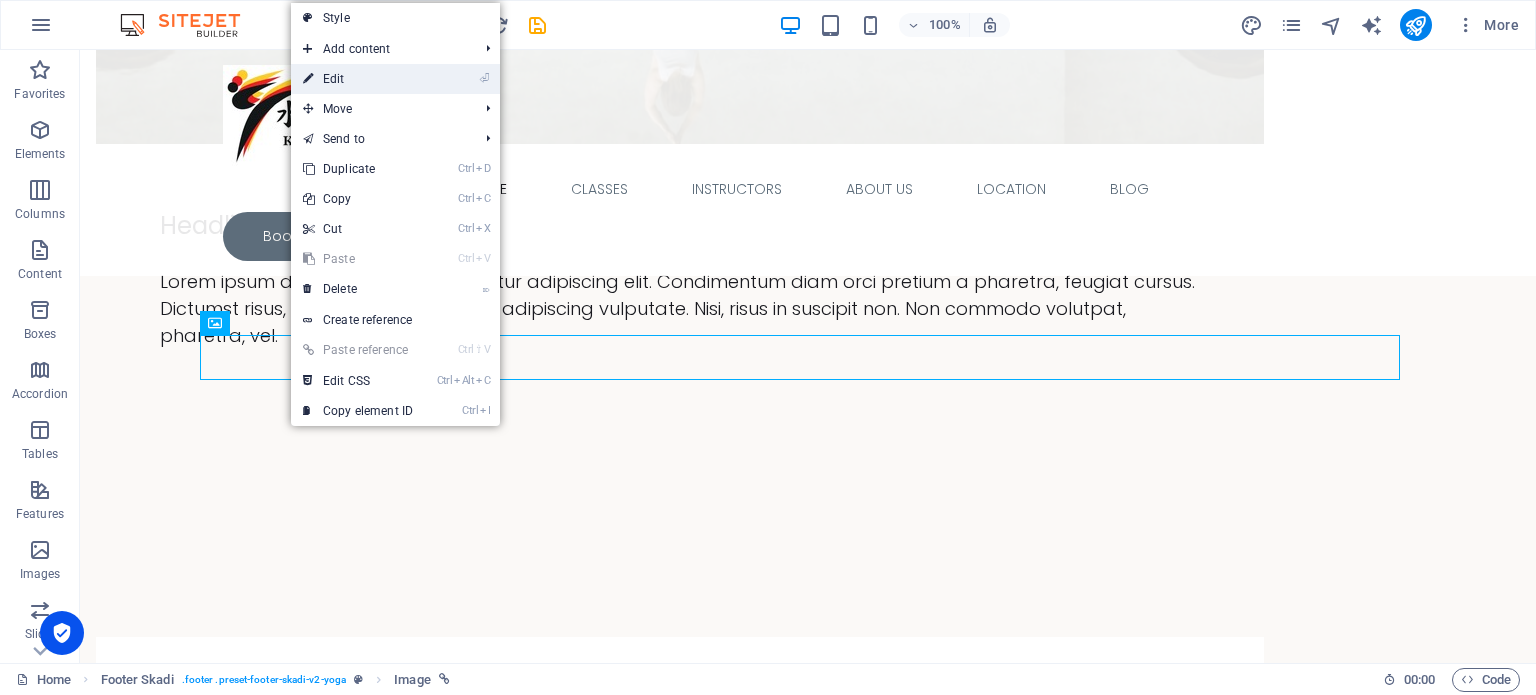 click on "⏎  Edit" at bounding box center (358, 79) 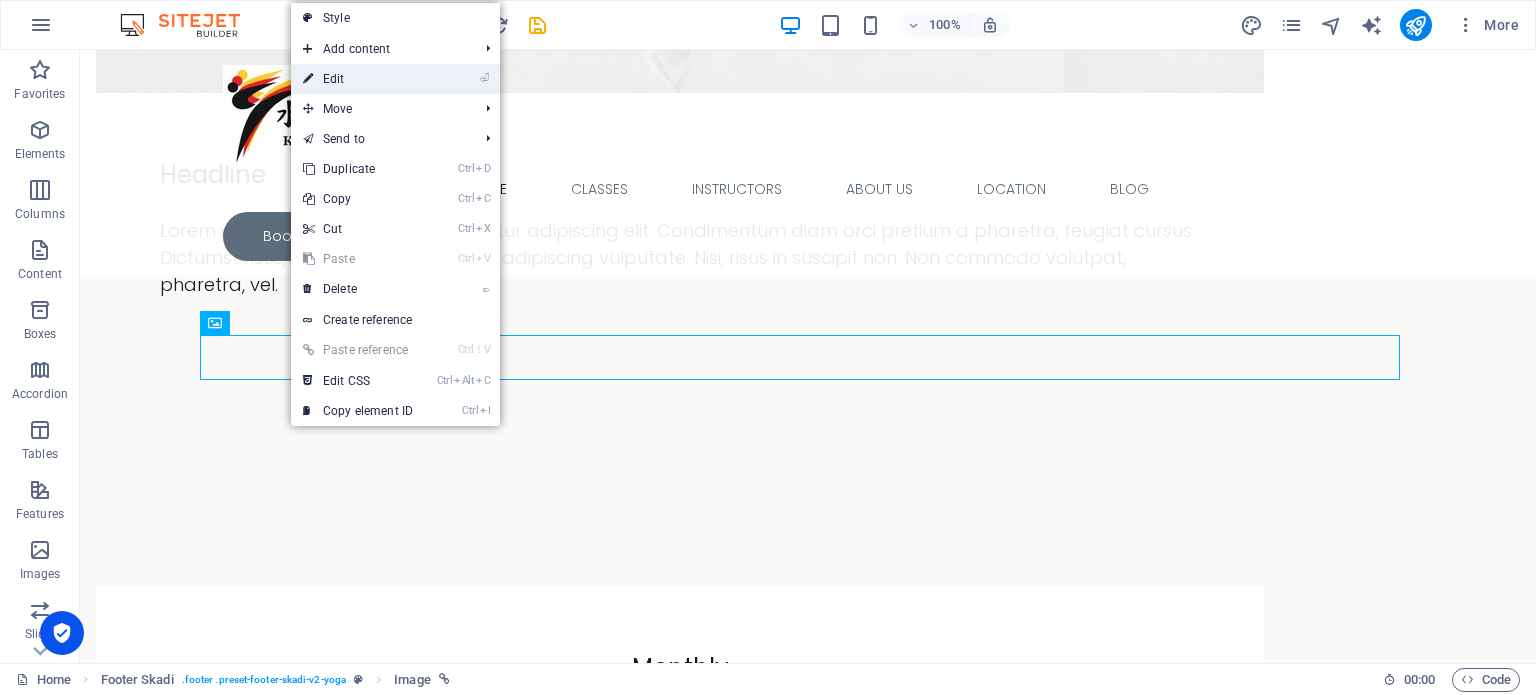select on "px" 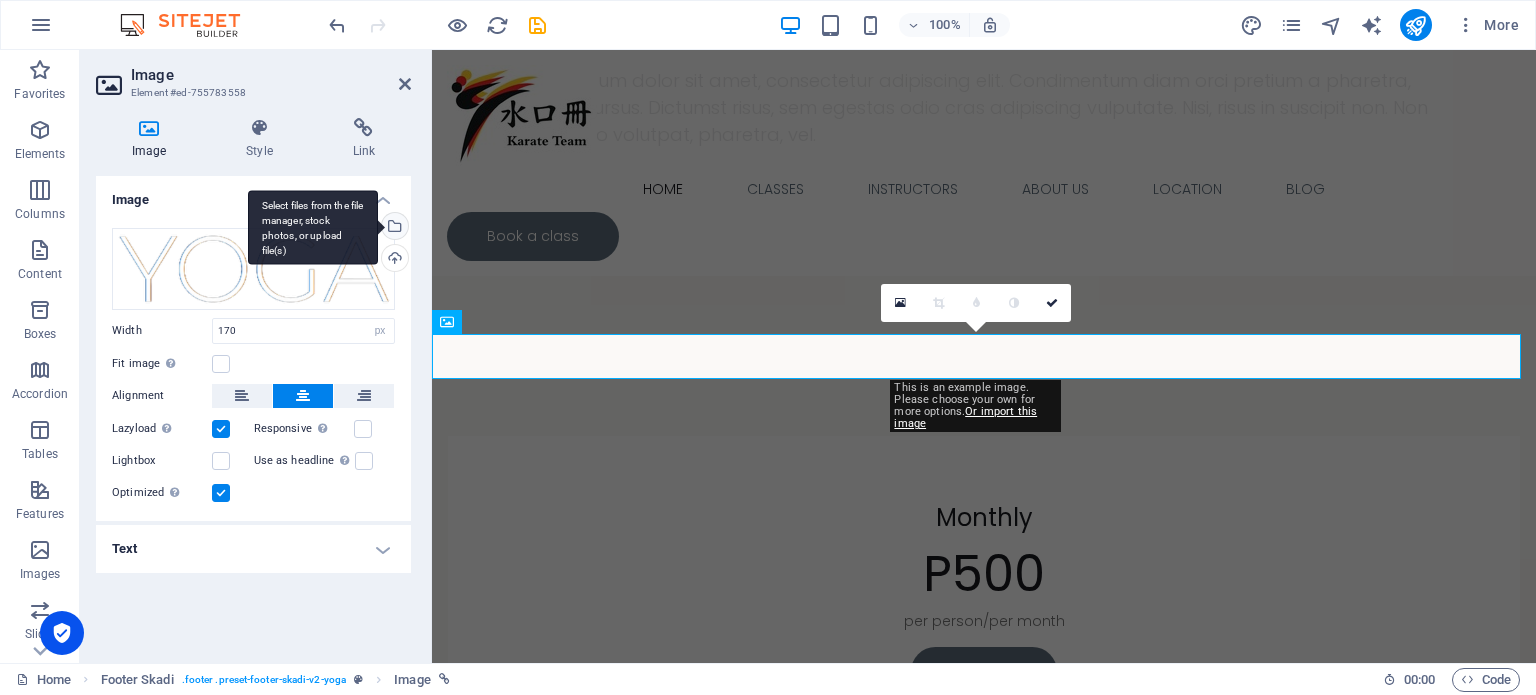 click on "Select files from the file manager, stock photos, or upload file(s)" at bounding box center [313, 227] 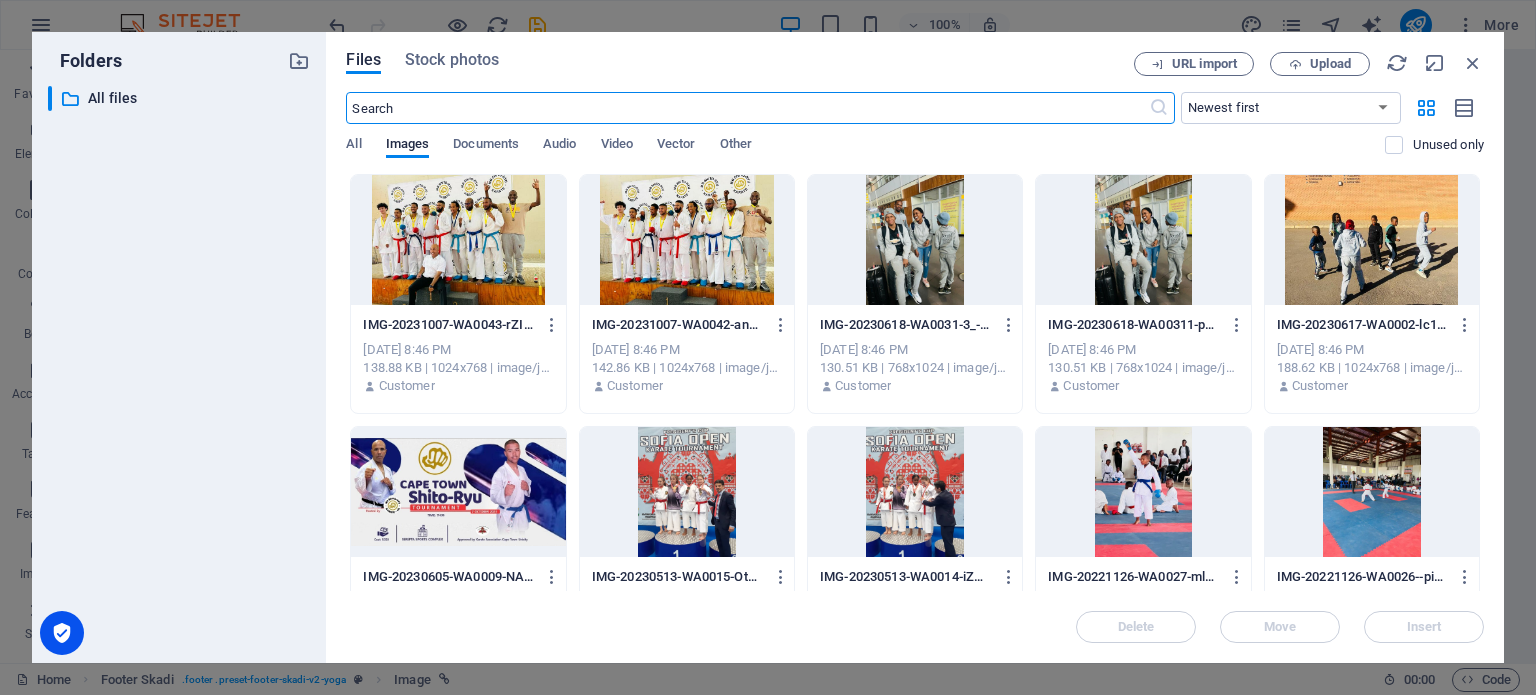 scroll, scrollTop: 6335, scrollLeft: 0, axis: vertical 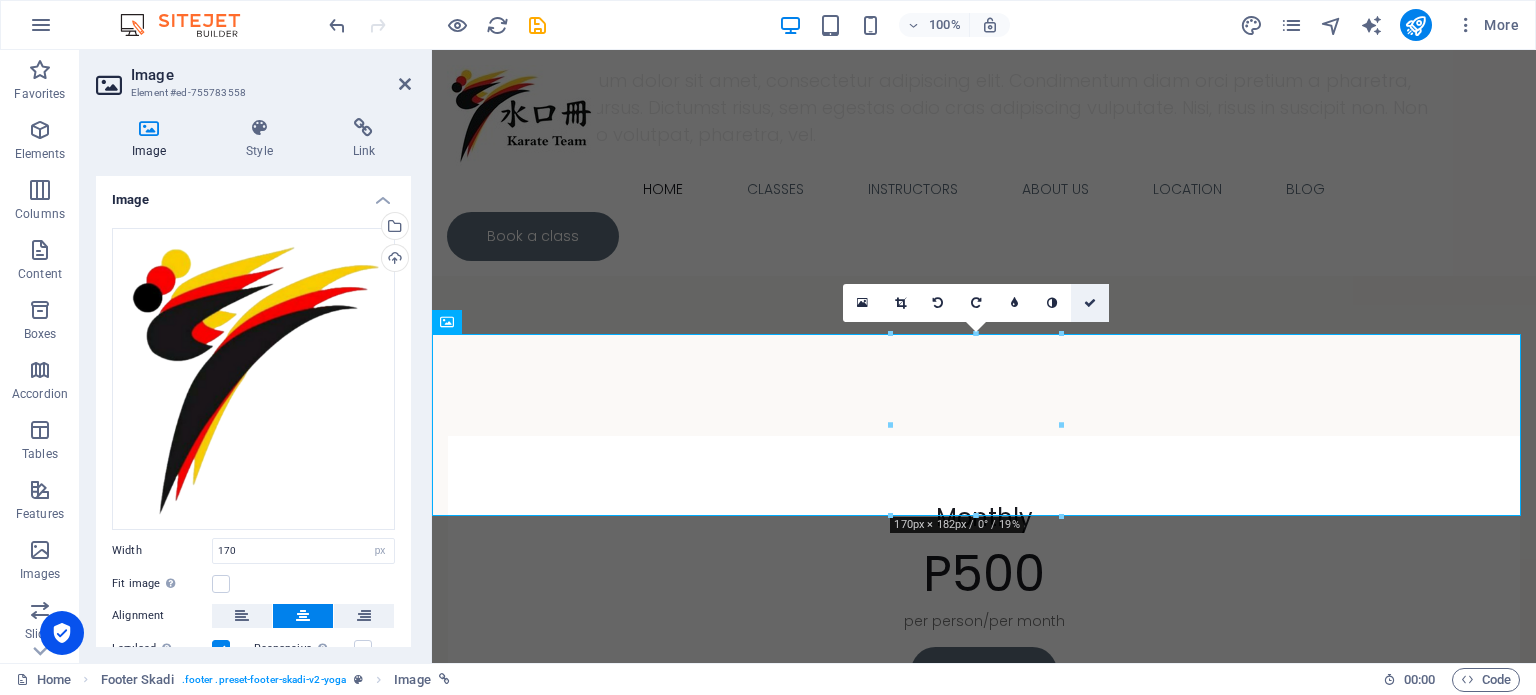 click at bounding box center (1090, 303) 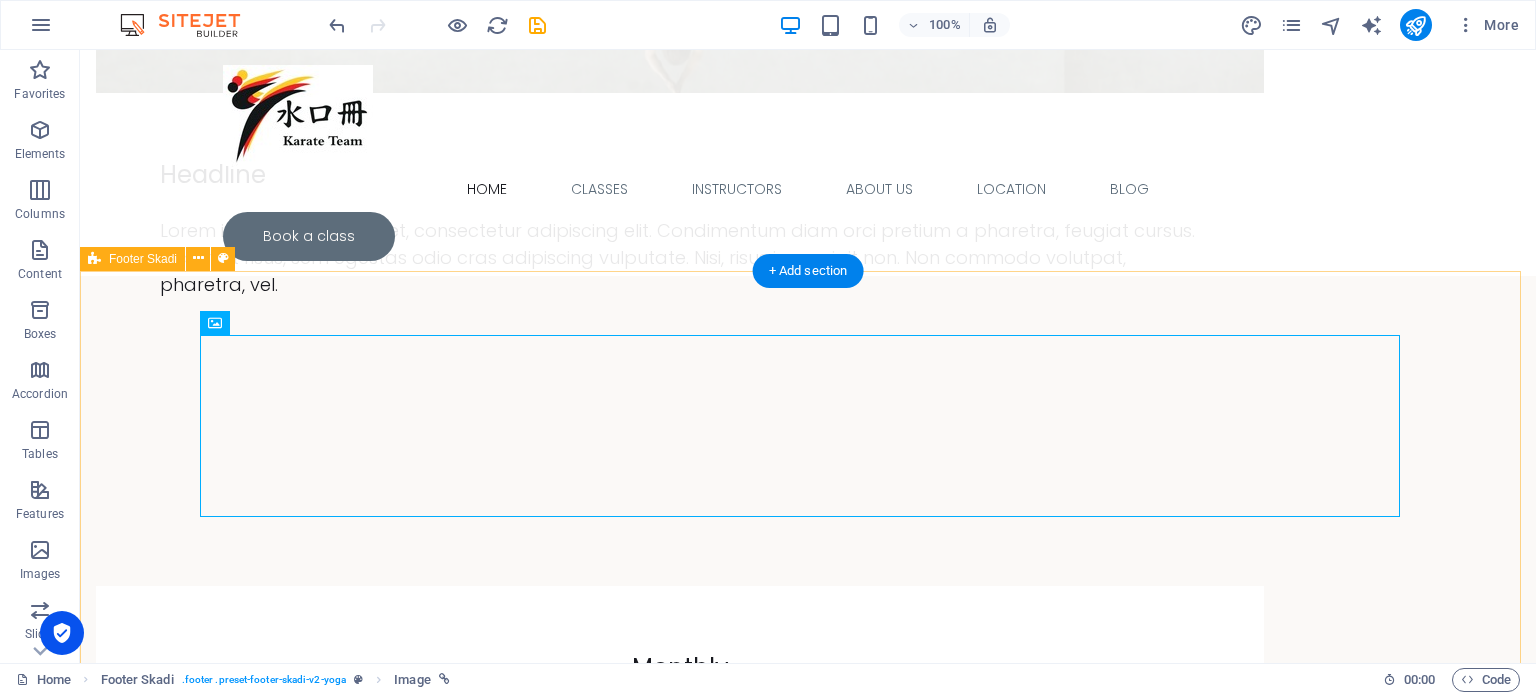 scroll, scrollTop: 6500, scrollLeft: 0, axis: vertical 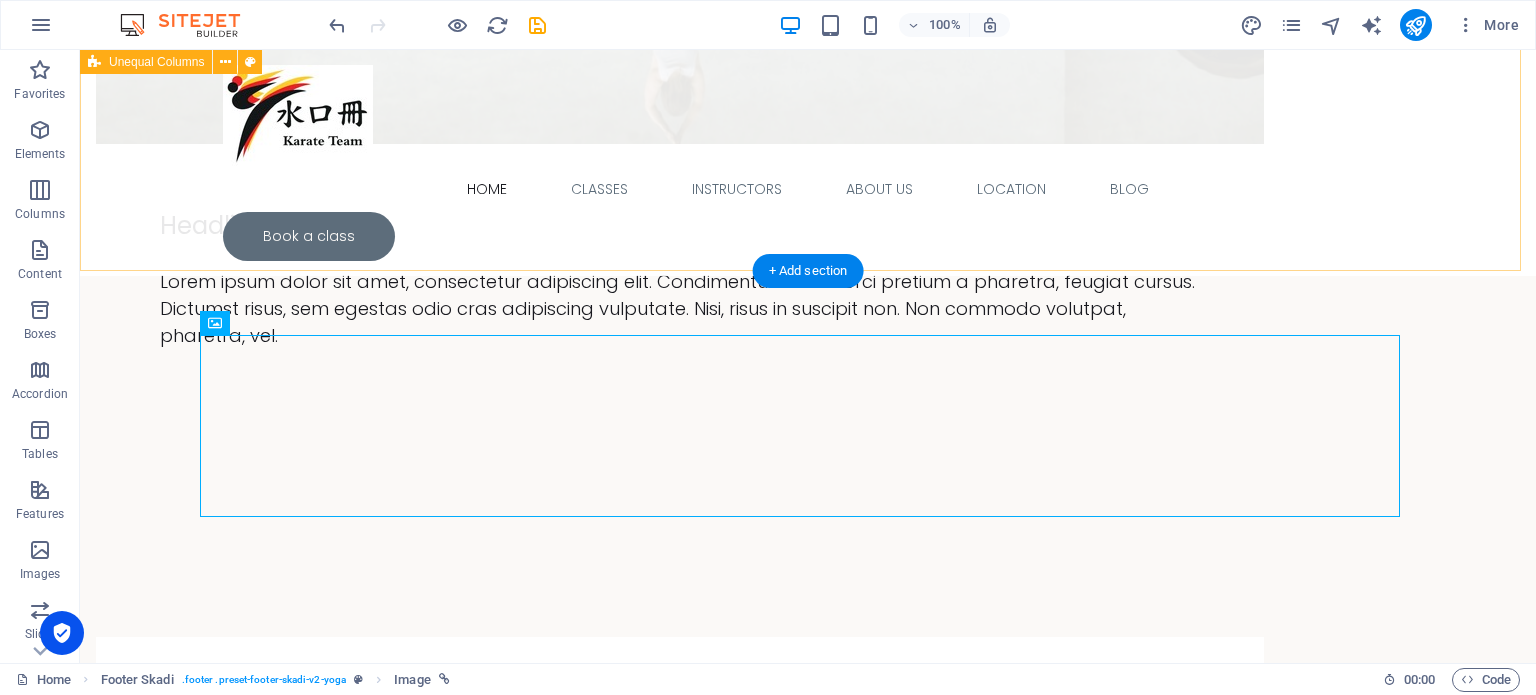 click on "Join Our Newsletter    I have read and understand the privacy policy. Nicht lesbar? Neu generieren Drop content here or  Add elements  Paste clipboard" at bounding box center [808, 6665] 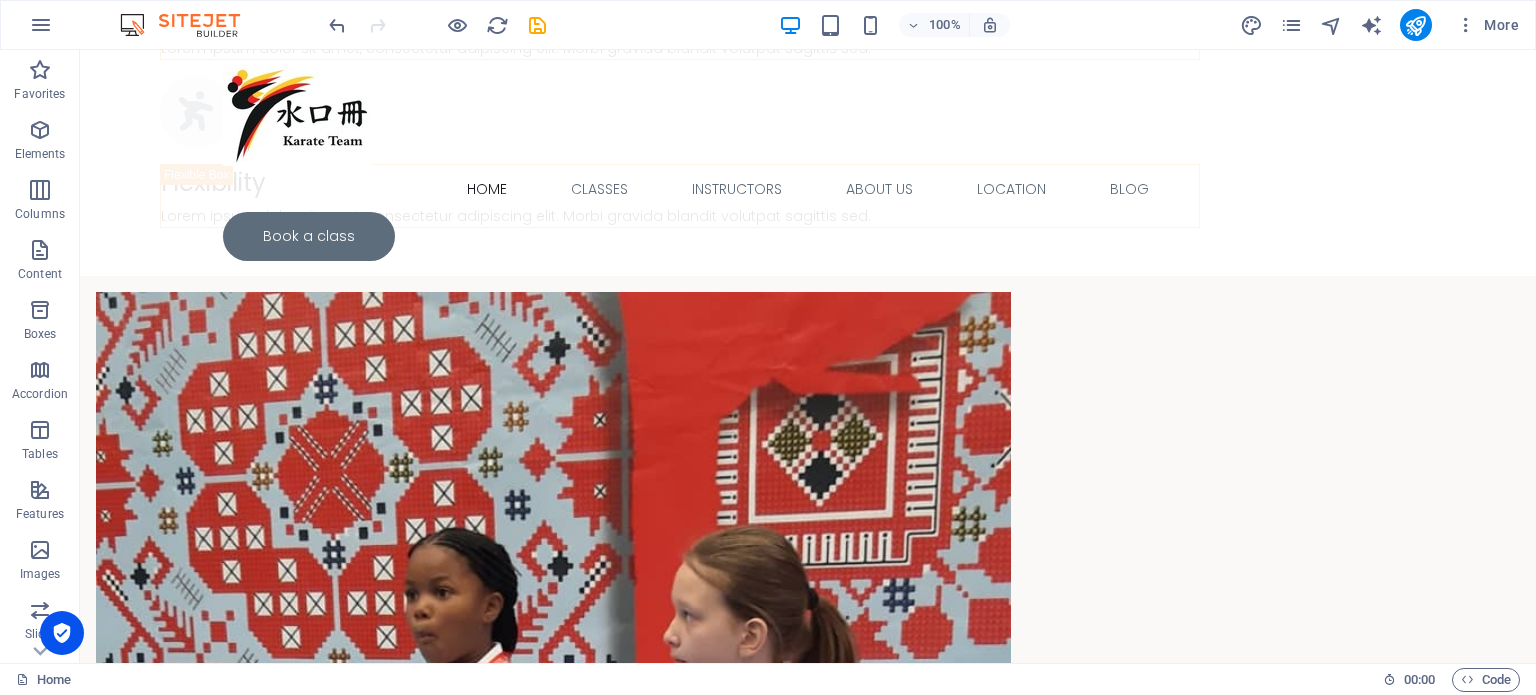 scroll, scrollTop: 2631, scrollLeft: 0, axis: vertical 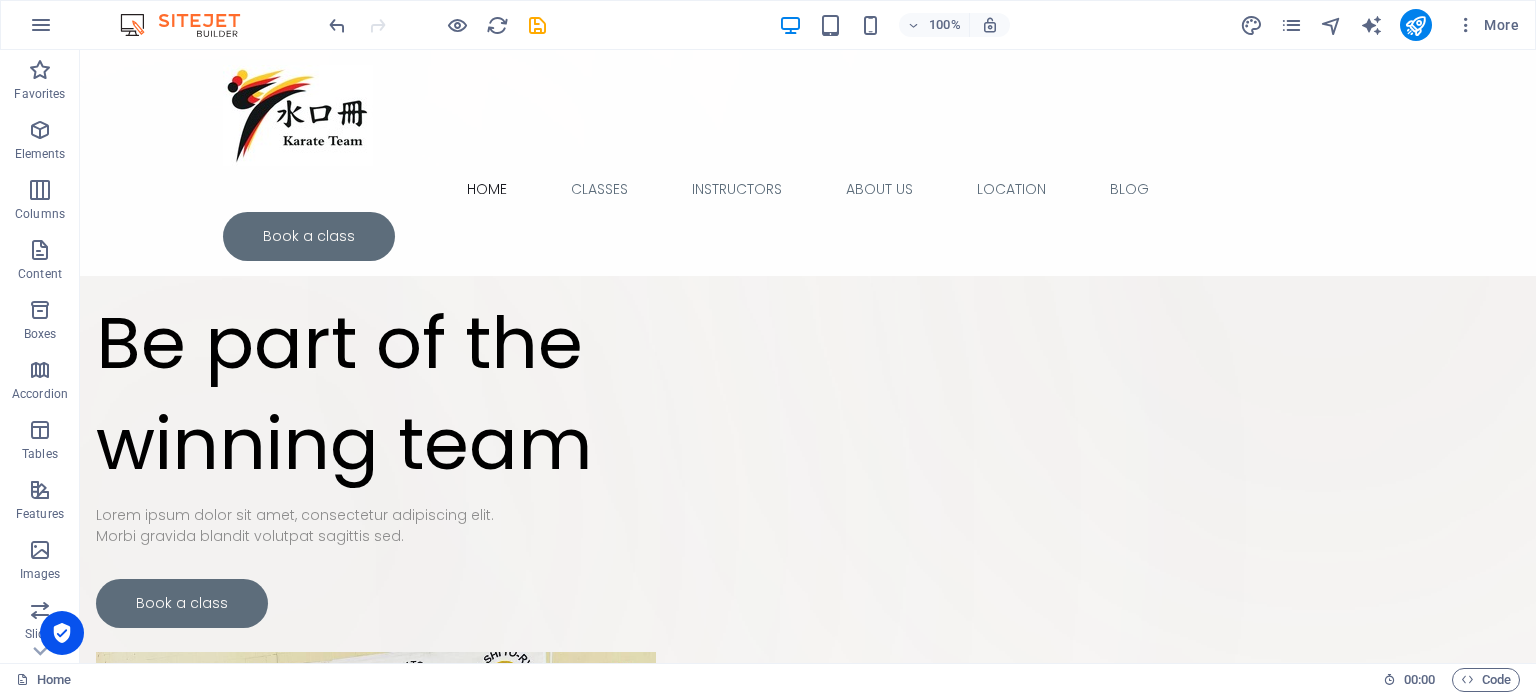 drag, startPoint x: 1527, startPoint y: 603, endPoint x: 1606, endPoint y: 93, distance: 516.08234 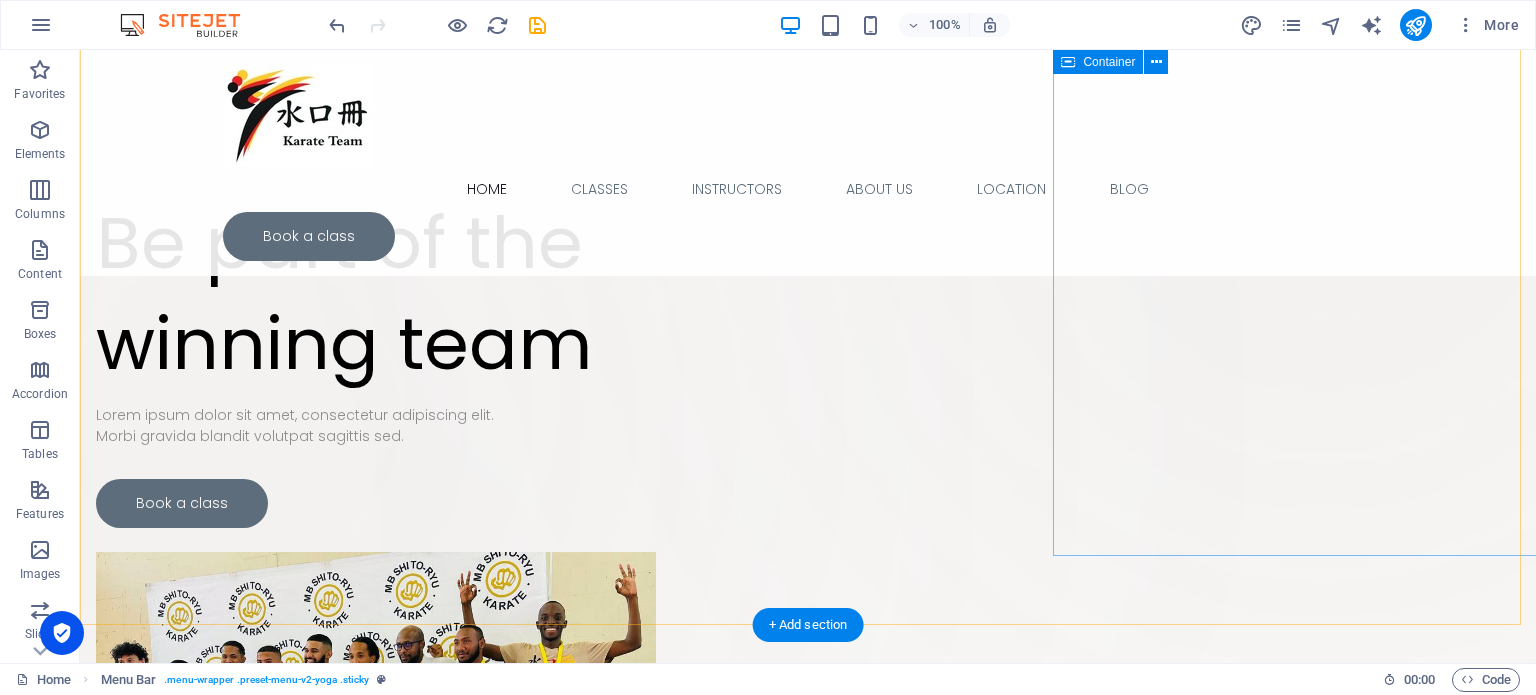 scroll, scrollTop: 200, scrollLeft: 0, axis: vertical 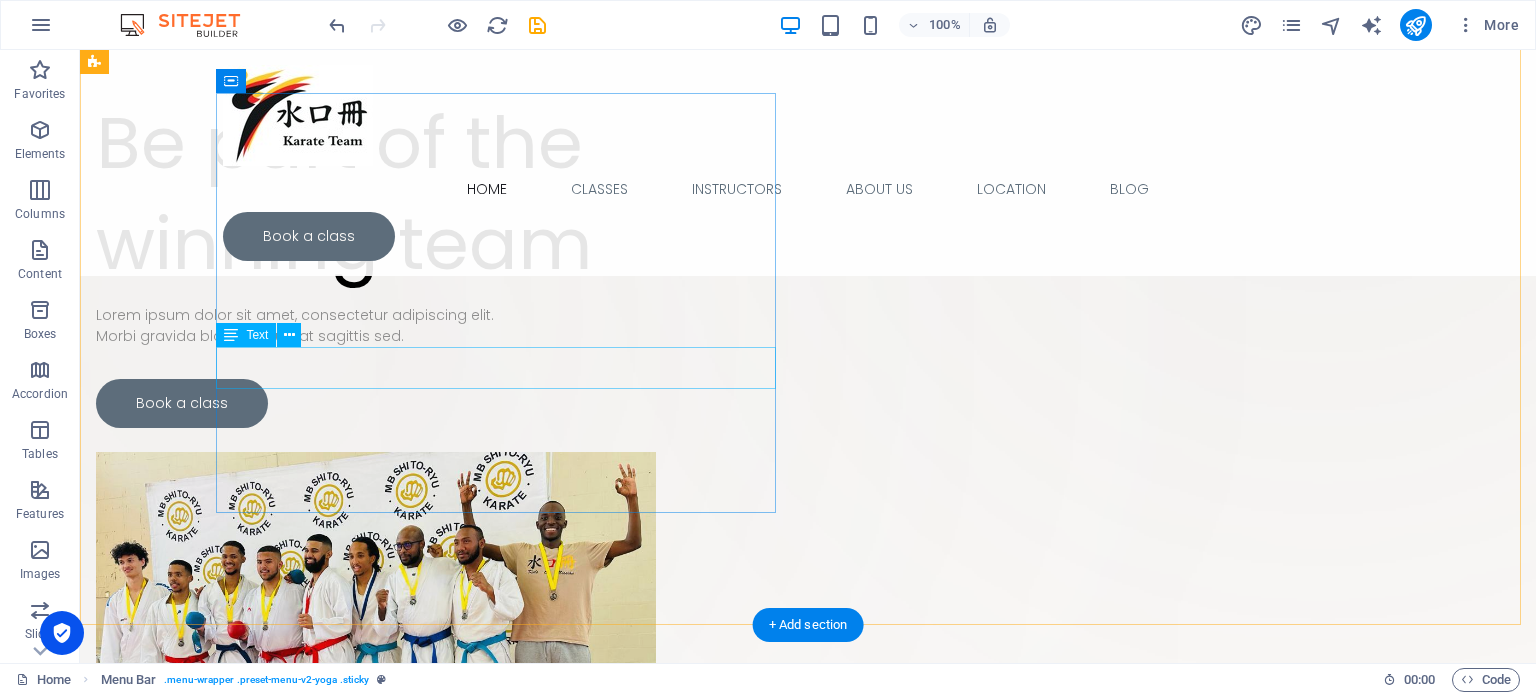 click on "Lorem ipsum dolor sit amet, consectetur adipiscing elit.  Morbi gravida blandit volutpat sagittis sed." at bounding box center [376, 326] 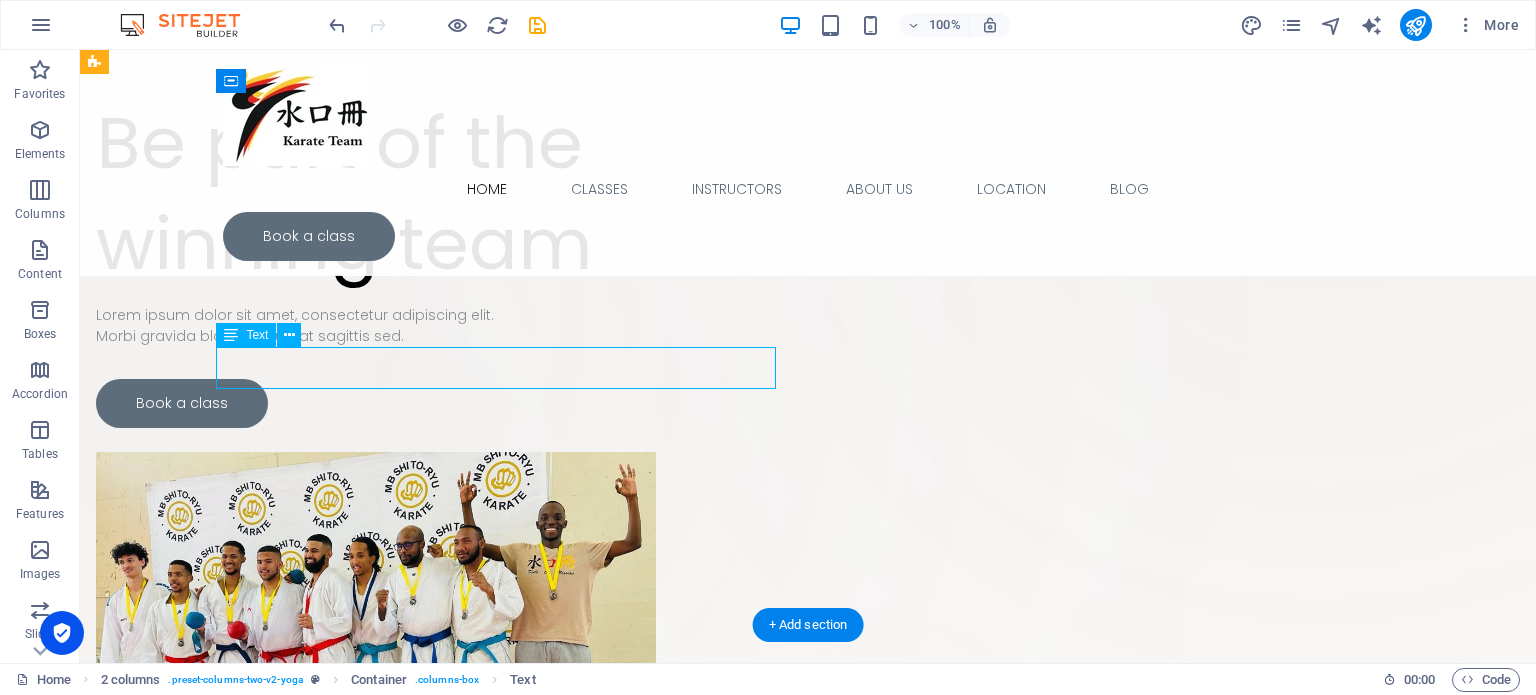 click on "Lorem ipsum dolor sit amet, consectetur adipiscing elit.  Morbi gravida blandit volutpat sagittis sed." at bounding box center [376, 326] 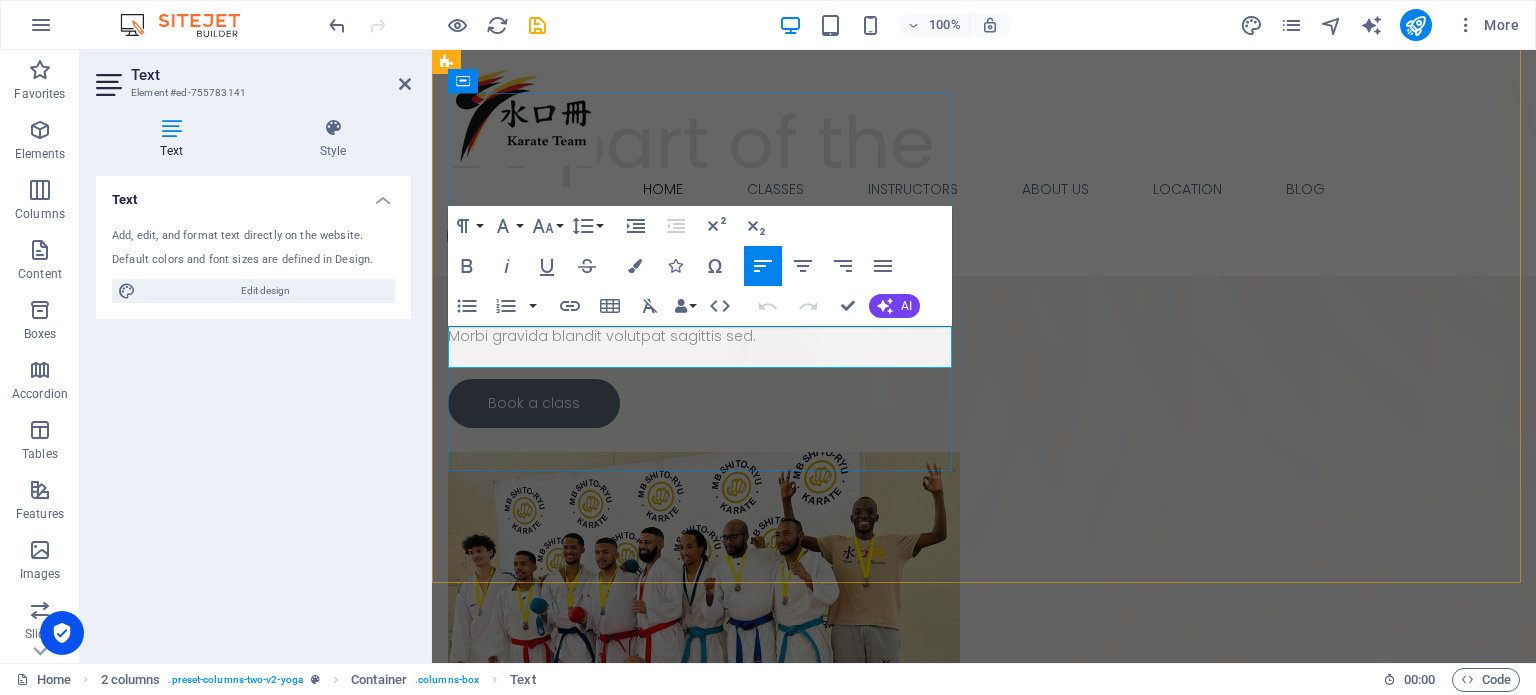 click on "Morbi gravida blandit volutpat sagittis sed." at bounding box center [602, 336] 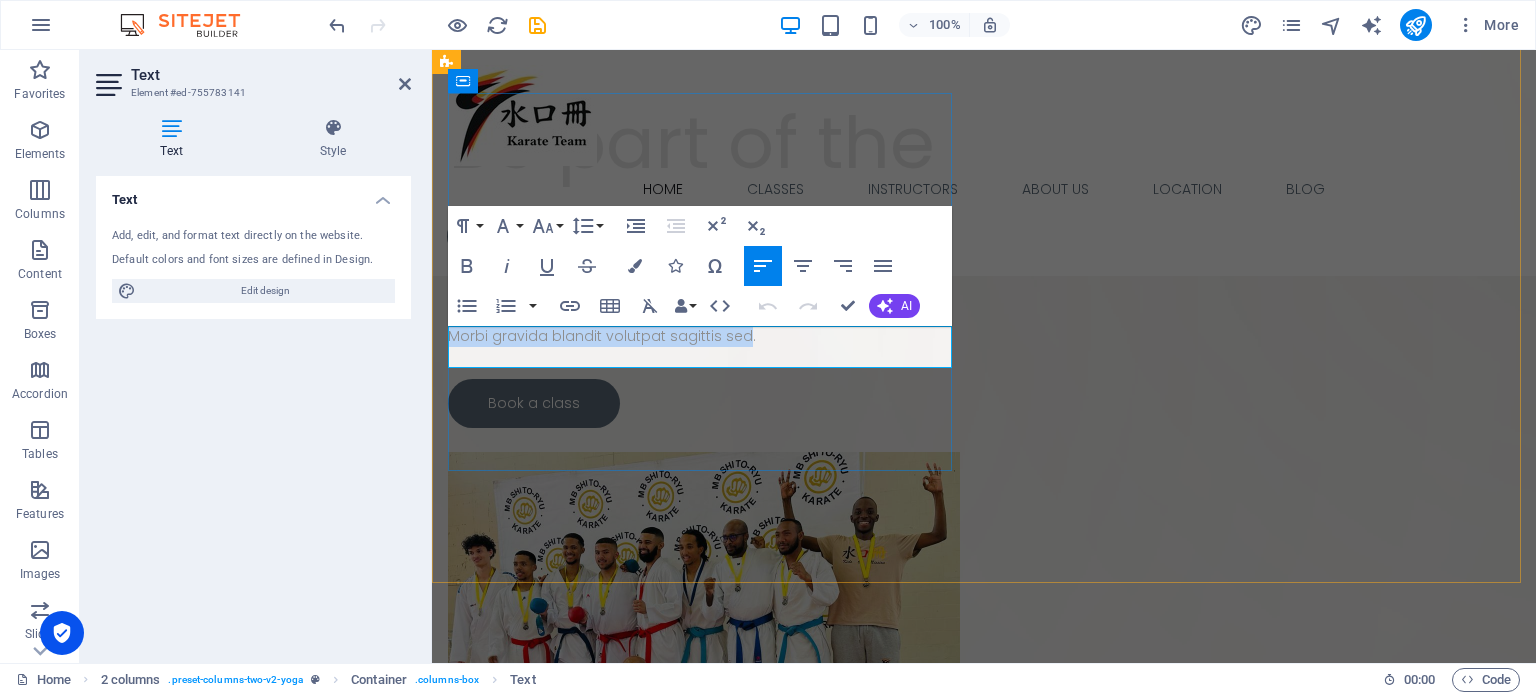 drag, startPoint x: 739, startPoint y: 356, endPoint x: 475, endPoint y: 343, distance: 264.3199 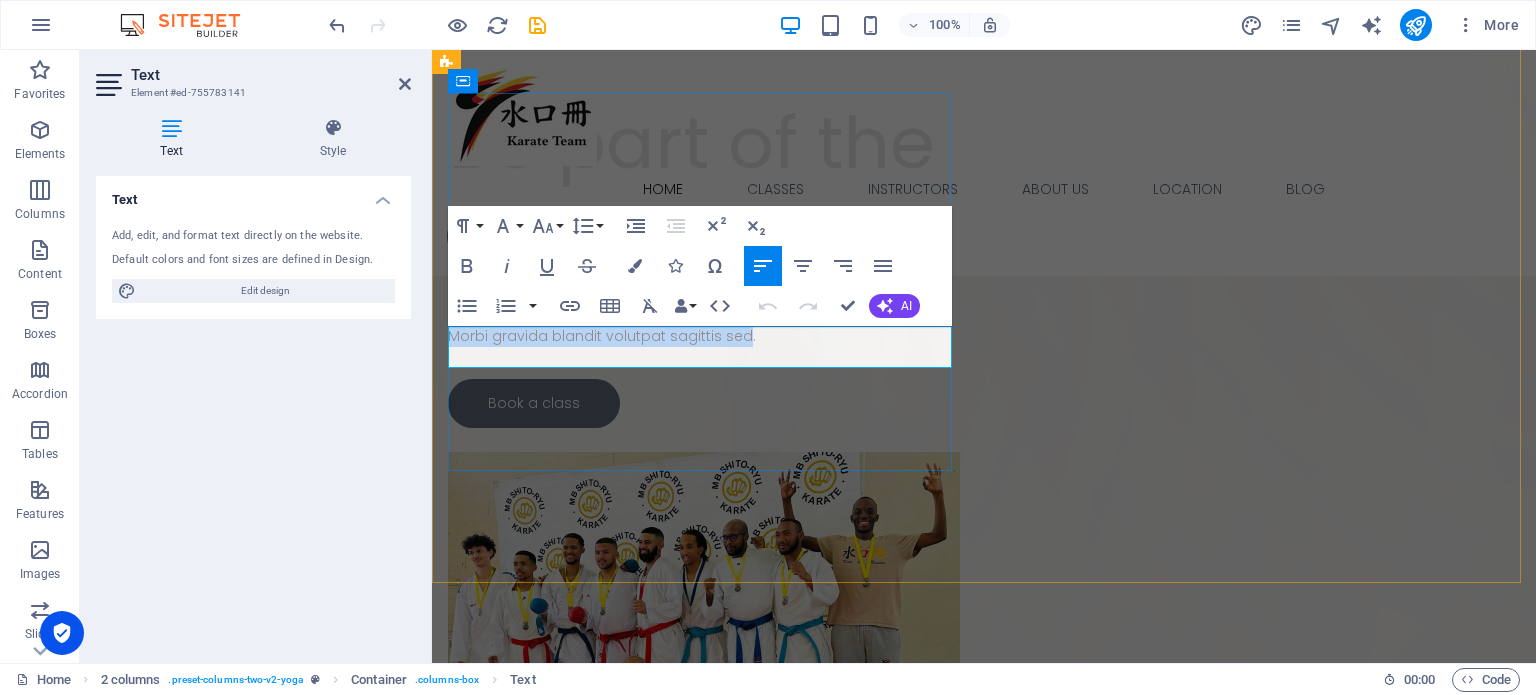 click on "Lorem ipsum dolor sit amet, consectetur adipiscing elit.  Morbi gravida blandit volutpat sagittis sed." at bounding box center [704, 326] 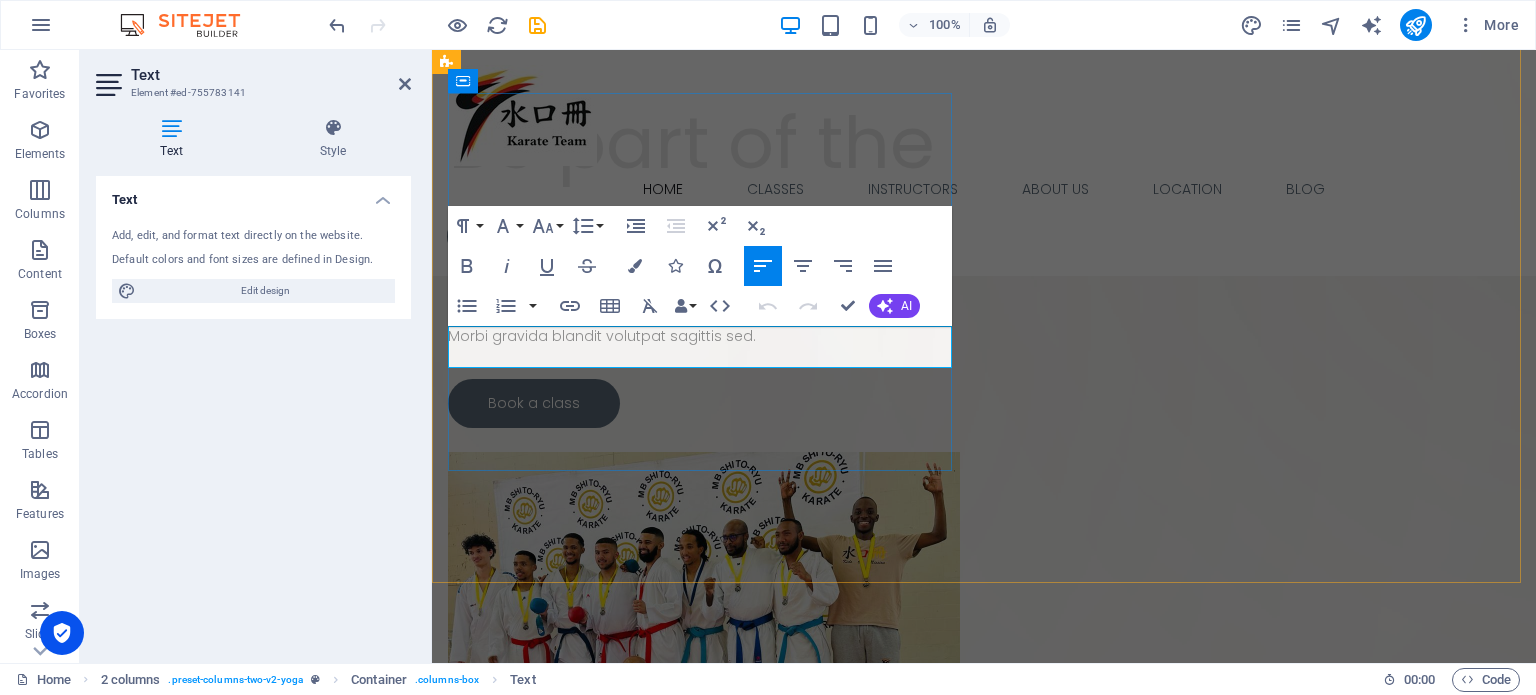 click on "Lorem ipsum dolor sit amet, consectetur adipiscing elit." at bounding box center [647, 315] 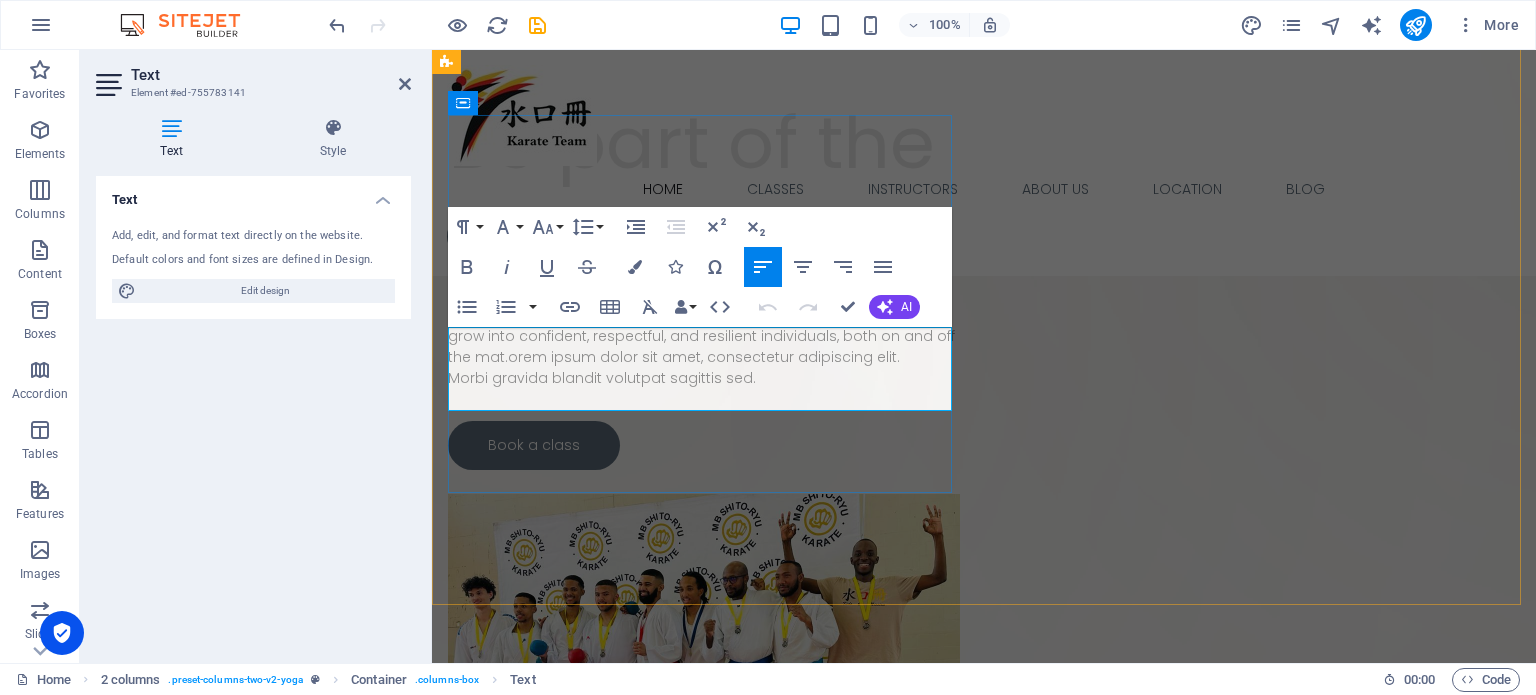 scroll, scrollTop: 178, scrollLeft: 0, axis: vertical 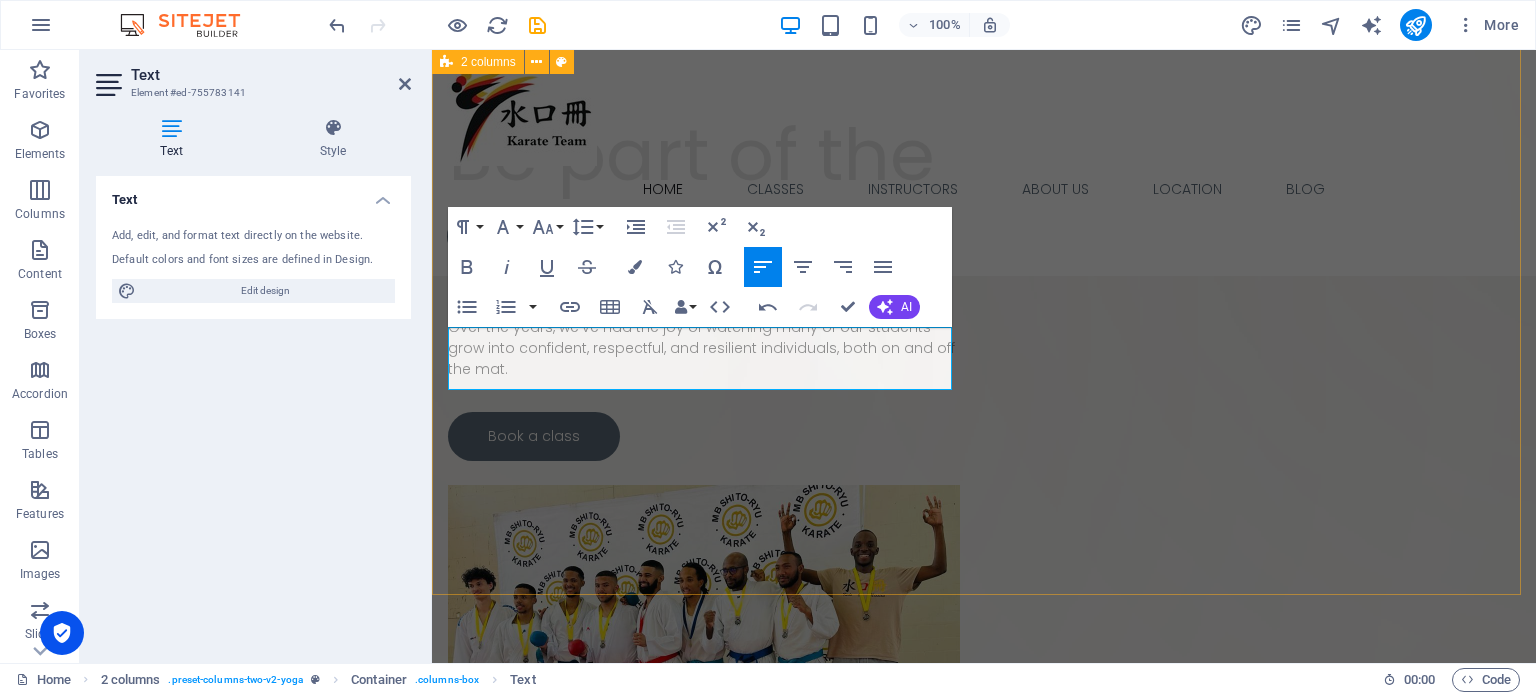 click on "Drop content here or  Add elements  Paste clipboard Be part of the winning team Over the years, we’ve had the joy of watching many of our students grow into confident, respectful, and resilient individuals, both on and off the mat. Over the years, we’ve had the joy of watching many of our students grow into confident, respectful, and resilient individuals, both on and off the mat. Book a class" at bounding box center [984, 487] 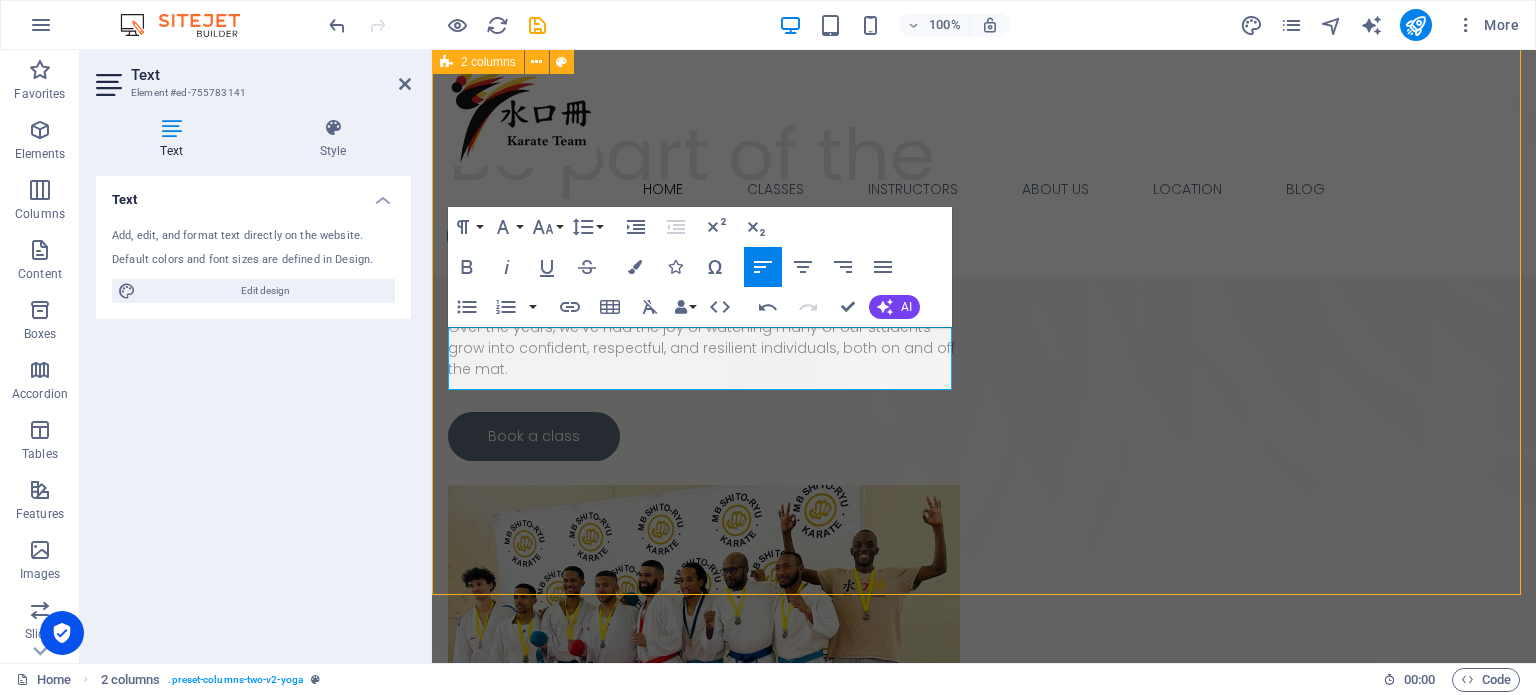 scroll, scrollTop: 220, scrollLeft: 0, axis: vertical 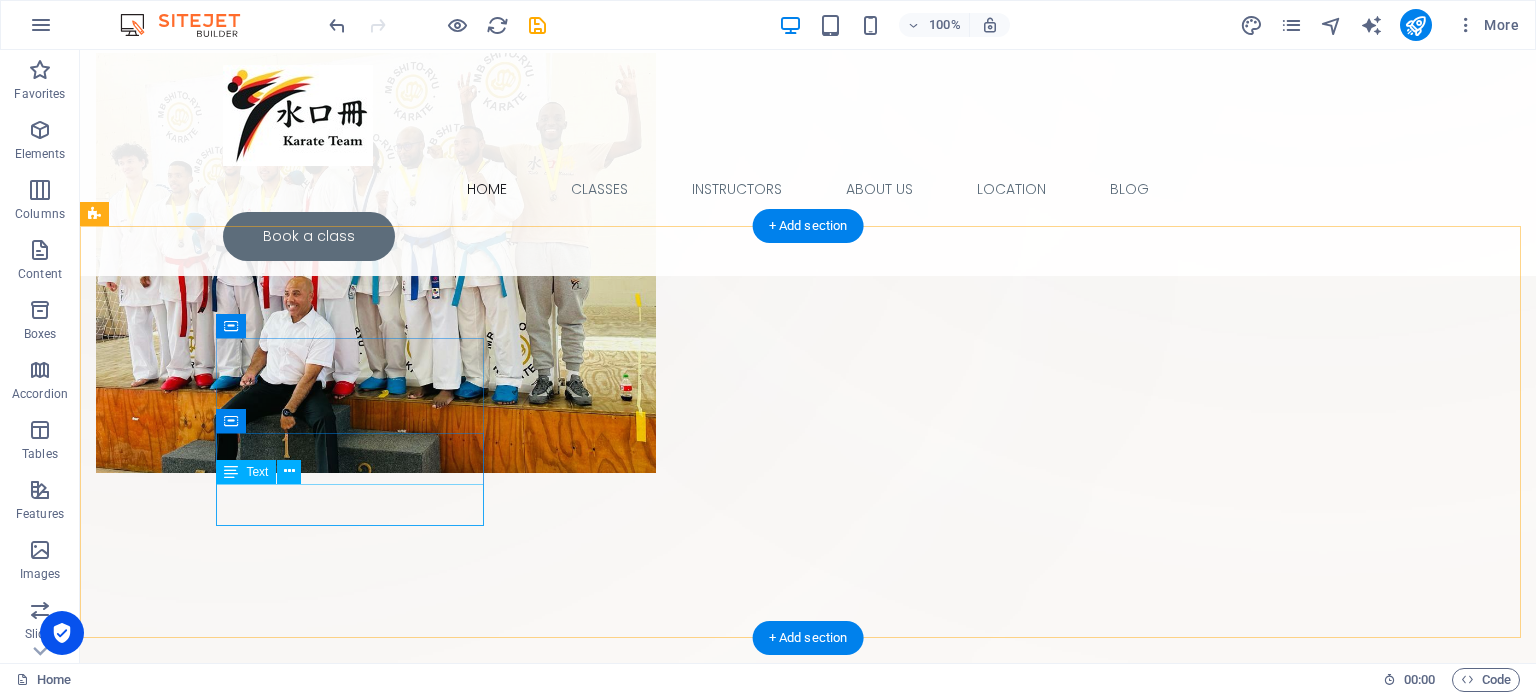 click on "Lorem ipsum dolor sit amet, consectetur adipiscing el." at bounding box center [230, 864] 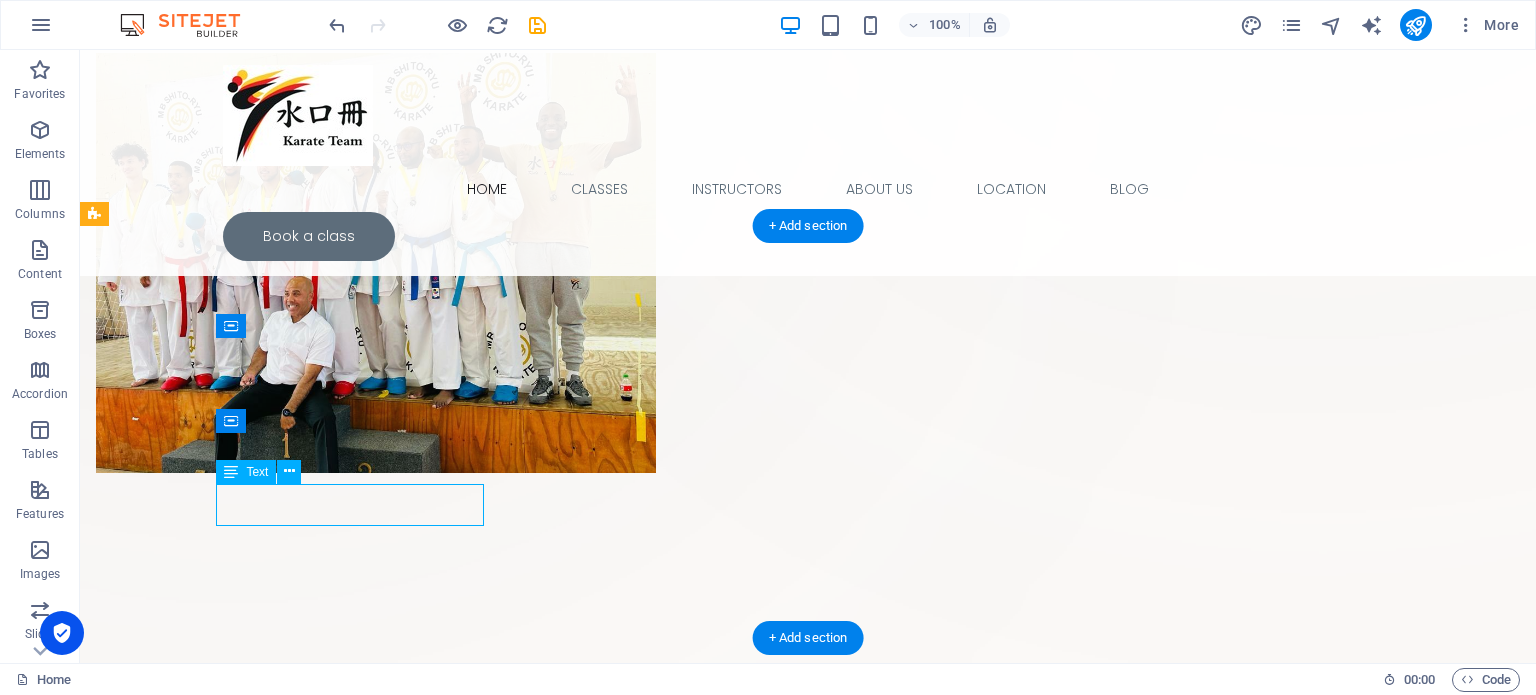 click on "Lorem ipsum dolor sit amet, consectetur adipiscing el." at bounding box center (230, 864) 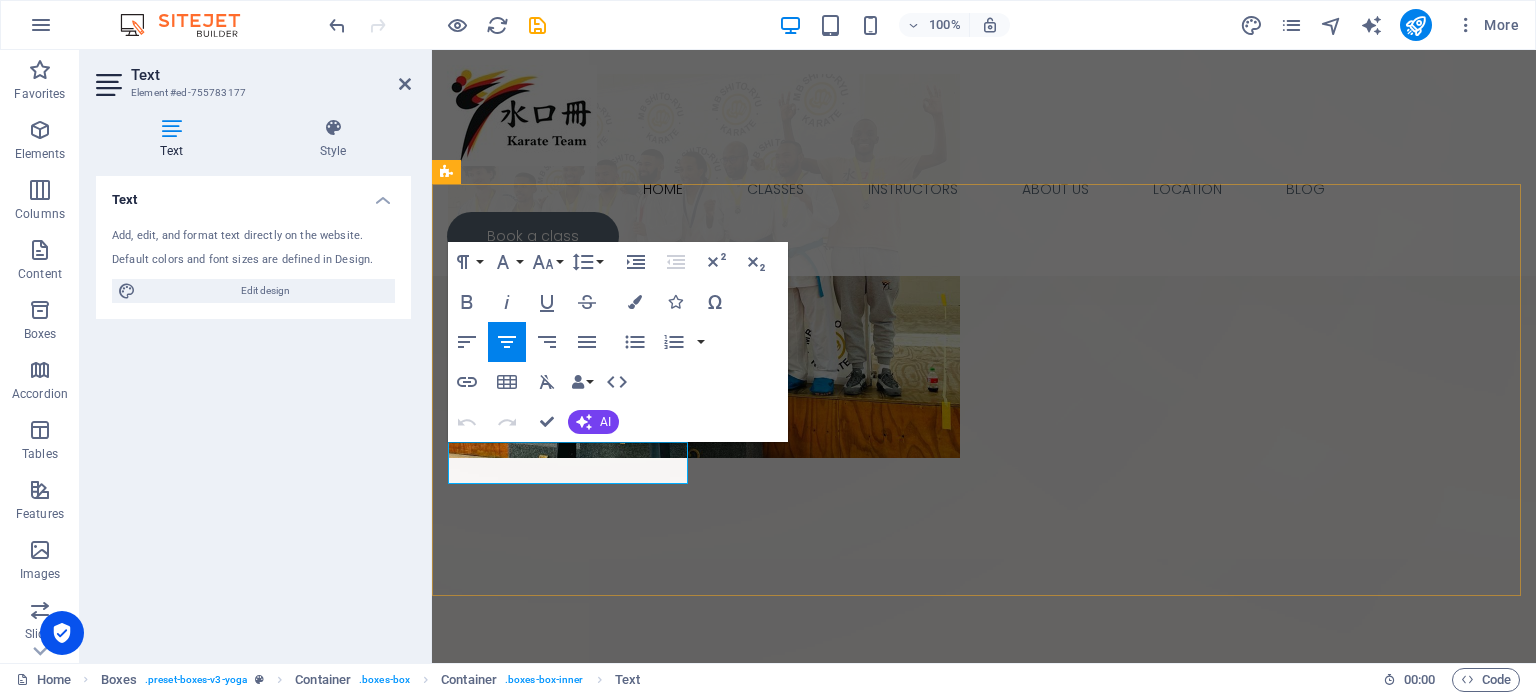 click on "Lorem ipsum dolor sit amet, consectetur adipiscing el." at bounding box center (570, 849) 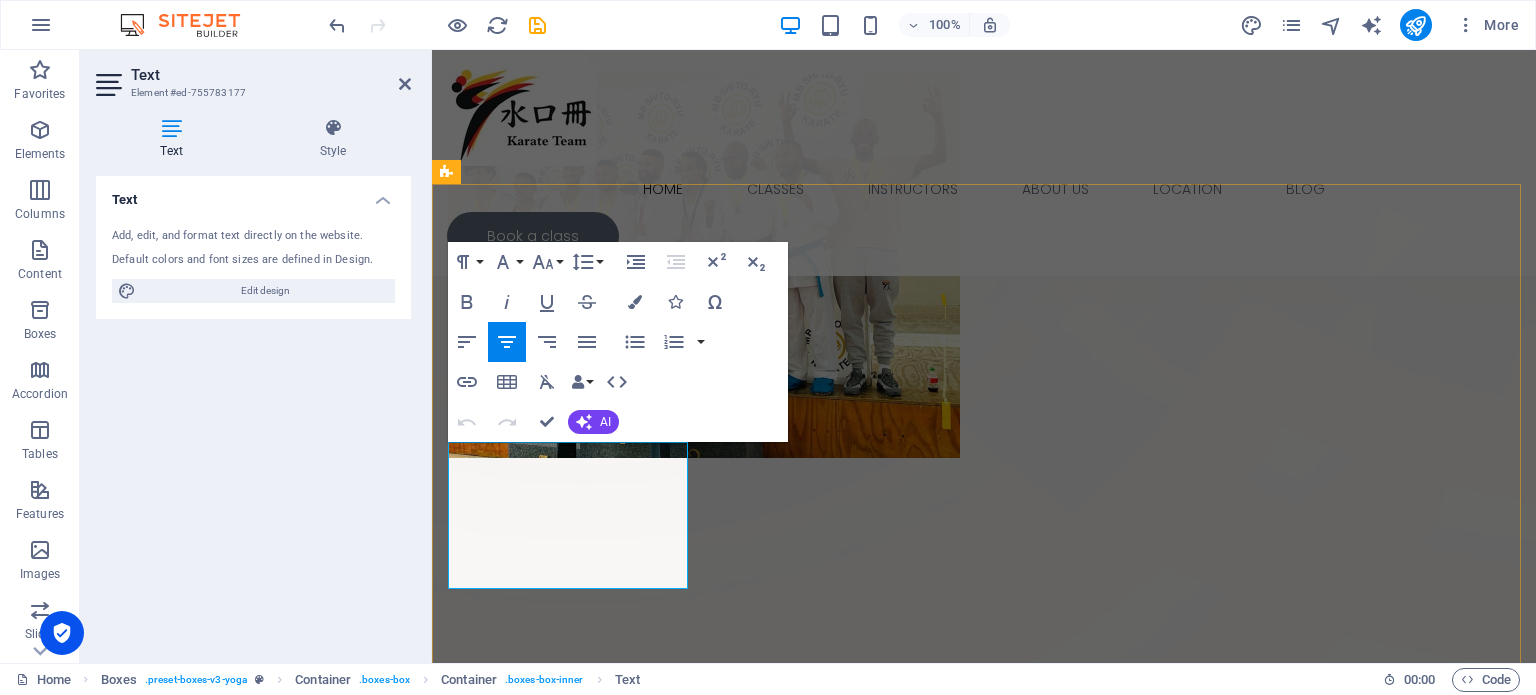 scroll, scrollTop: 2188, scrollLeft: 2, axis: both 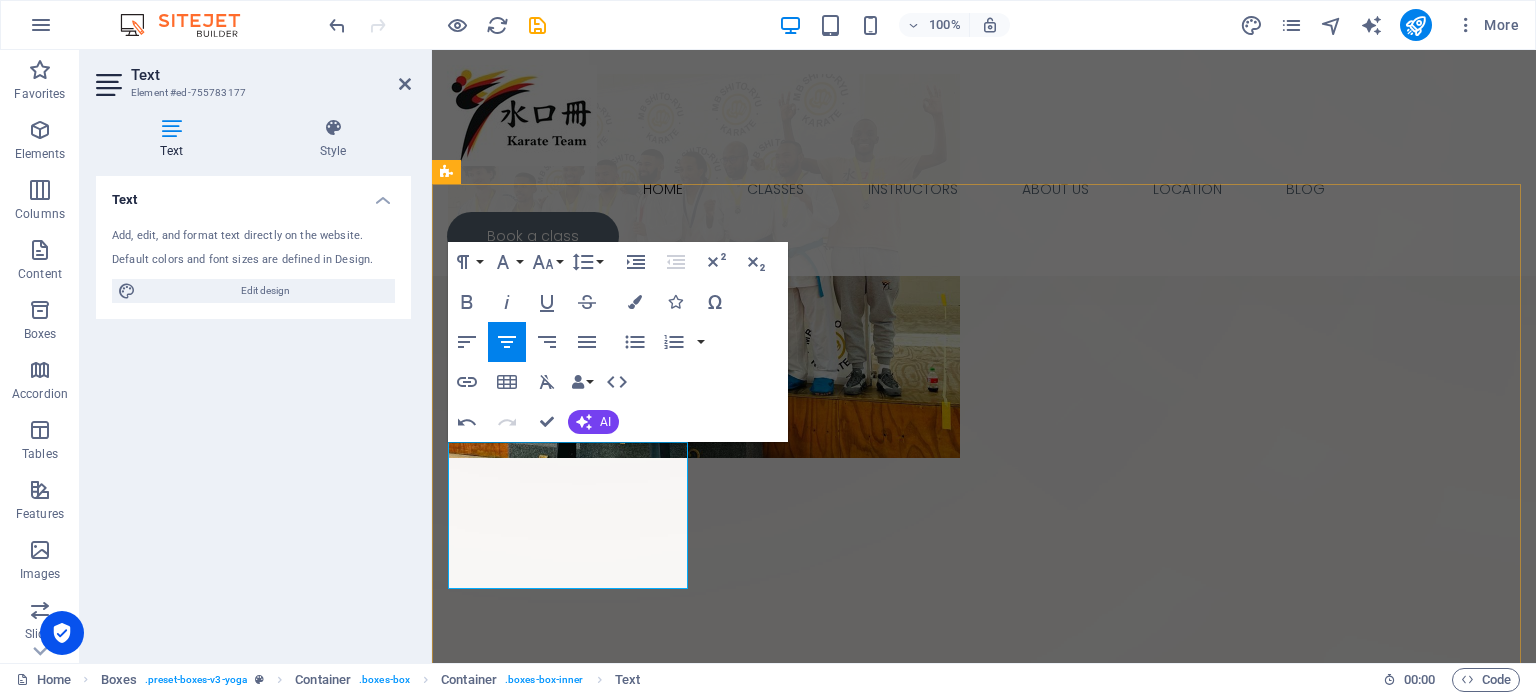 click on "LKarate sharpens focus, boosts self-confidence, and instills discipline. Children learn to control their emotions, stay calm under pressure, and set personal goals. orem ipsum dolor sit amet, consectetur adipiscing el." at bounding box center (570, 901) 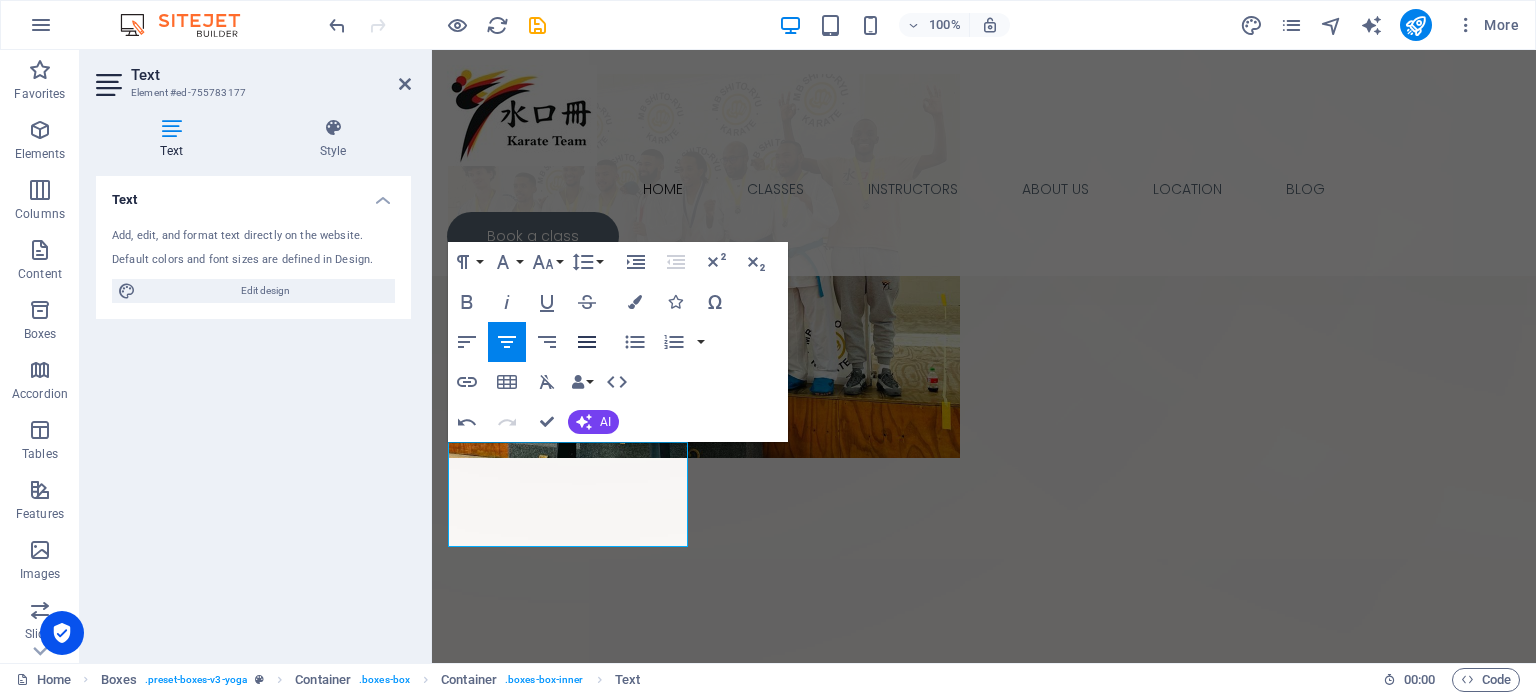 click 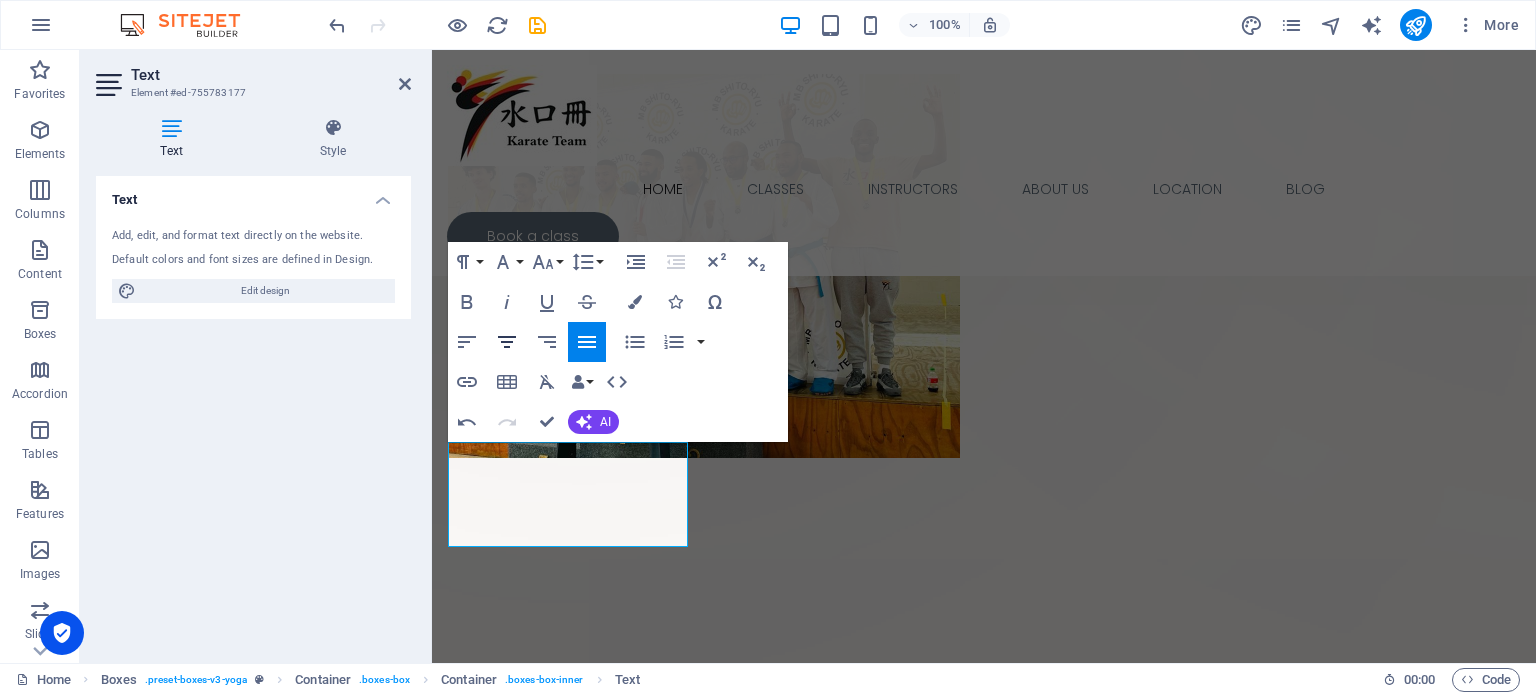 click 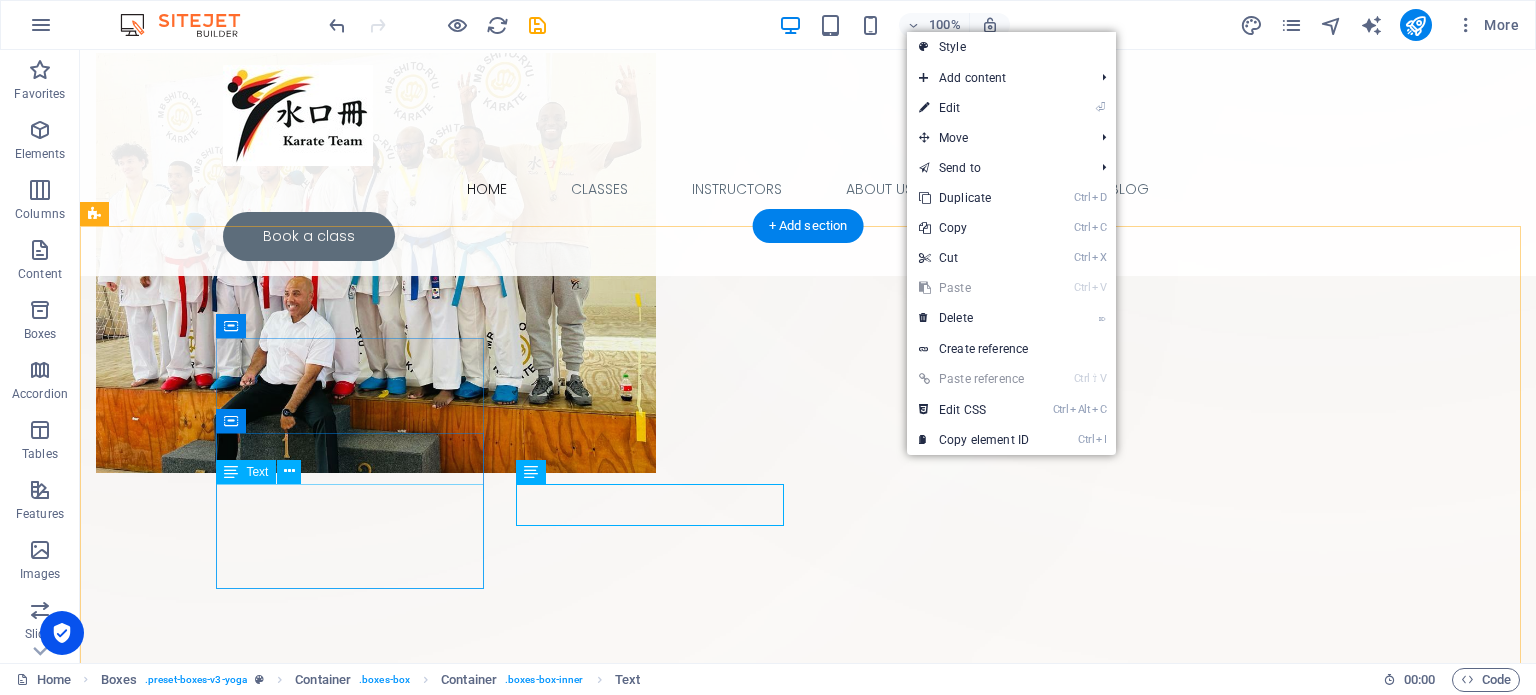 click on "Karate sharpens focus, boosts self-confidence, and instills discipline. Children learn to control their emotions, stay calm under pressure, and set personal goals." at bounding box center [230, 895] 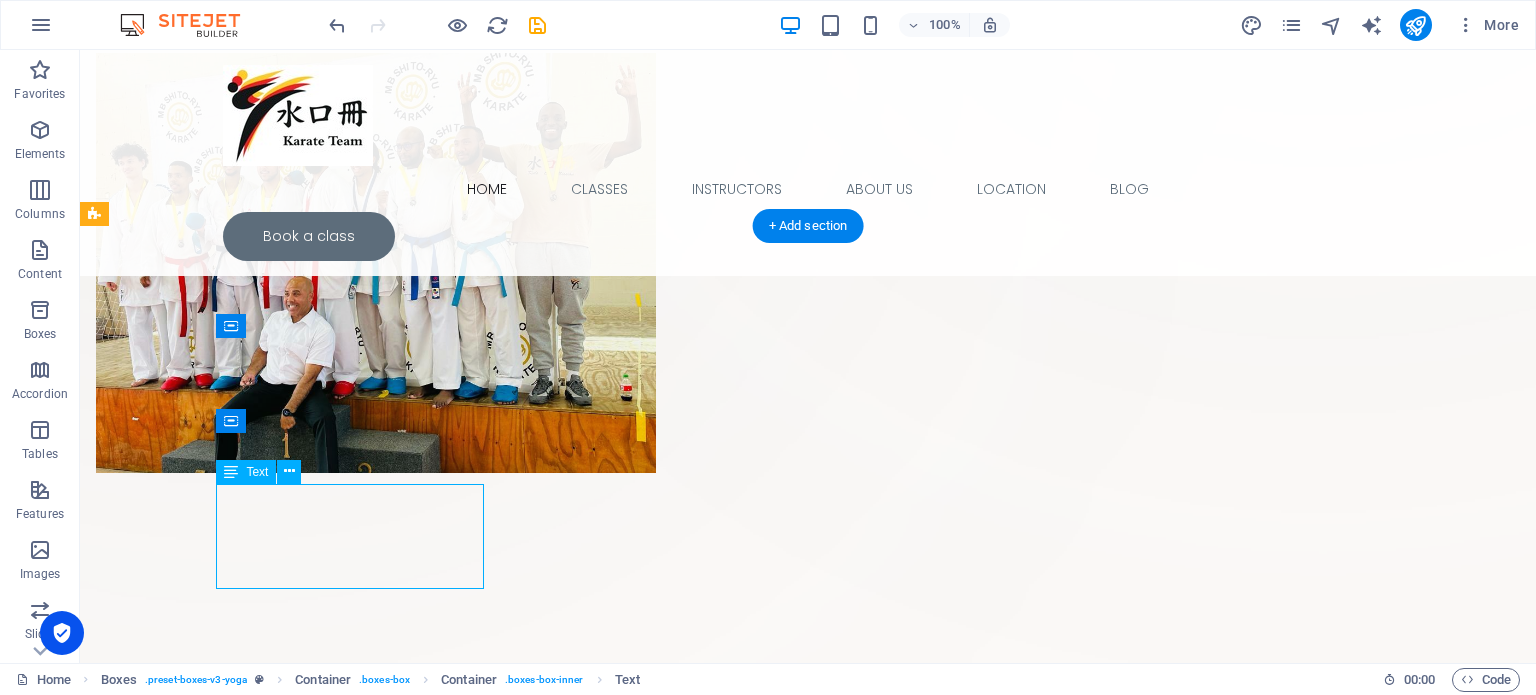 click on "Karate sharpens focus, boosts self-confidence, and instills discipline. Children learn to control their emotions, stay calm under pressure, and set personal goals." at bounding box center [230, 895] 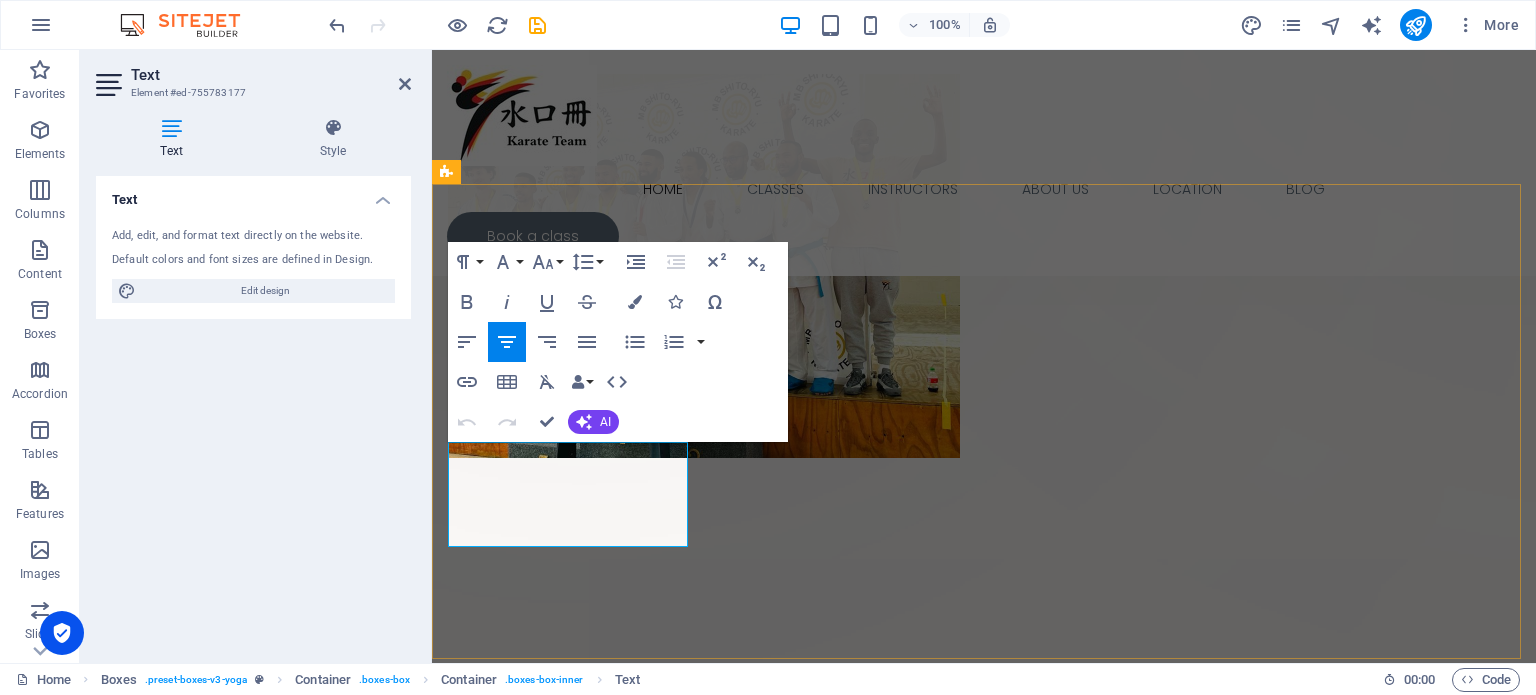 drag, startPoint x: 680, startPoint y: 539, endPoint x: 521, endPoint y: 491, distance: 166.08733 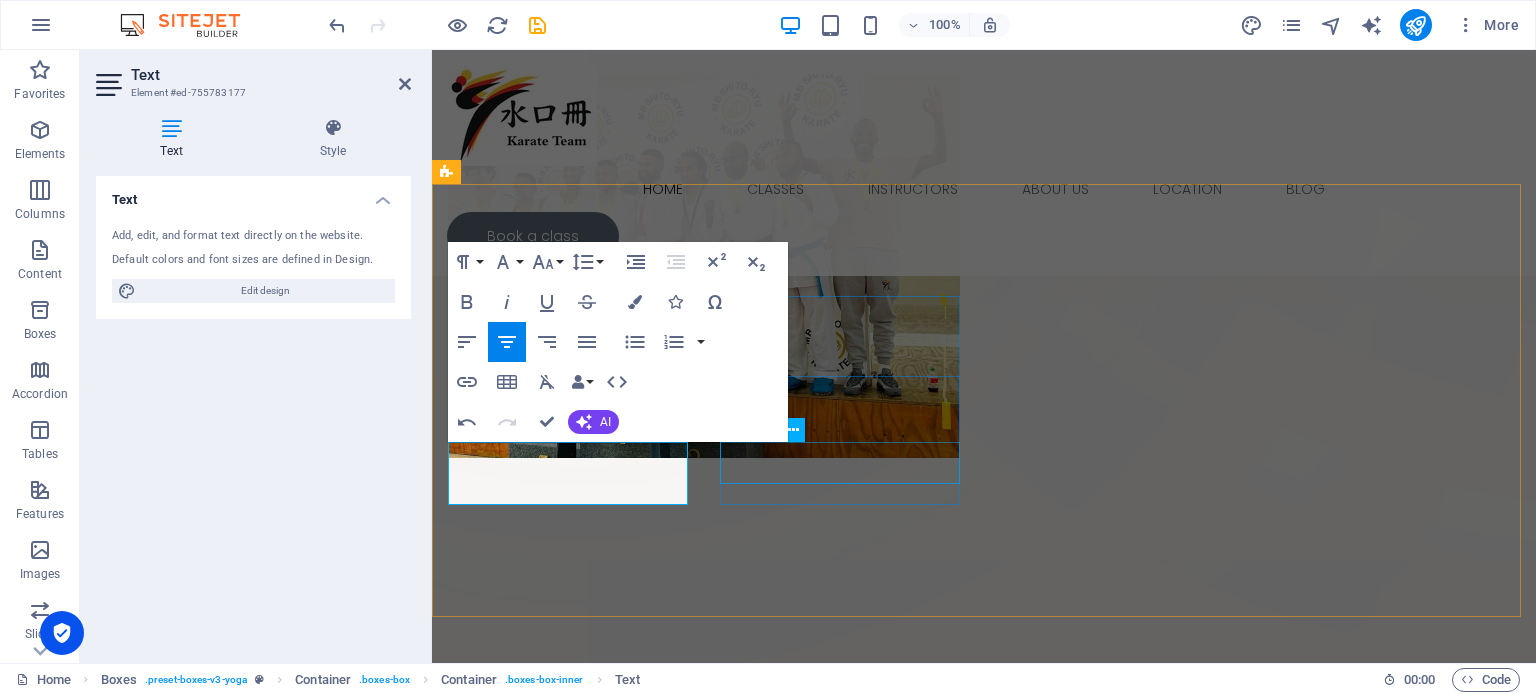 click on "Lorem ipsum dolor sit amet, consectetur adipiscing el." at bounding box center [570, 1074] 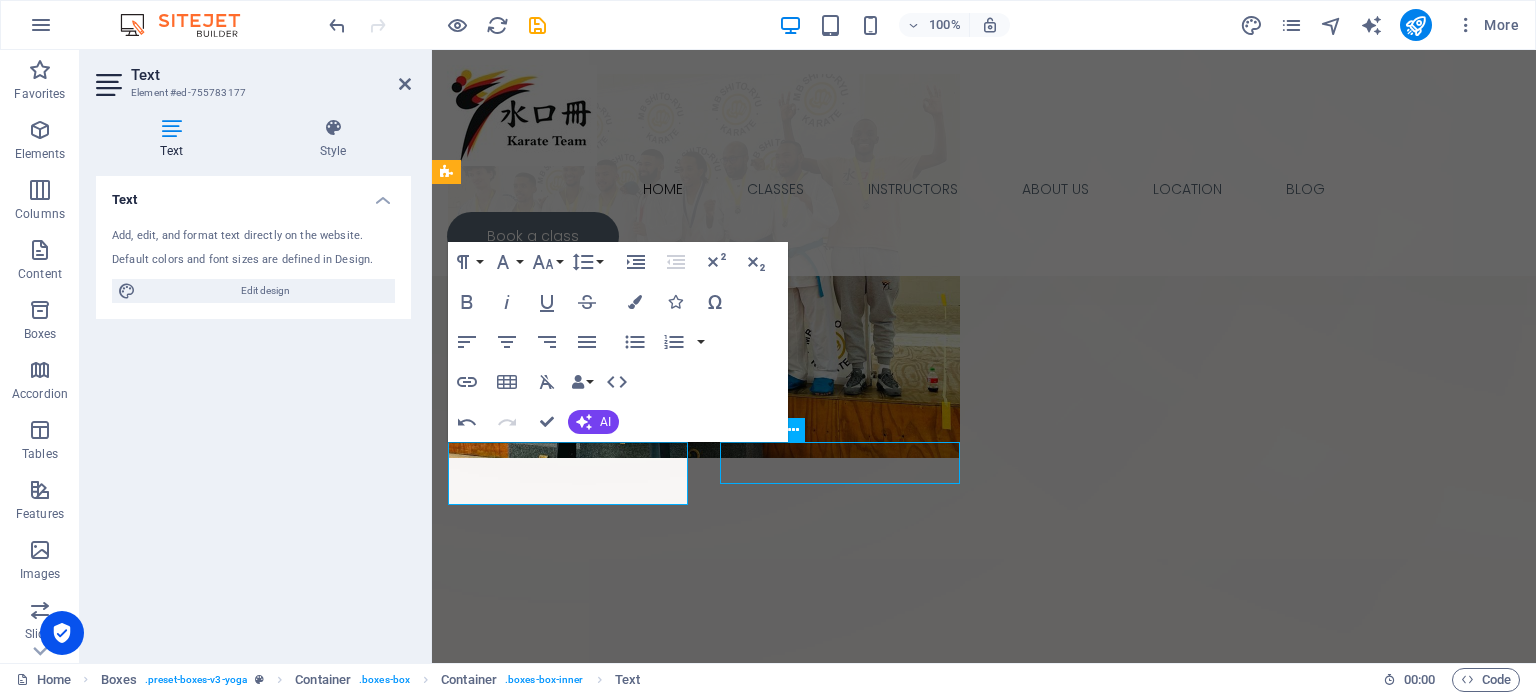 click on "Lorem ipsum dolor sit amet, consectetur adipiscing el." at bounding box center [570, 1074] 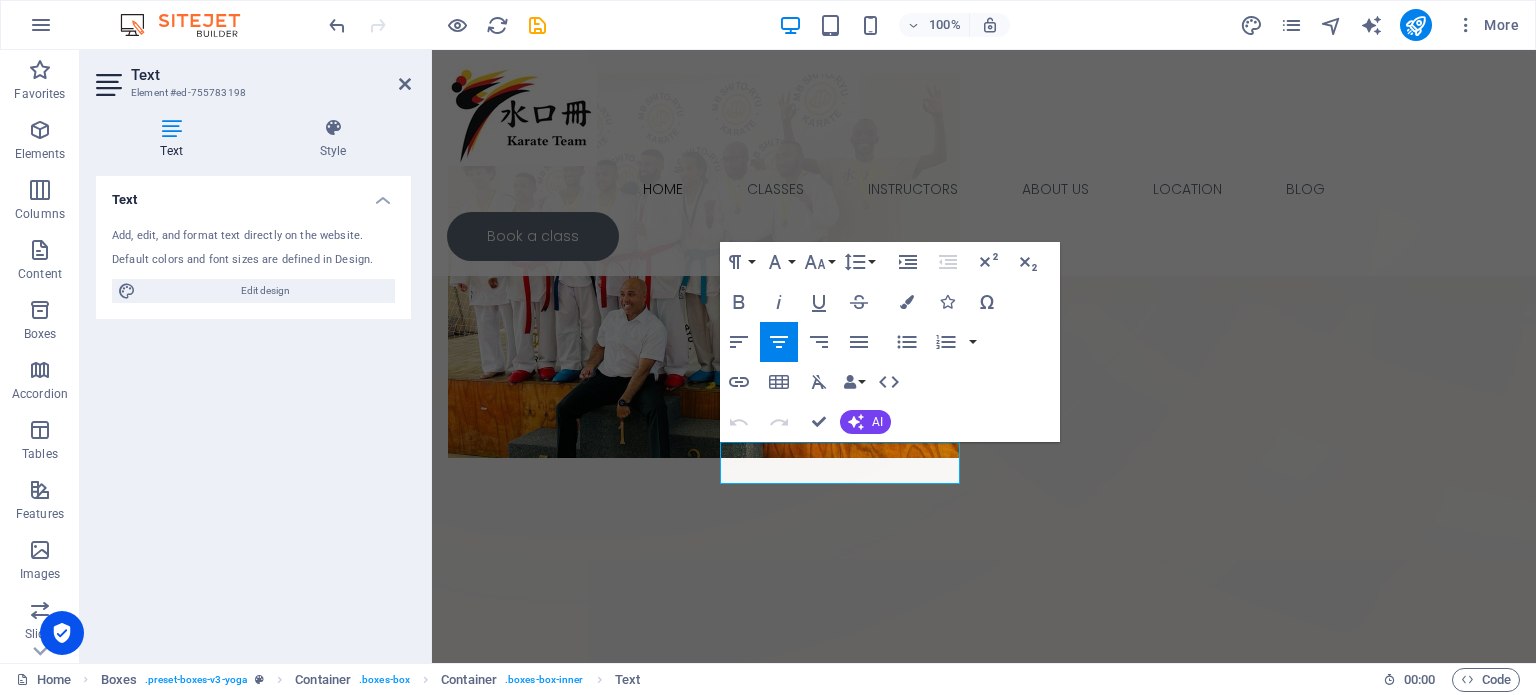 click on "Paragraph Format Normal Heading 1 Heading 2 Heading 3 Heading 4 Heading 5 Heading 6 Code Font Family Arial [US_STATE] Impact Tahoma Times New Roman Verdana Poppins Font Size 8 9 10 11 12 14 18 24 30 36 48 60 72 96 Line Height Default Single 1.15 1.5 Double Increase Indent Decrease Indent Superscript Subscript Bold Italic Underline Strikethrough Colors Icons Special Characters Align Left Align Center Align Right Align Justify Unordered List   Default Circle Disc Square    Ordered List   Default Lower Alpha Lower Greek Lower Roman Upper Alpha Upper Roman    Insert Link Insert Table Clear Formatting Data Bindings Company First name Last name Street ZIP code City Email Phone Mobile Fax Custom field 1 Custom field 2 Custom field 3 Custom field 4 Custom field 5 Custom field 6 HTML Undo Redo Confirm (Ctrl+⏎) AI Improve Make shorter Make longer Fix spelling & grammar Translate to English Generate text" at bounding box center [890, 342] 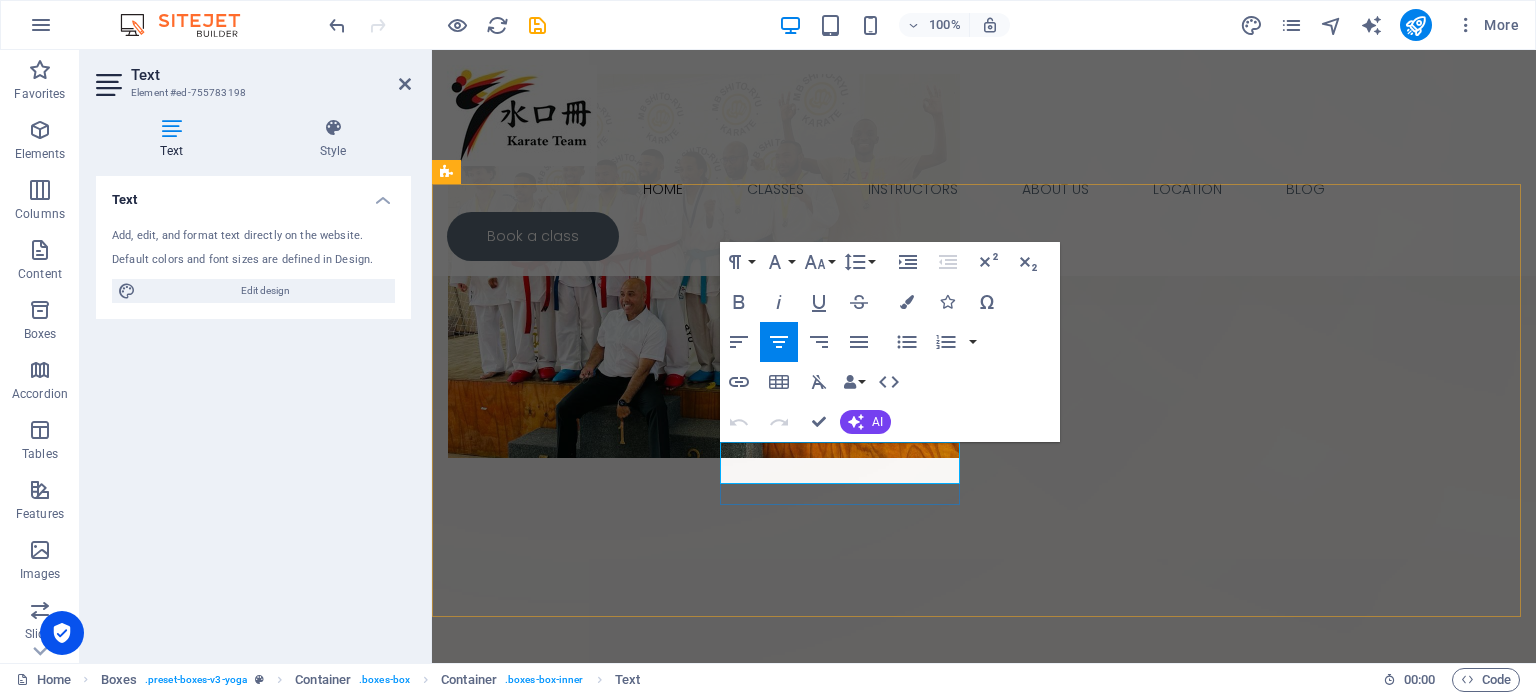 click on "Lorem ipsum dolor sit amet, consectetur adipiscing el." at bounding box center (570, 1074) 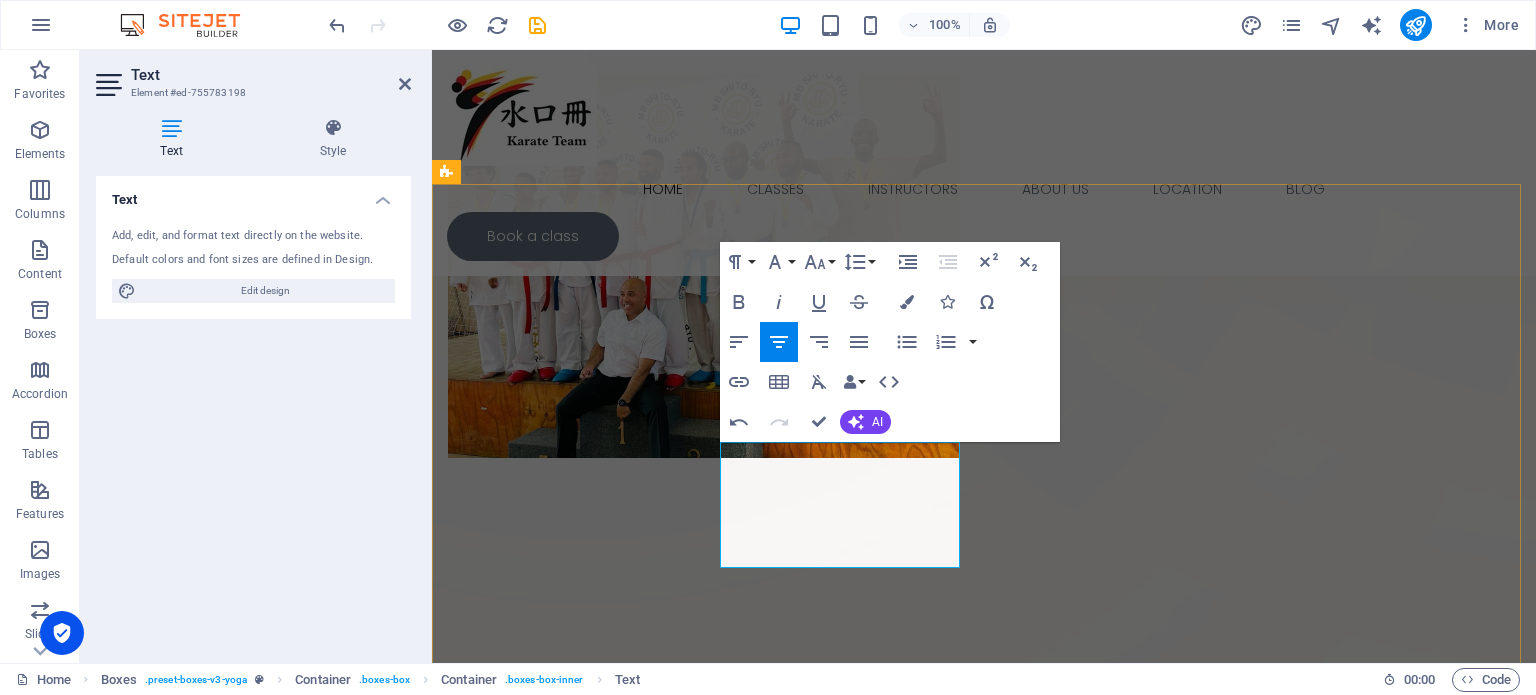 scroll, scrollTop: 1385, scrollLeft: 0, axis: vertical 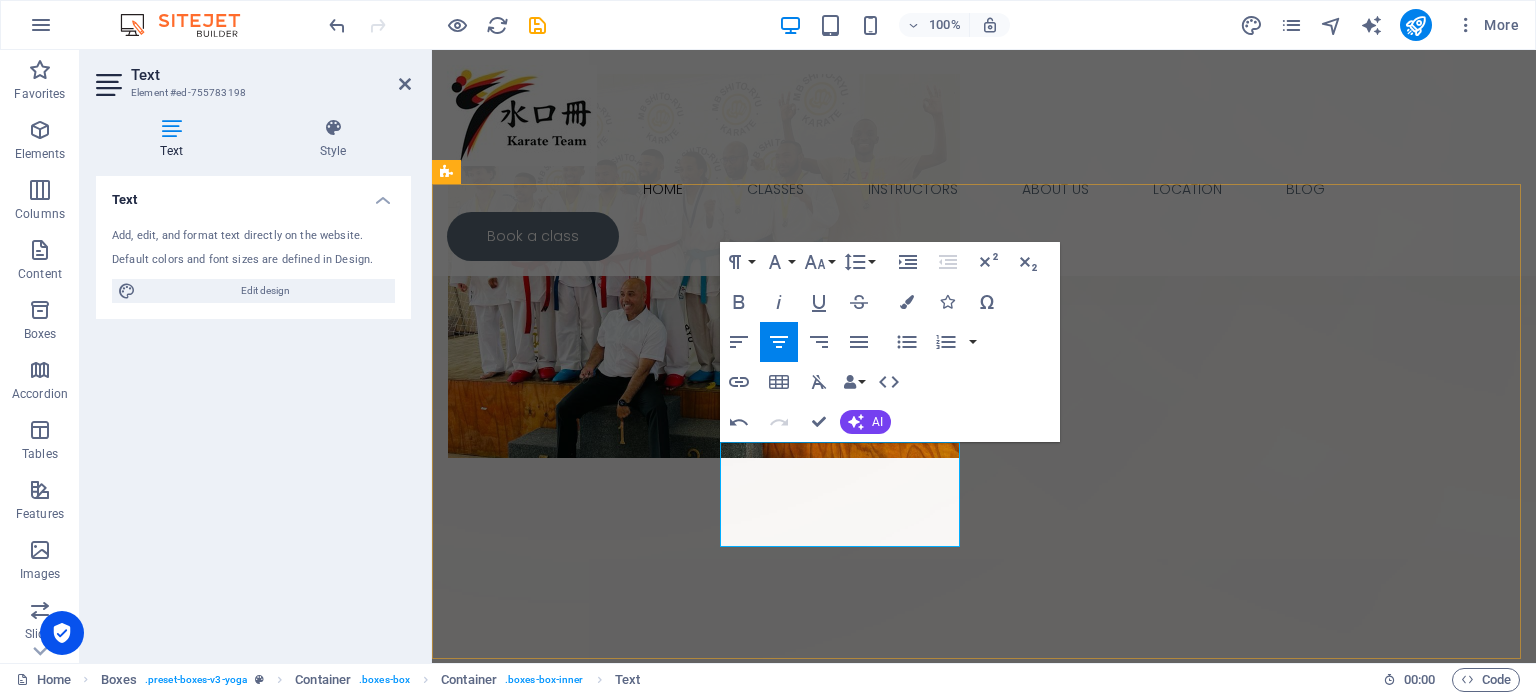 drag, startPoint x: 820, startPoint y: 516, endPoint x: 892, endPoint y: 496, distance: 74.726166 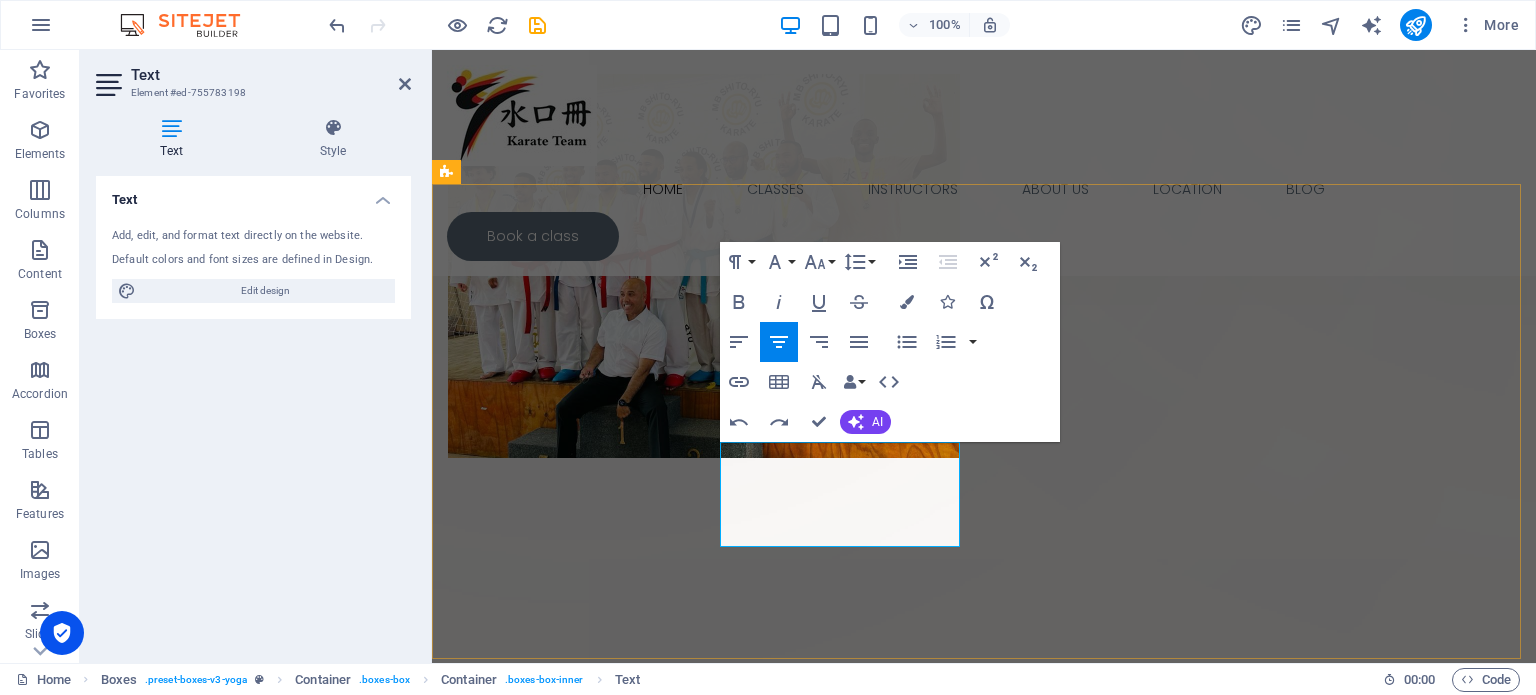 drag, startPoint x: 895, startPoint y: 475, endPoint x: 908, endPoint y: 456, distance: 23.021729 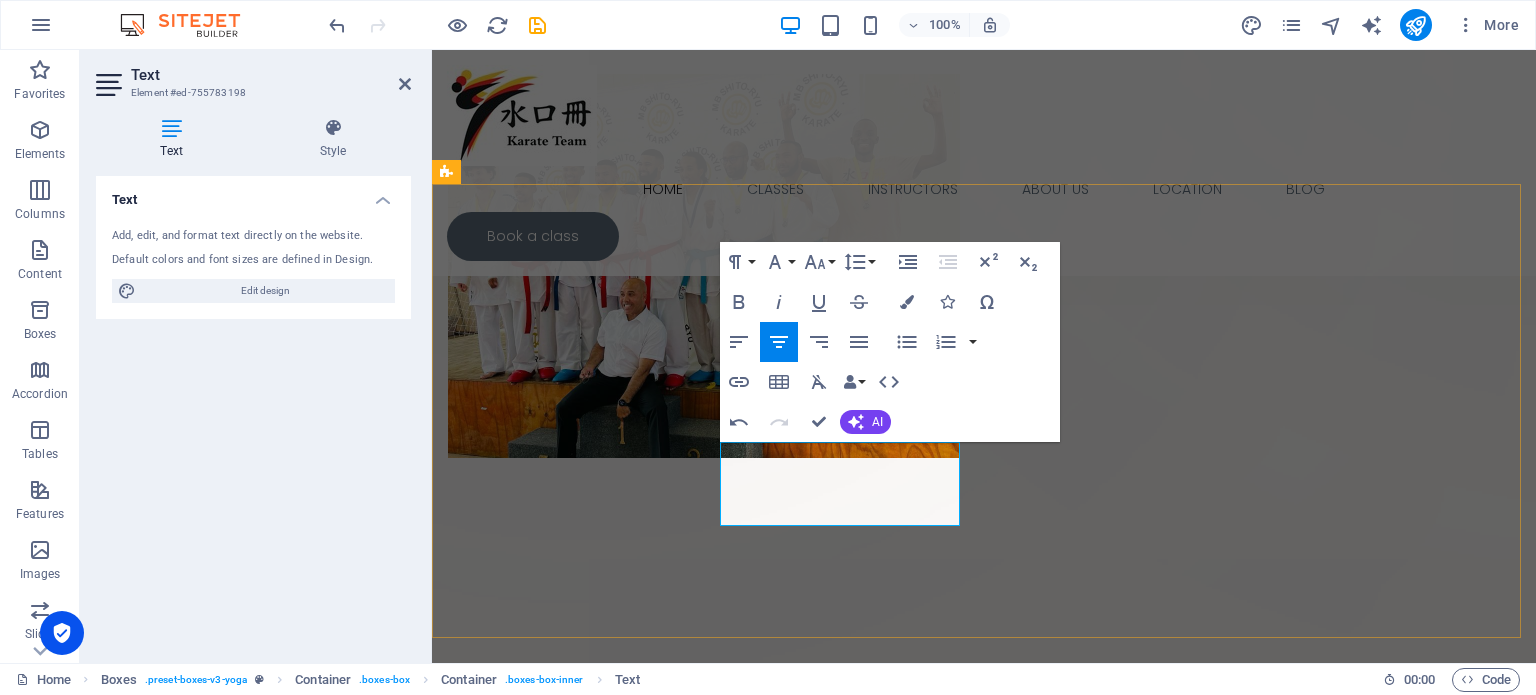 type 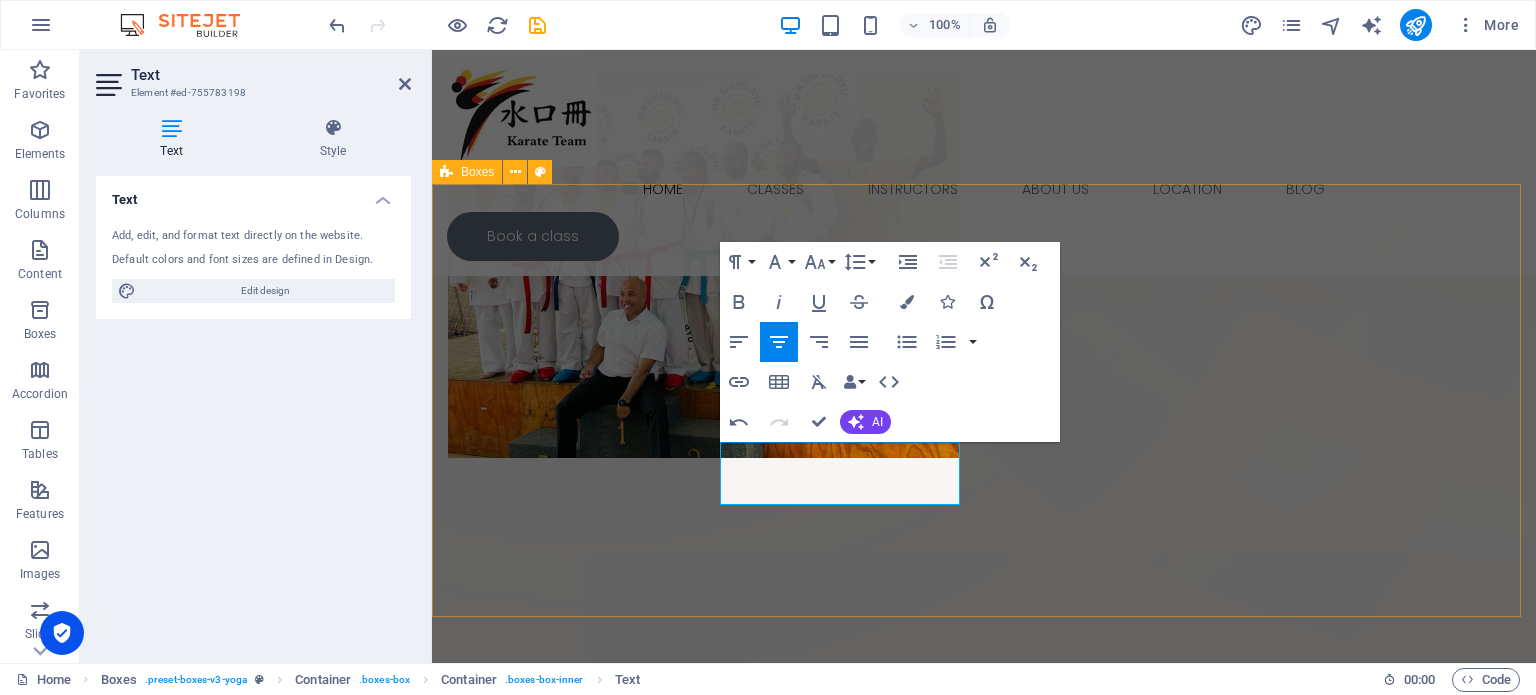 click on "Mind Karate sharpens focus, boosts self-confidence, and instills discipline.
Balance Through dynamic drills, karate builds core strength, and enhances endurance. Through dynamic drills and controlled movements, karate builds core strength, tones muscles, and enhances endurance.
Strength Lorem ipsum dolor sit amet, consectetur adipiscing el.
Flexibility Lorem ipsum dolor sit amet, consectetur adipiscing el." at bounding box center (984, 1103) 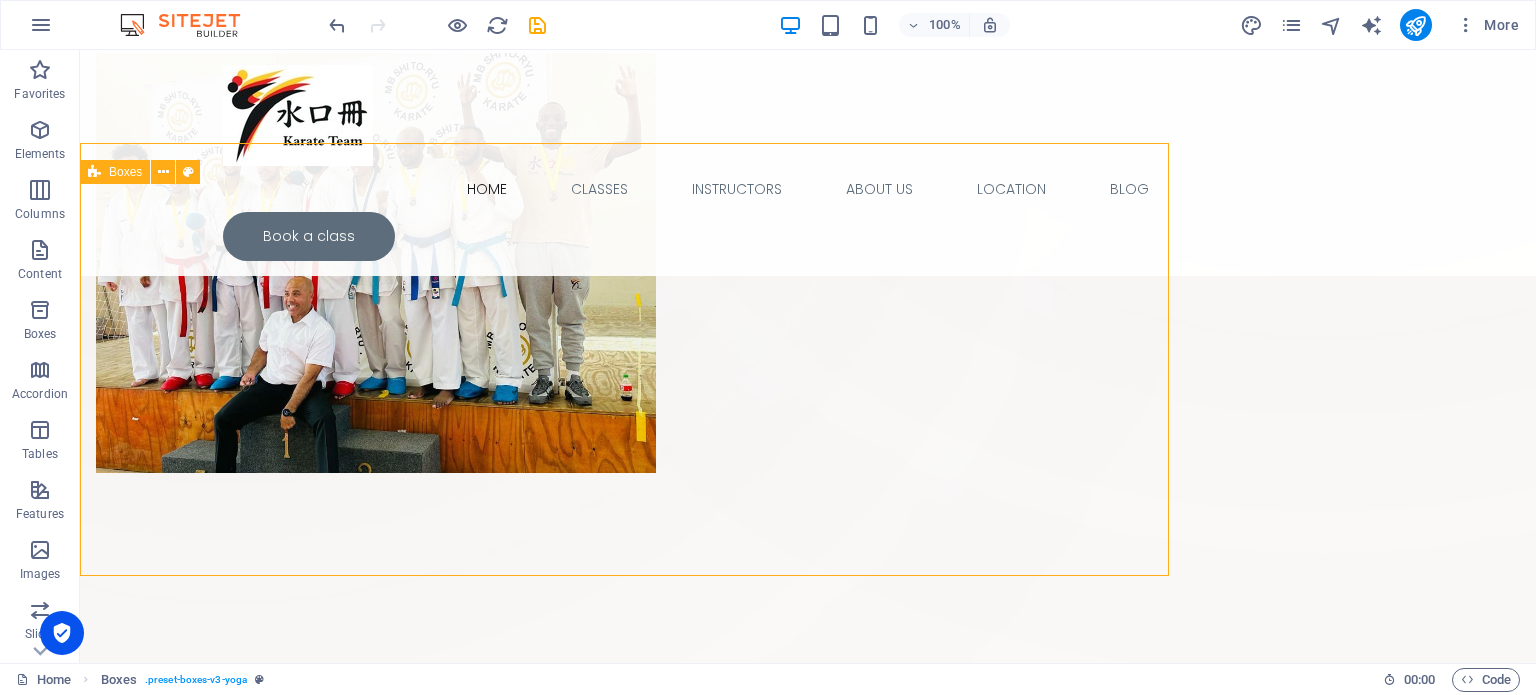 scroll, scrollTop: 640, scrollLeft: 0, axis: vertical 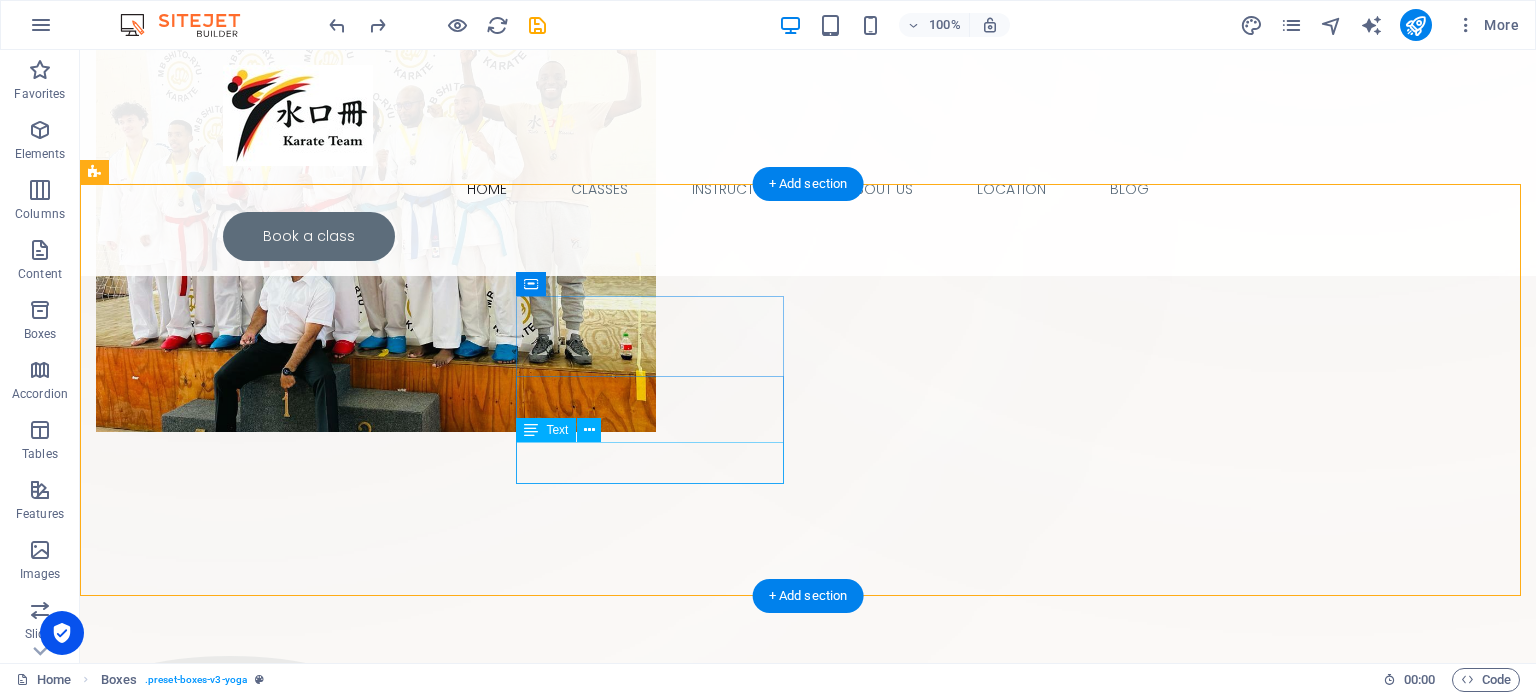 click on "Lorem ipsum dolor sit amet, consectetur adipiscing el." at bounding box center (230, 1027) 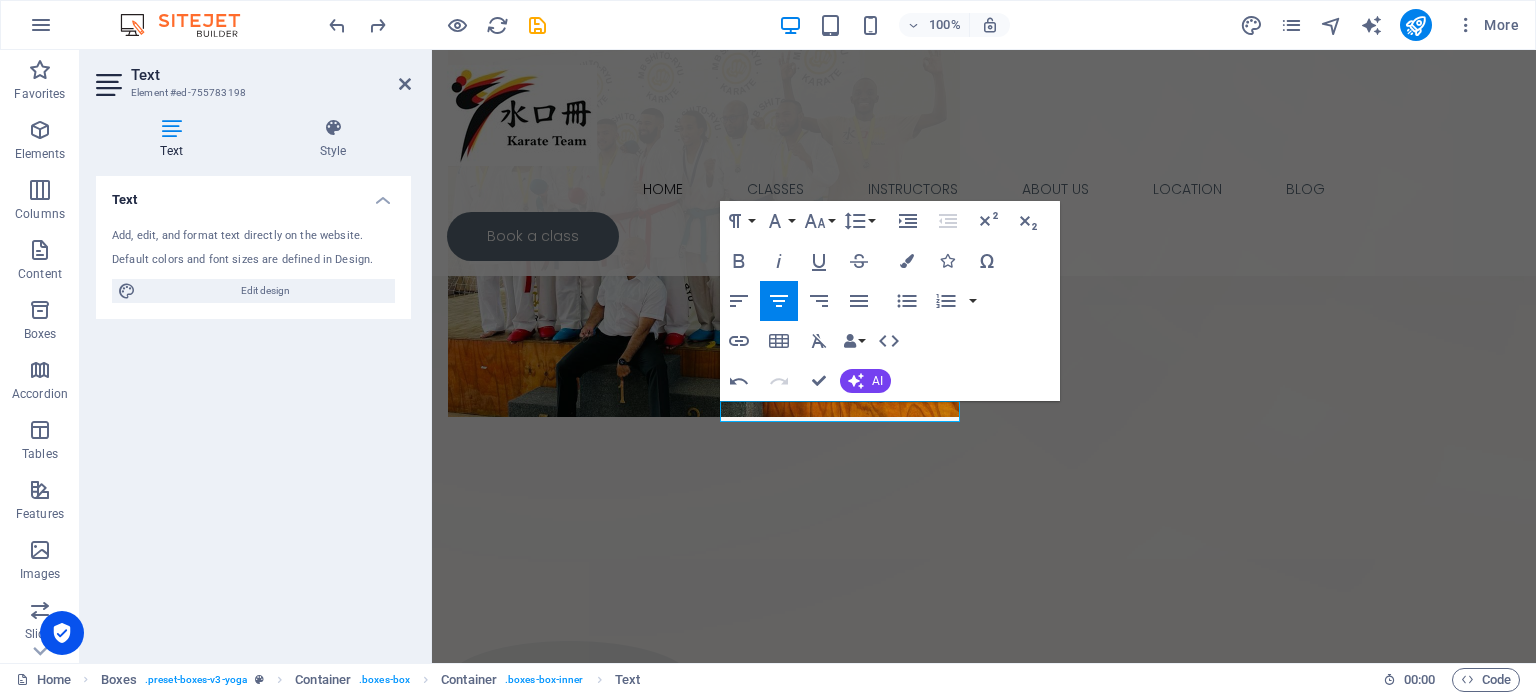 scroll, scrollTop: 1385, scrollLeft: 0, axis: vertical 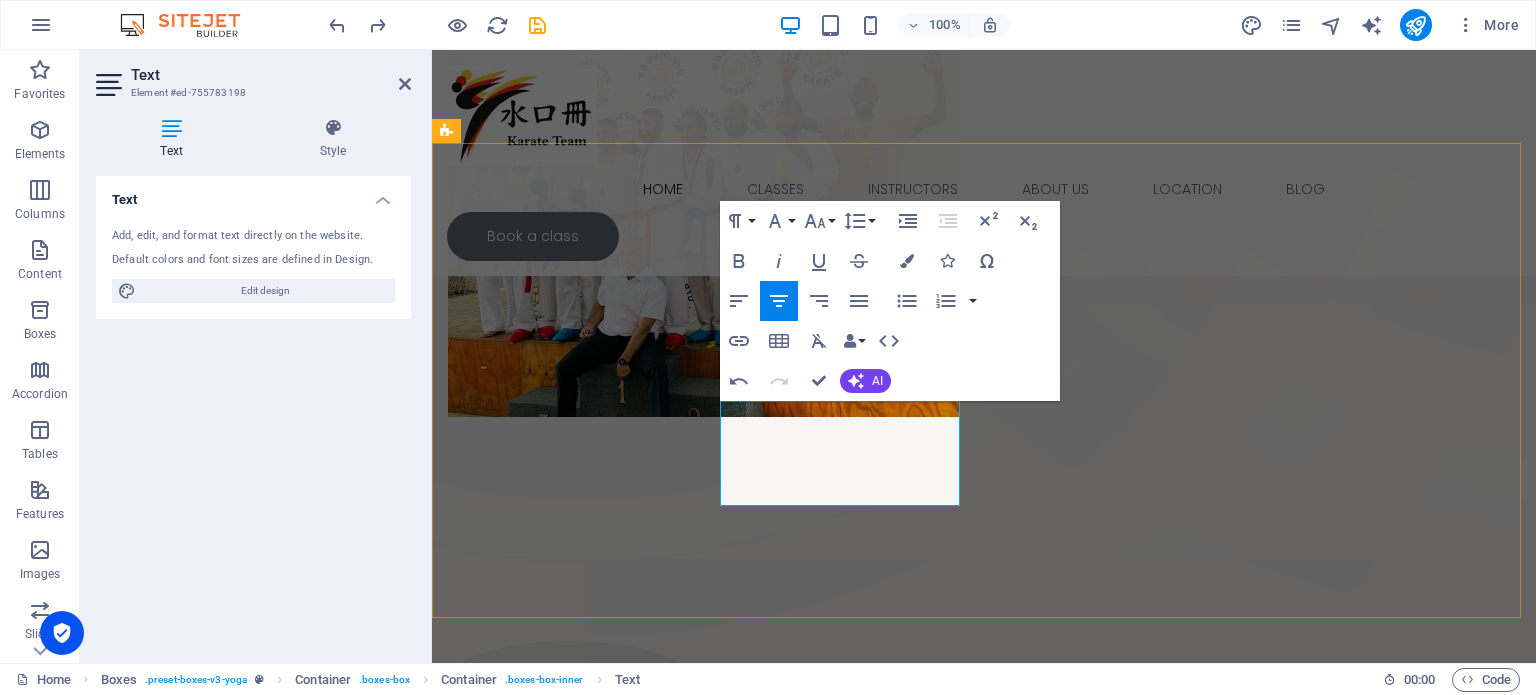click on "LThrough dynamic drills and controlled movements, karate builds core strength, tones muscles, and enhances endurance." at bounding box center [570, 1064] 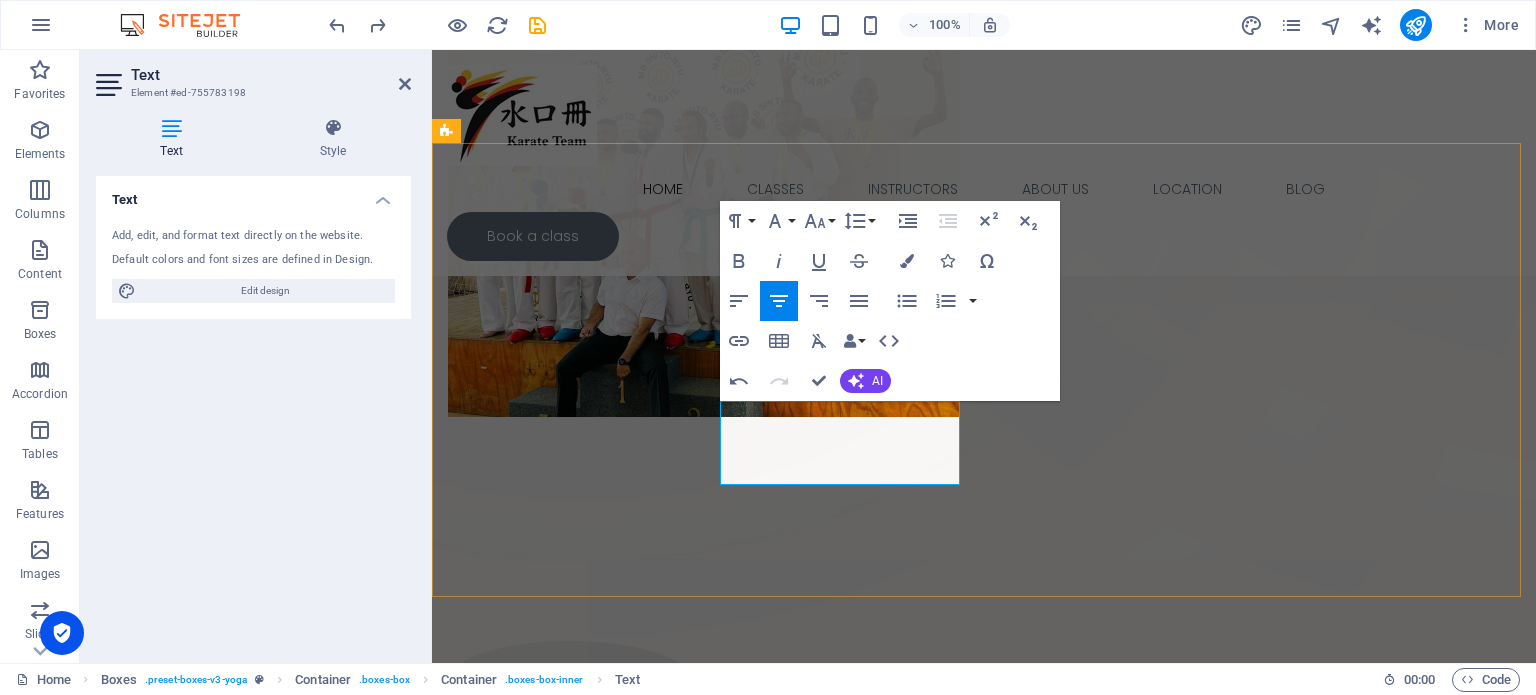 type 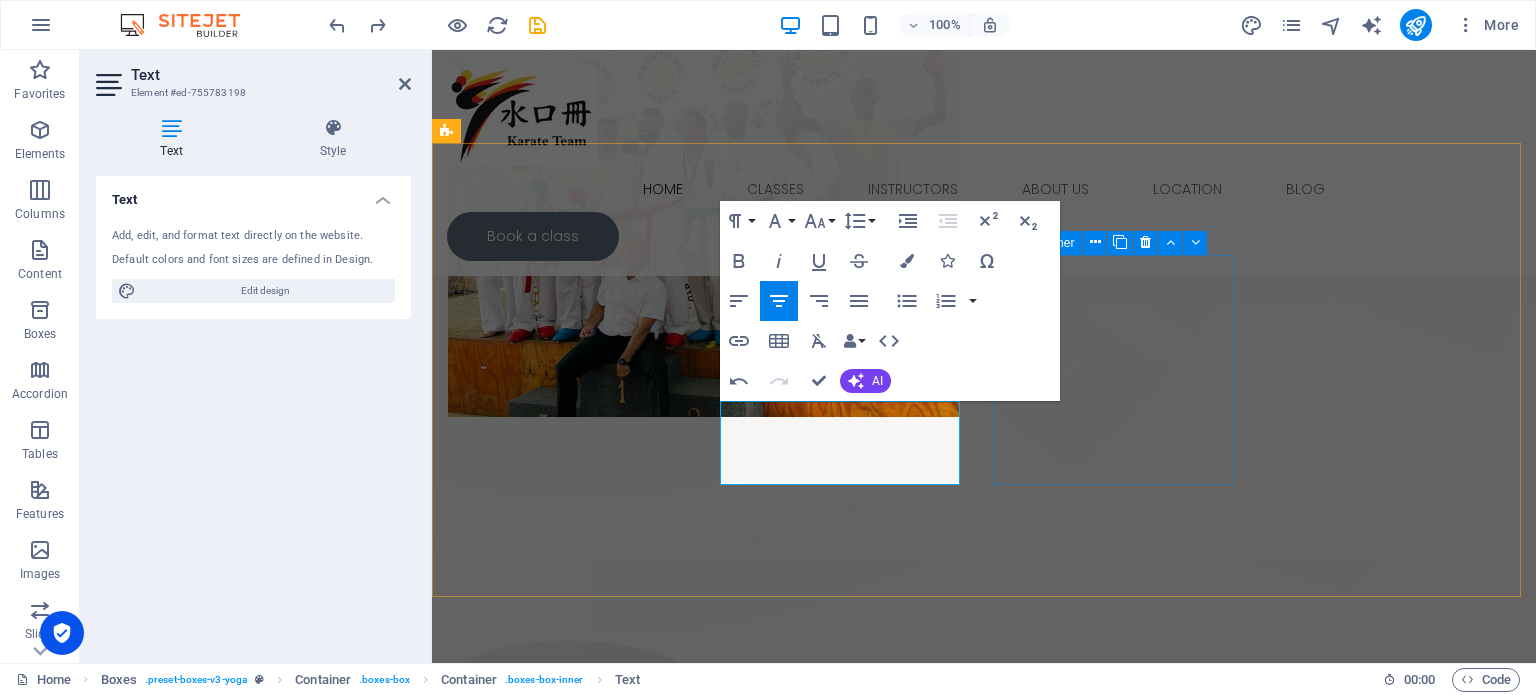 click on "Strength Lorem ipsum dolor sit amet, consectetur adipiscing el." at bounding box center (570, 1206) 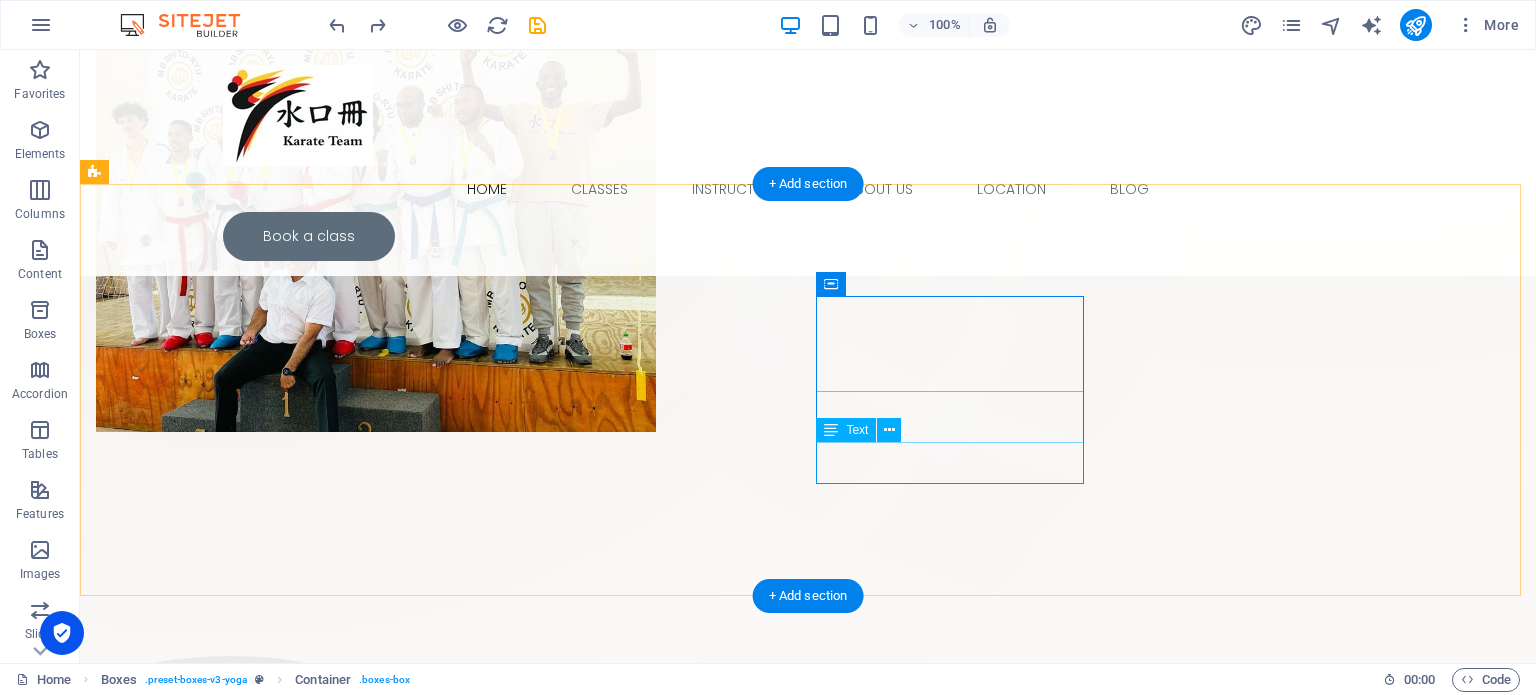 click on "Lorem ipsum dolor sit amet, consectetur adipiscing el." at bounding box center [230, 1231] 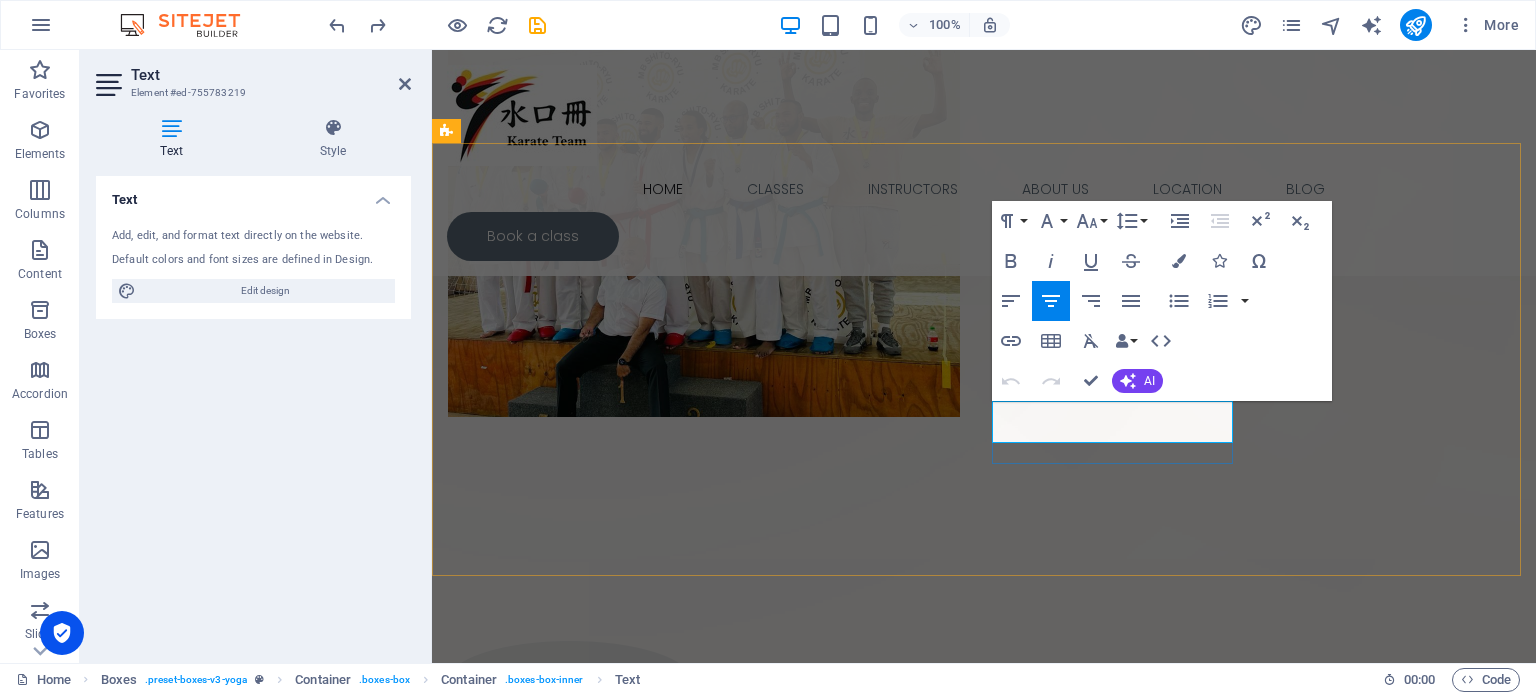 click on "Lorem ipsum dolor sit amet, consectetur adipiscing el." at bounding box center (570, 1237) 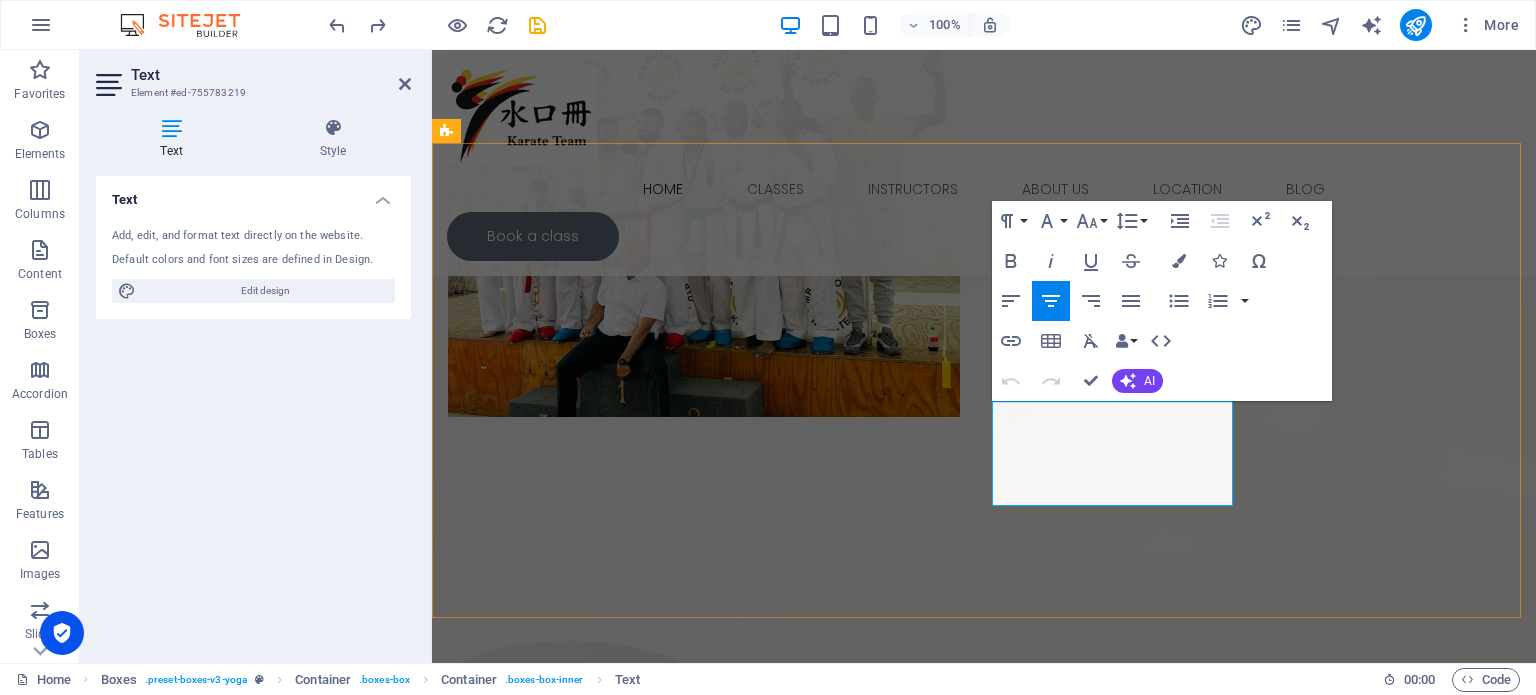 scroll, scrollTop: 1385, scrollLeft: 0, axis: vertical 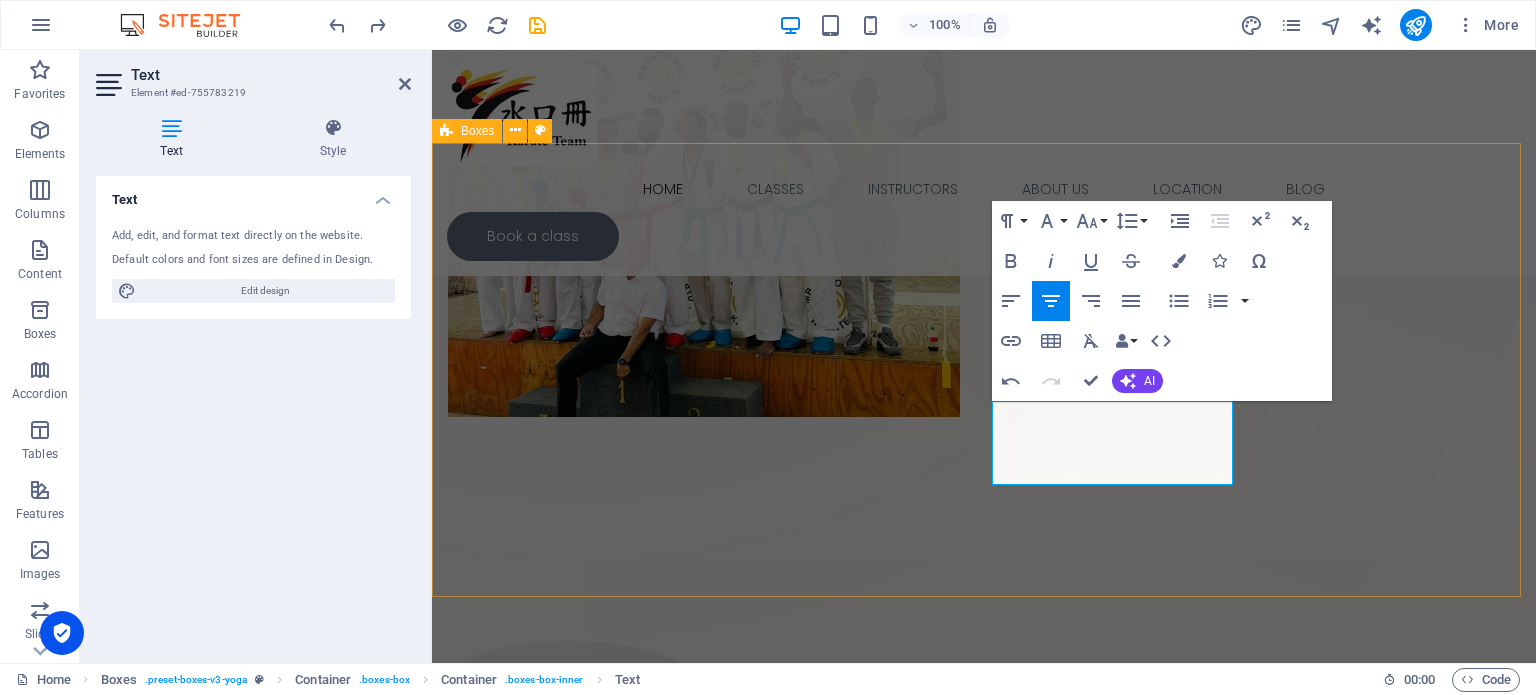click on "Mind Karate sharpens focus, boosts self-confidence, and instills discipline.
Balance Lorem ipsum dolor sit amet, consectetur adipiscing el.
Strength Through dynamic drills and controlled movements, karate builds core strength, and enhances endurance. Through dynamic drills and controlled movements, karate builds core strength, tones muscles, and enhances endurance.
Flexibility Lorem ipsum dolor sit amet, consectetur adipiscing el." at bounding box center [984, 1072] 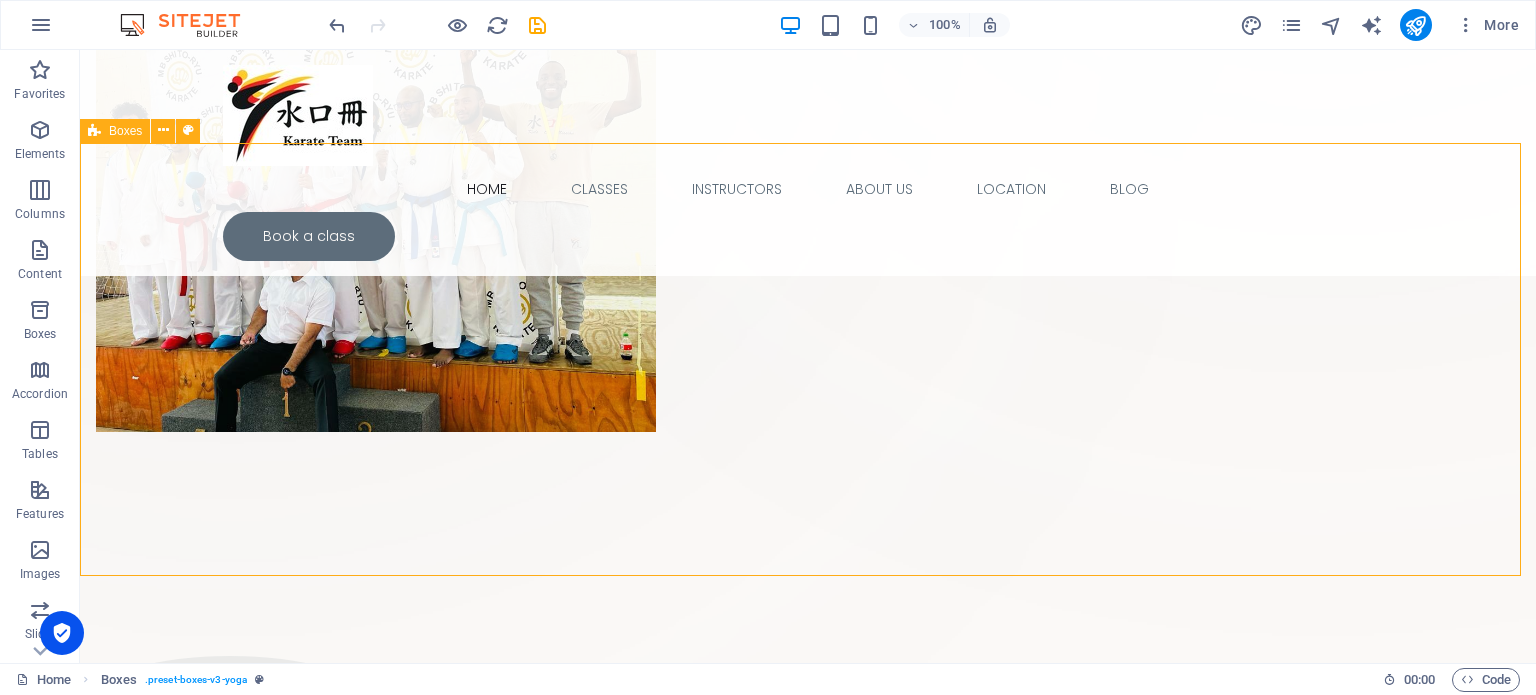 scroll, scrollTop: 682, scrollLeft: 0, axis: vertical 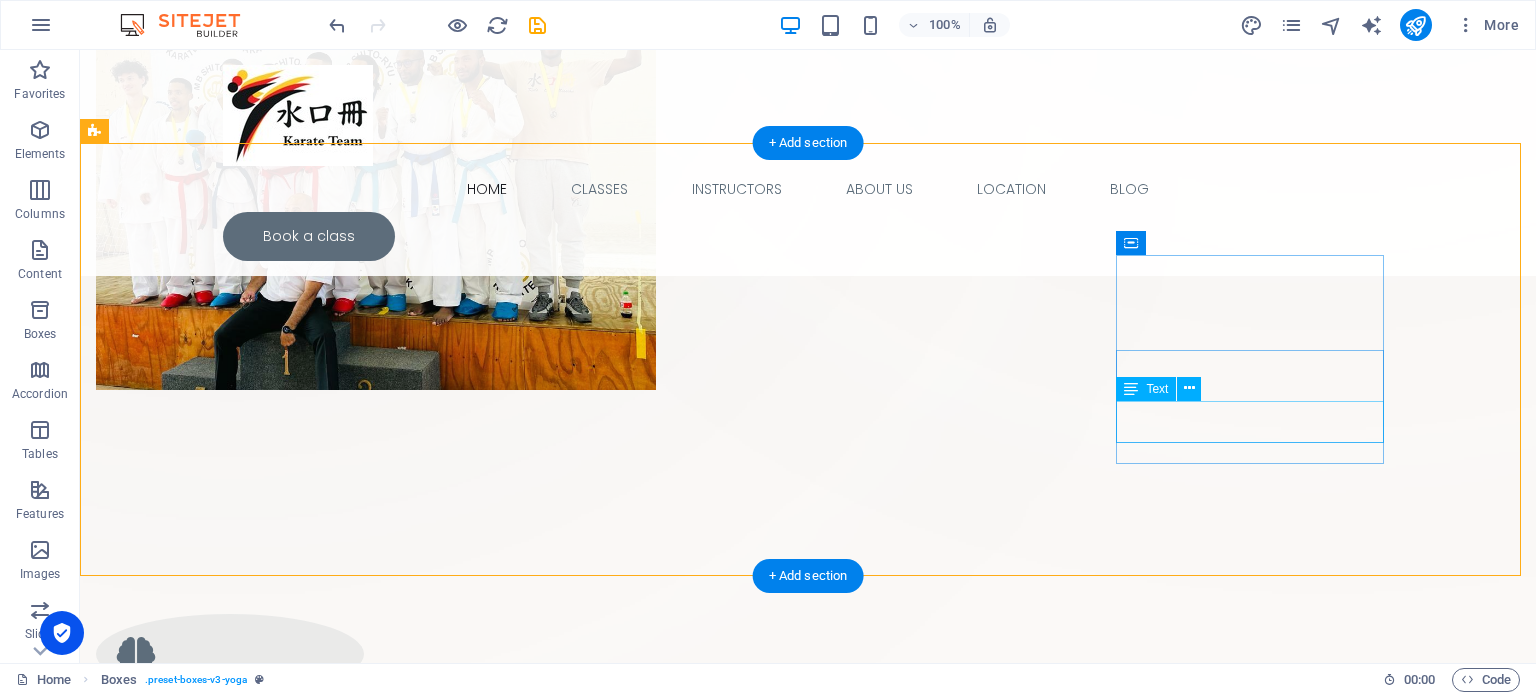 click on "Lorem ipsum dolor sit amet, consectetur adipiscing el." at bounding box center (230, 1435) 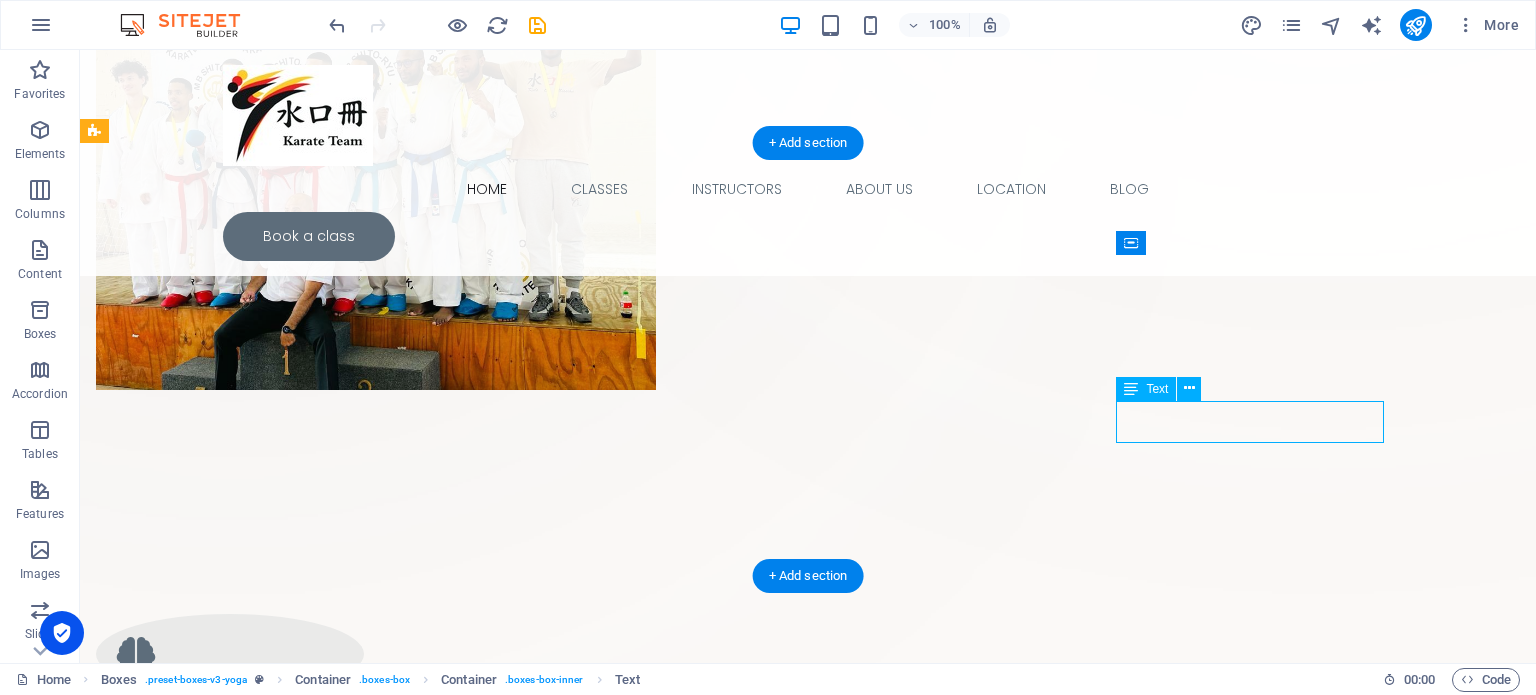 click on "Lorem ipsum dolor sit amet, consectetur adipiscing el." at bounding box center (230, 1435) 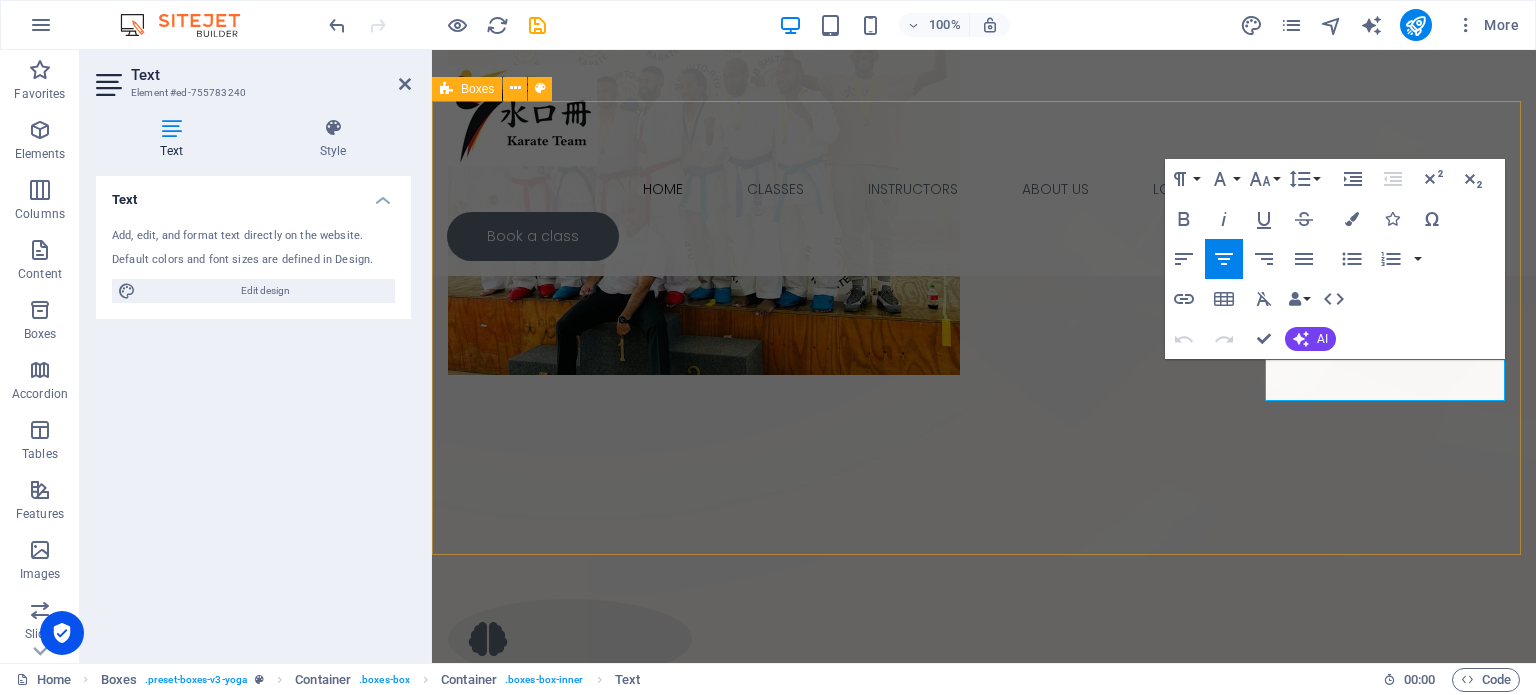 drag, startPoint x: 1292, startPoint y: 371, endPoint x: 1512, endPoint y: 391, distance: 220.90723 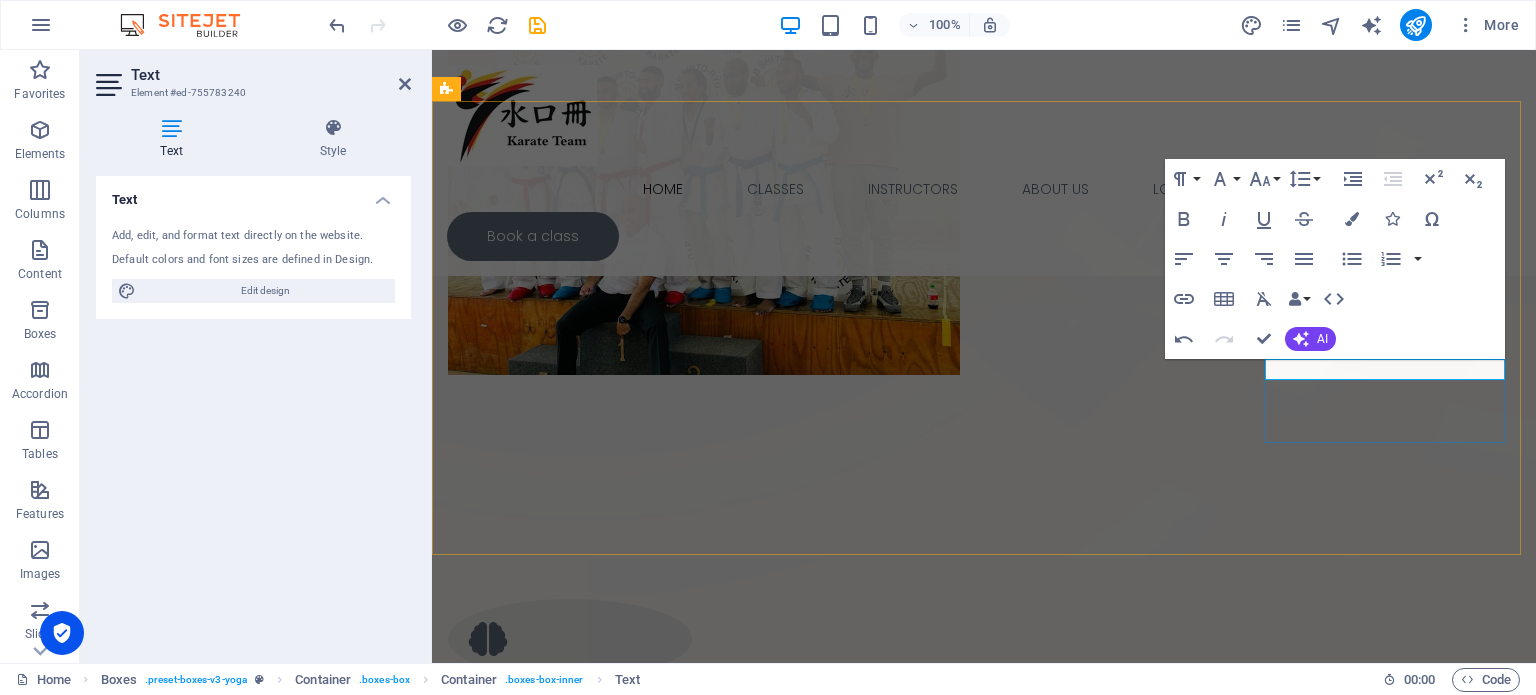 click on "L" at bounding box center (570, 1430) 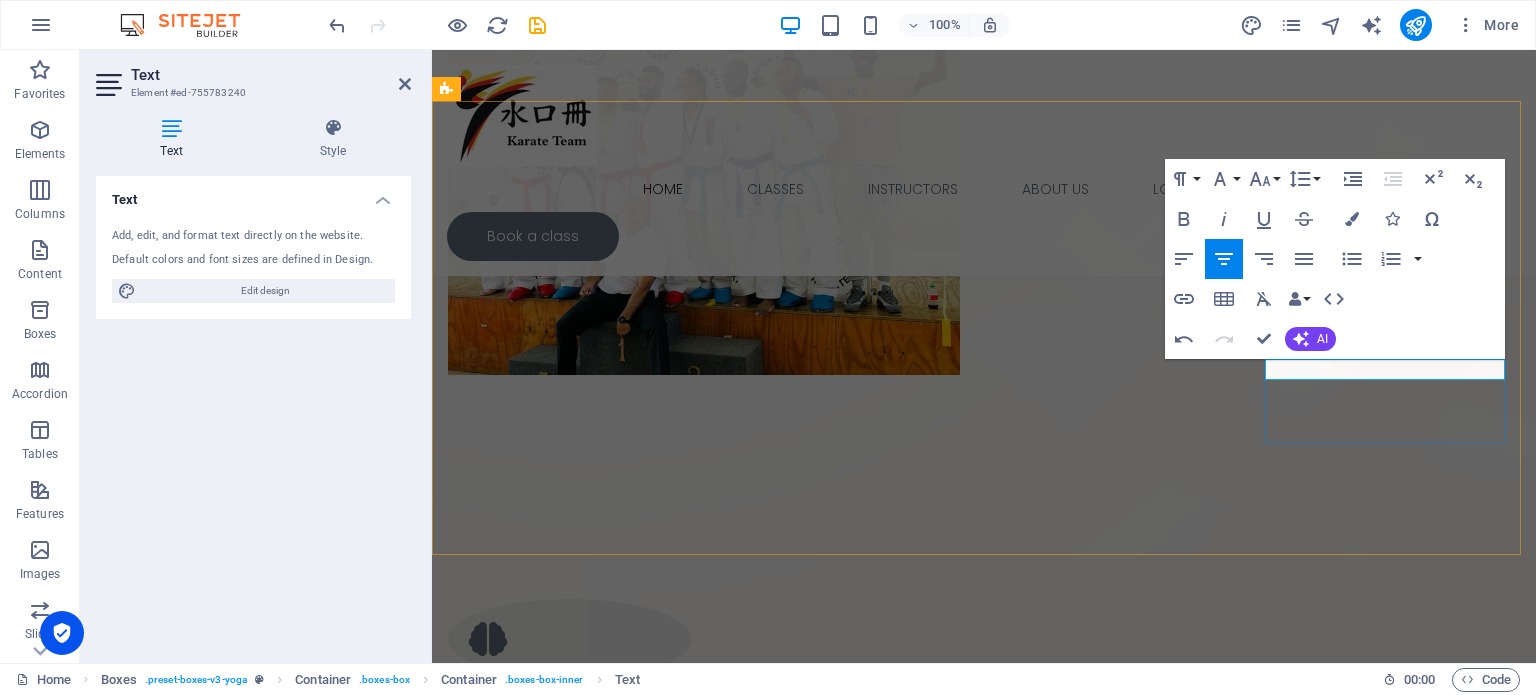 click on "L" at bounding box center (570, 1430) 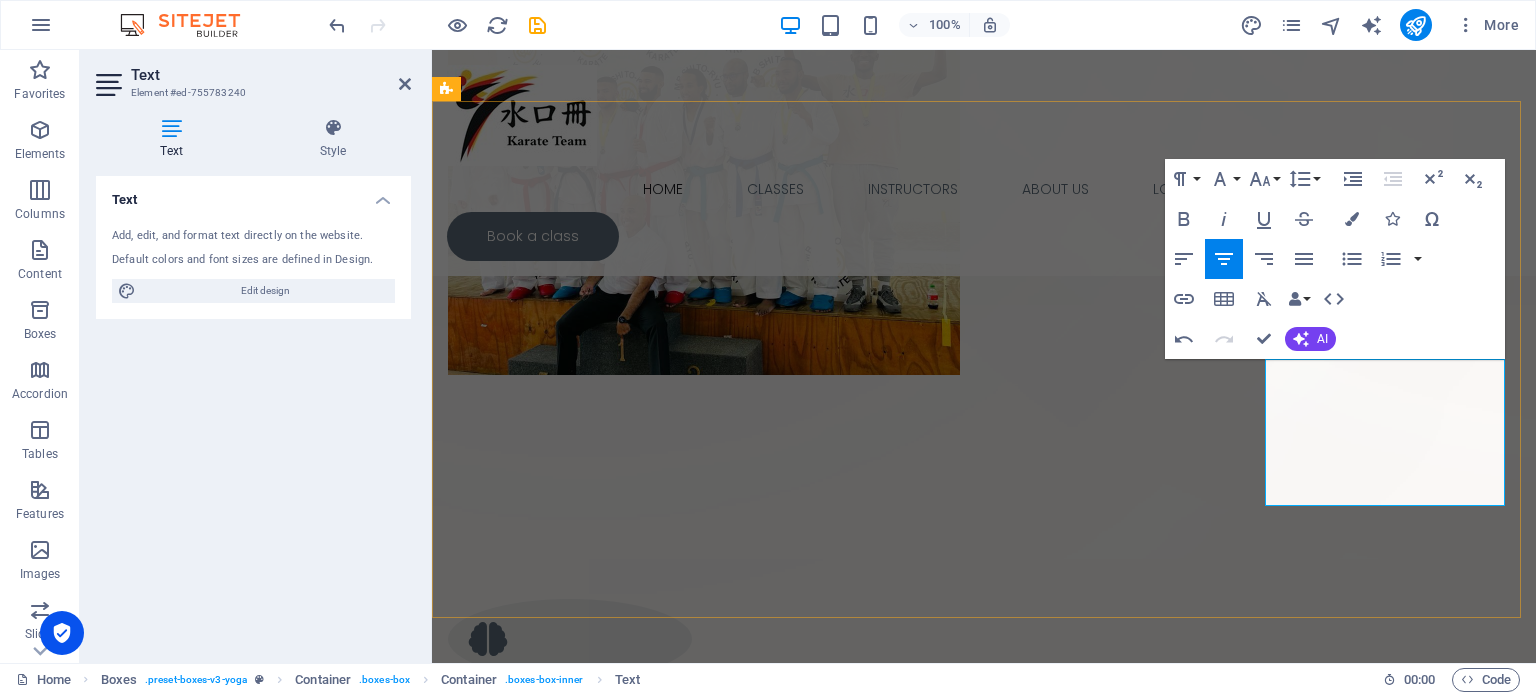 click on "LStretching is a core part of every karate session. Over time, children gain greater flexibility, which helps prevent injuries, improves range of motion, and contributes to smoother, more powerful techniques." at bounding box center (570, 1493) 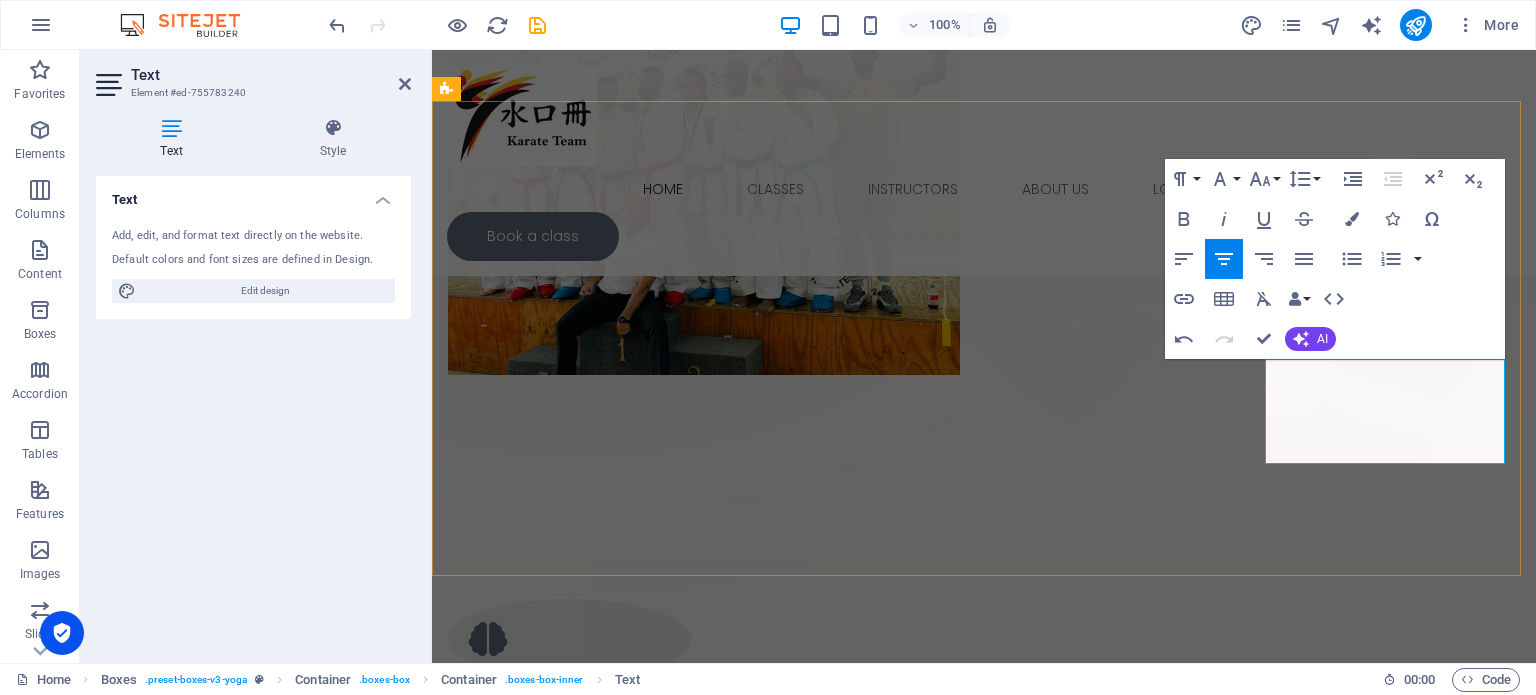 click on "Over time, children gain greater flexibility, which helps prevent injuries, and contributes to smoother, more powerful techniques." at bounding box center [570, 1472] 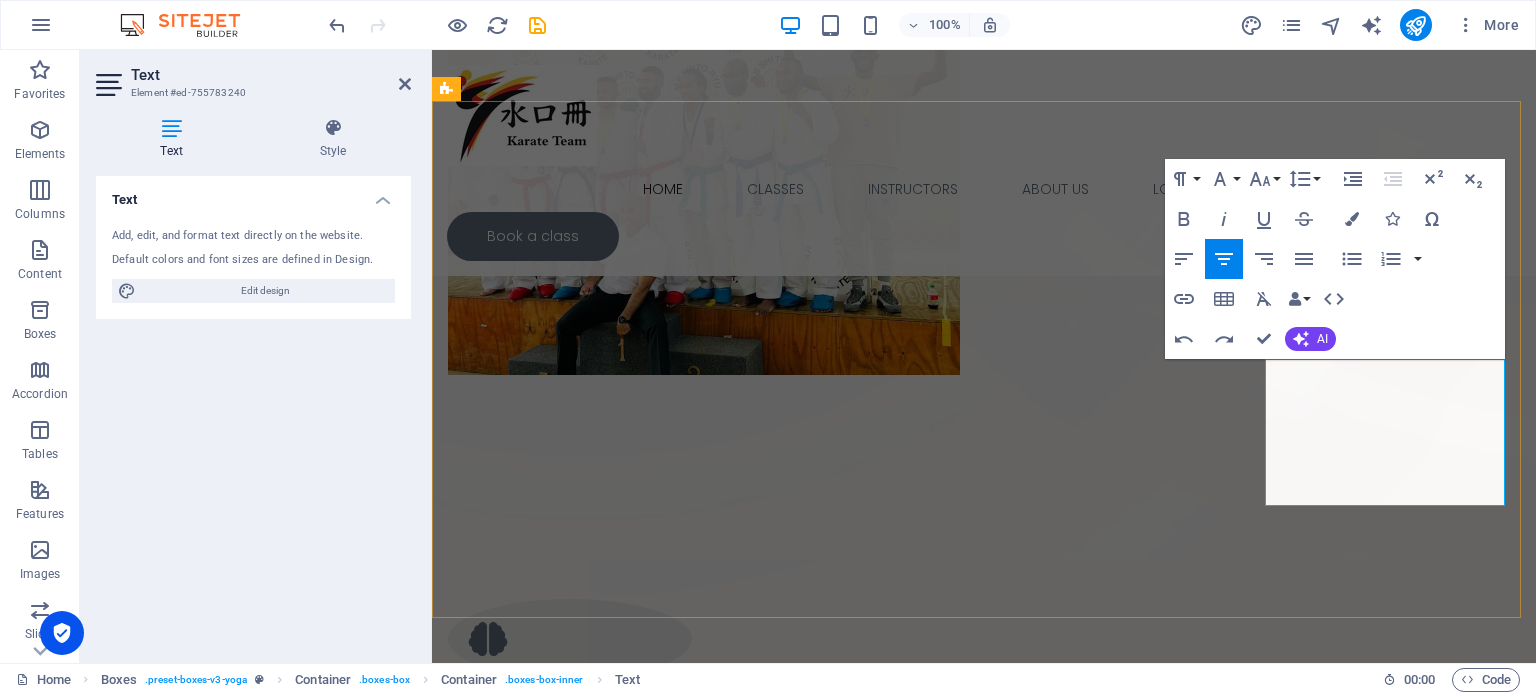 click on "Stretching is a core part of every karate session. Over time, children gain greater flexibility, which helps prevent injuries, improves range of motion, and contributes to smoother, more powerful techniques." at bounding box center (570, 1493) 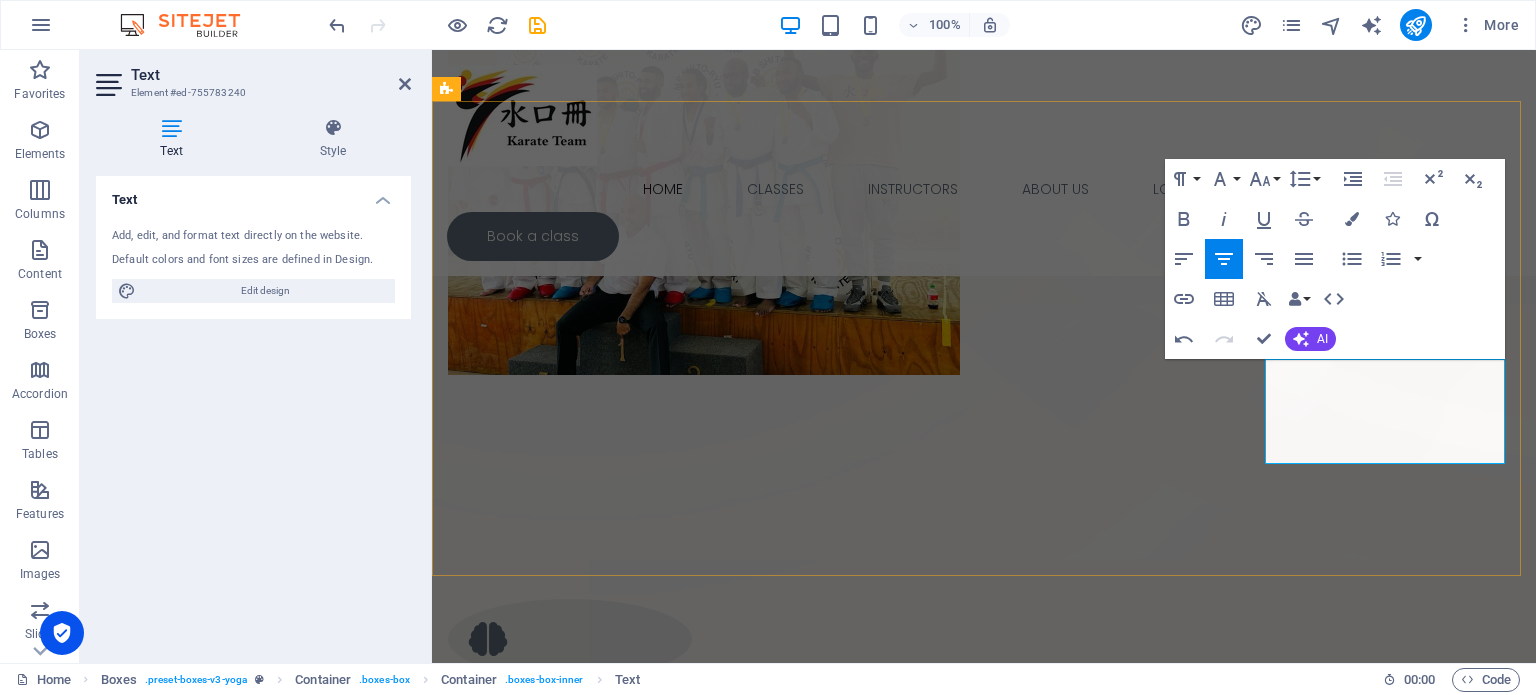 click on "Stretching is a core part of every karate session. Children gain greater flexibility, which helps prevent injuries, and contributes to more powerful techniques." at bounding box center [570, 1472] 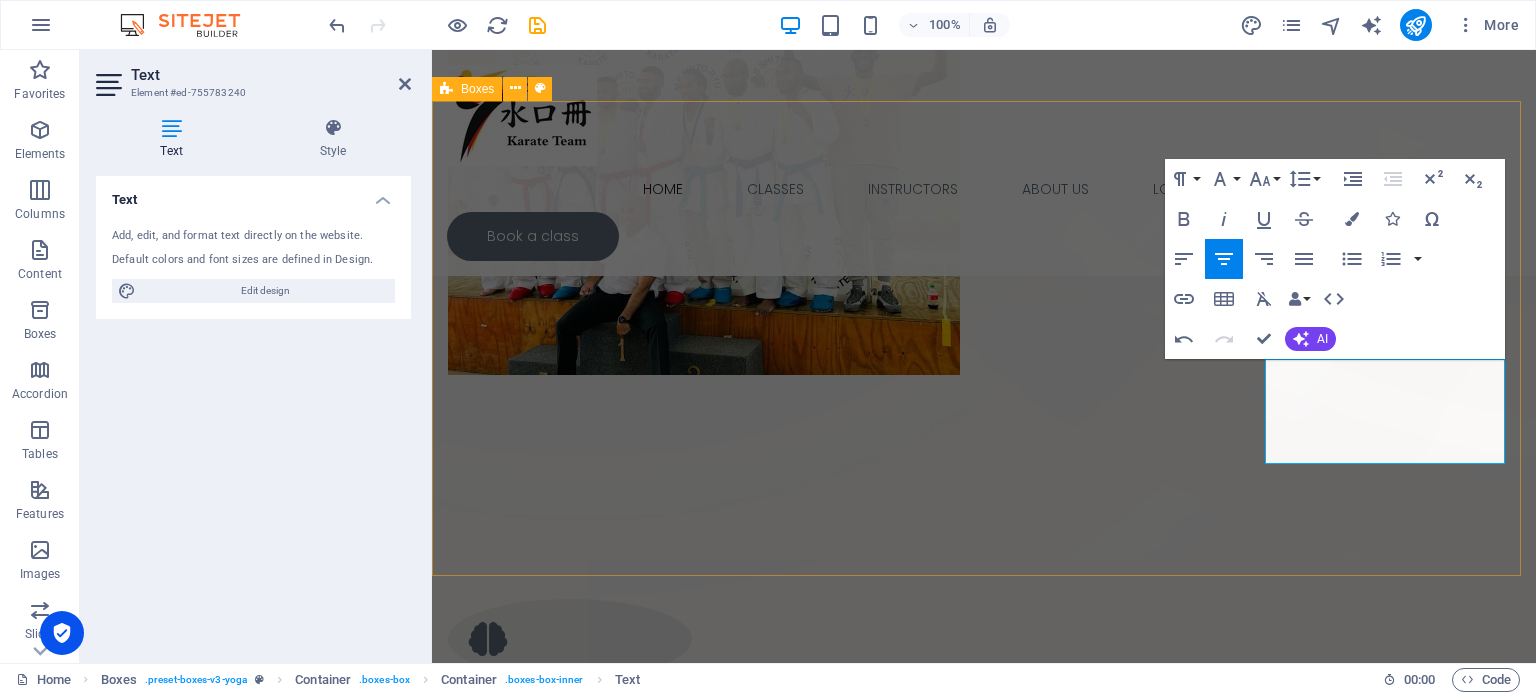 click on "Mind Karate sharpens focus, boosts self-confidence, and instills discipline.
Balance Lorem ipsum dolor sit amet, consectetur adipiscing el.
Strength Through dynamic drills and controlled movements, karate builds core strength, and enhances endurance.
Flexibility Stretching is a core part of every karate session. Children gain greater flexibility, which helps prevent injuries, and contributes to more powerful techniques. Stretching is a core part of every karate session. Over time, children gain greater flexibility, which helps prevent injuries, improves range of motion, and contributes to smoother, more powerful techniques." at bounding box center [984, 1062] 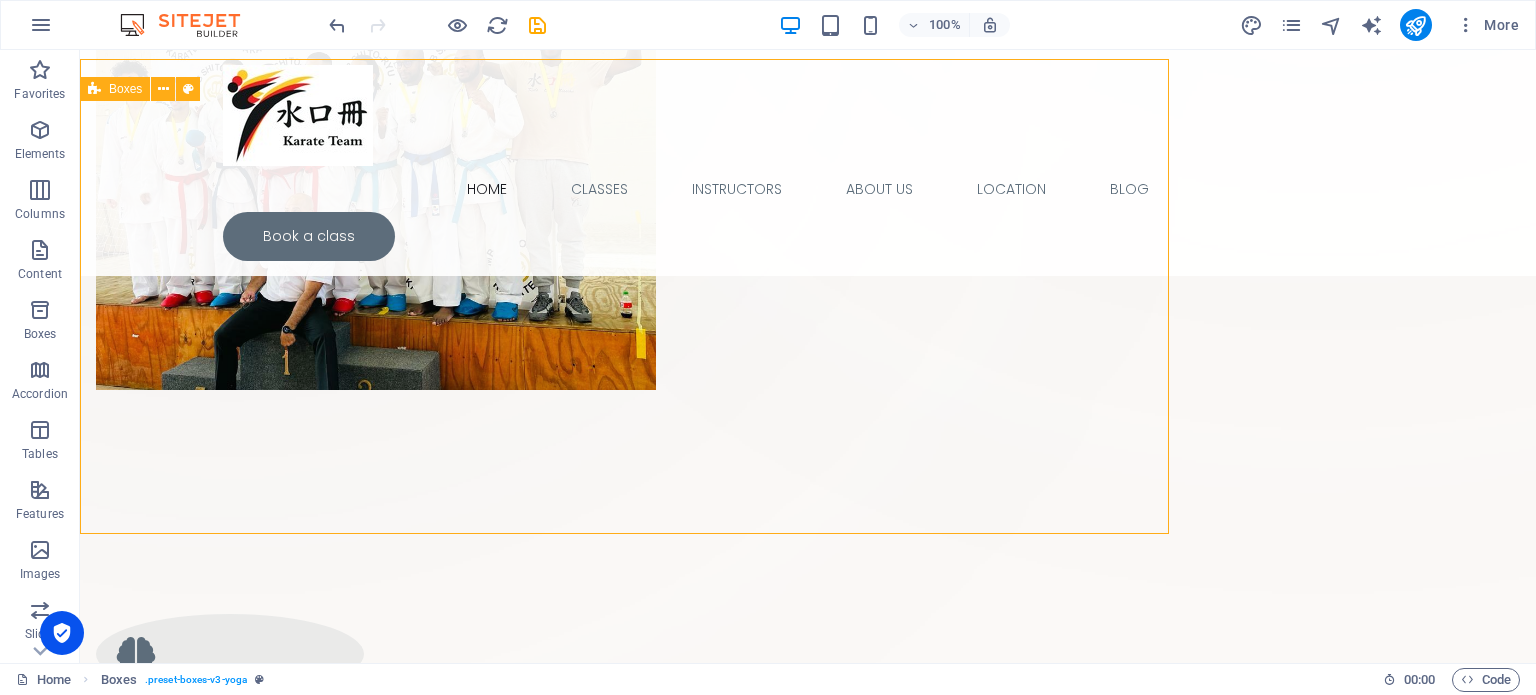 scroll, scrollTop: 724, scrollLeft: 0, axis: vertical 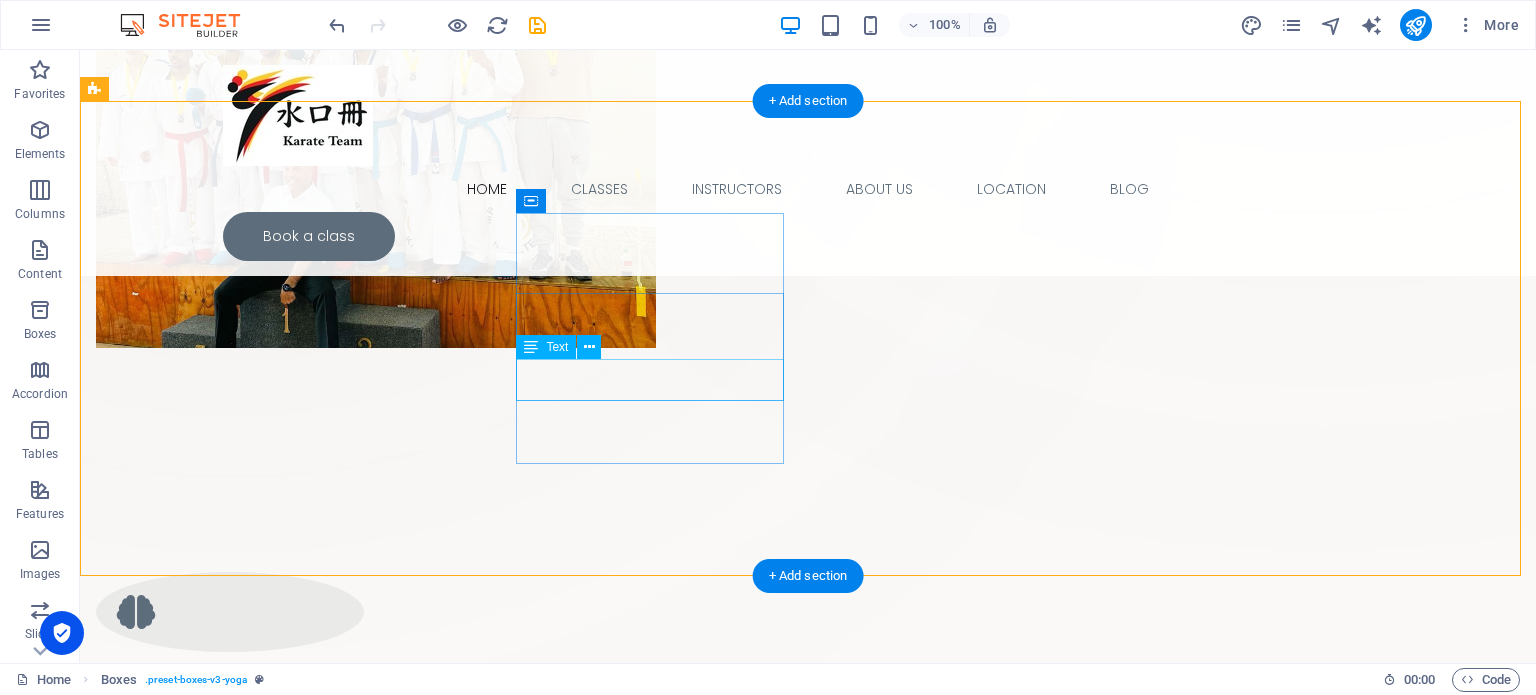 click on "Lorem ipsum dolor sit amet, consectetur adipiscing el." at bounding box center [230, 943] 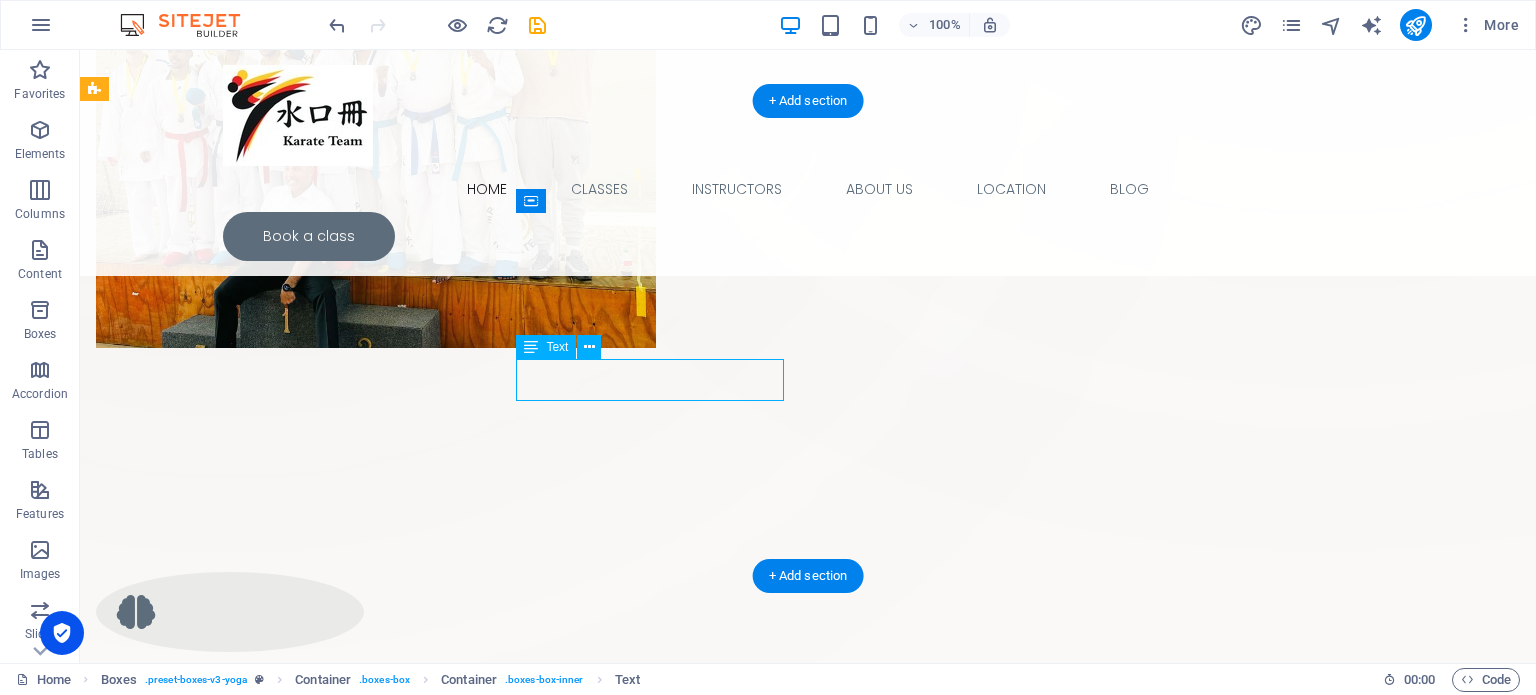 click on "Lorem ipsum dolor sit amet, consectetur adipiscing el." at bounding box center (230, 943) 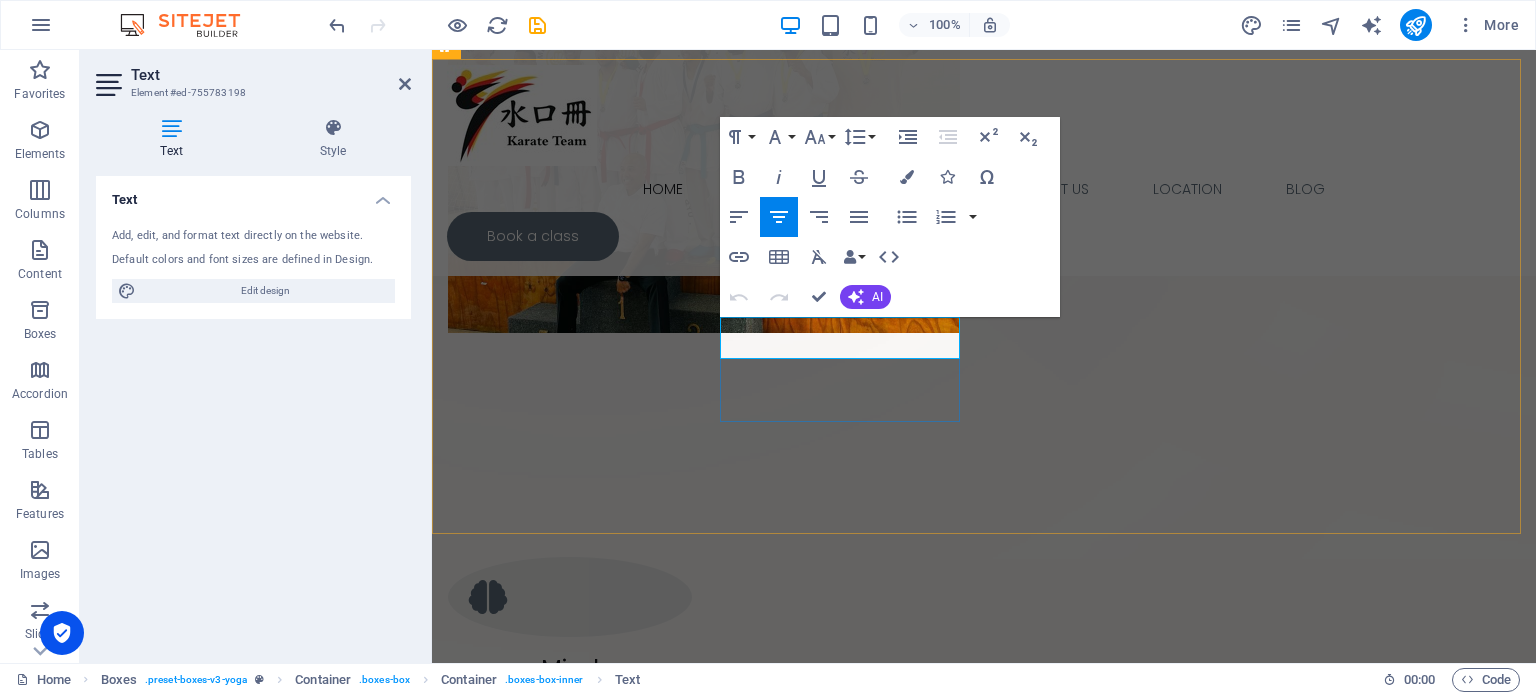 drag, startPoint x: 750, startPoint y: 328, endPoint x: 928, endPoint y: 355, distance: 180.0361 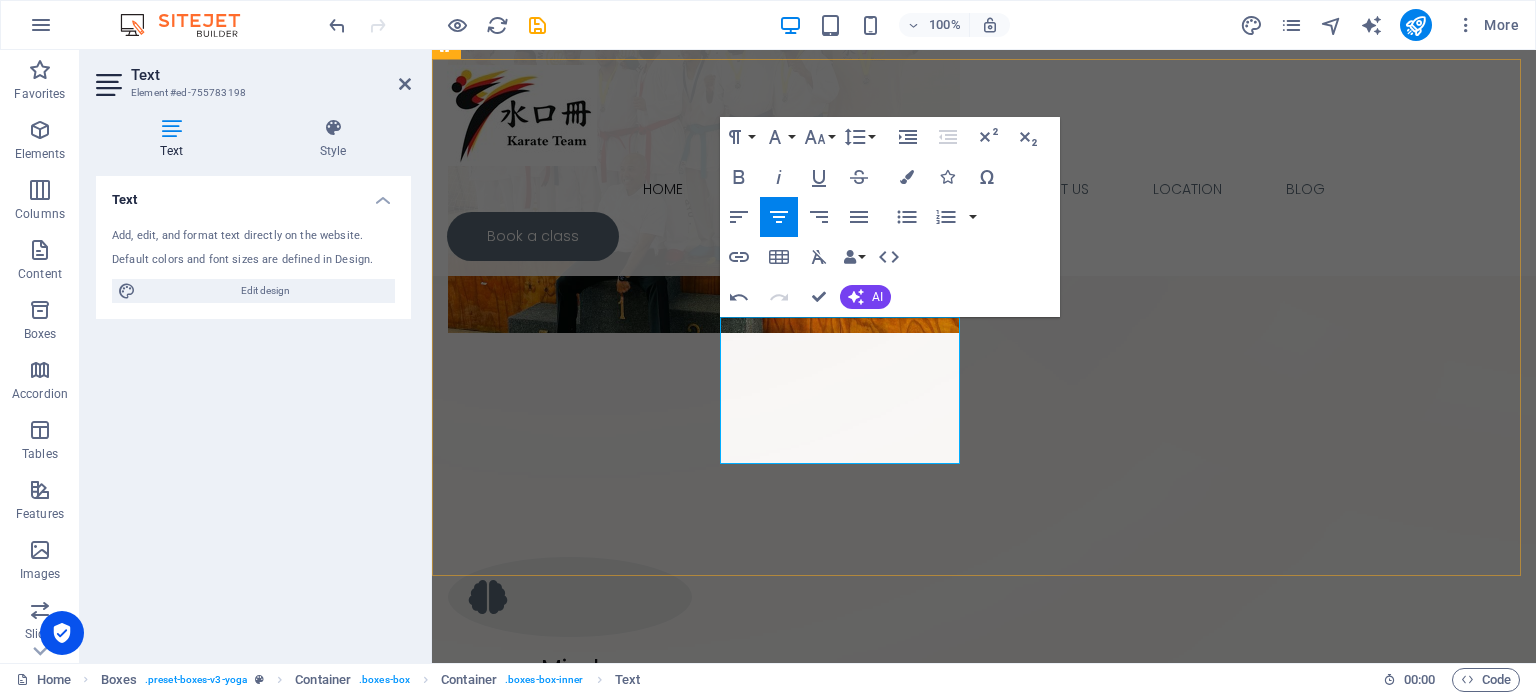 scroll, scrollTop: 2894, scrollLeft: 0, axis: vertical 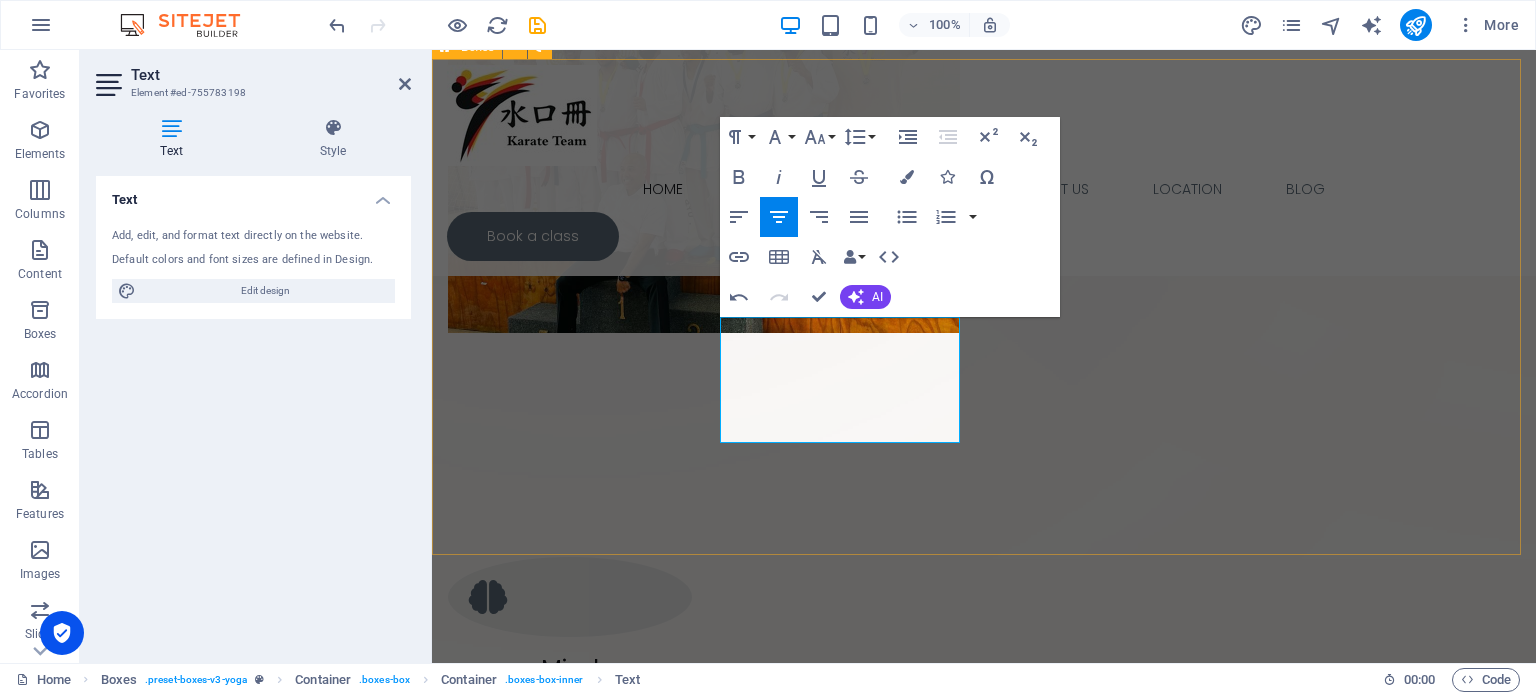 click on "Mind Karate sharpens focus, boosts self-confidence, and instills discipline.
Balance Karate teaches the importance of body control. Stances, kicks, and transitions develop stability and coordination, which are essential in everyday activities and other sports. Karate teaches the importance of body control. Stances, kicks, and transitions develop stability and coordination, which are essential not only in [MEDICAL_DATA] but also in everyday activities and other sports.
Strength Through dynamic drills and controlled movements, karate builds core strength, and enhances endurance.
Flexibility Stretching is a core part of every karate session. Children gain greater flexibility, which helps prevent injuries, and contributes to more powerful techniques." at bounding box center [984, 1062] 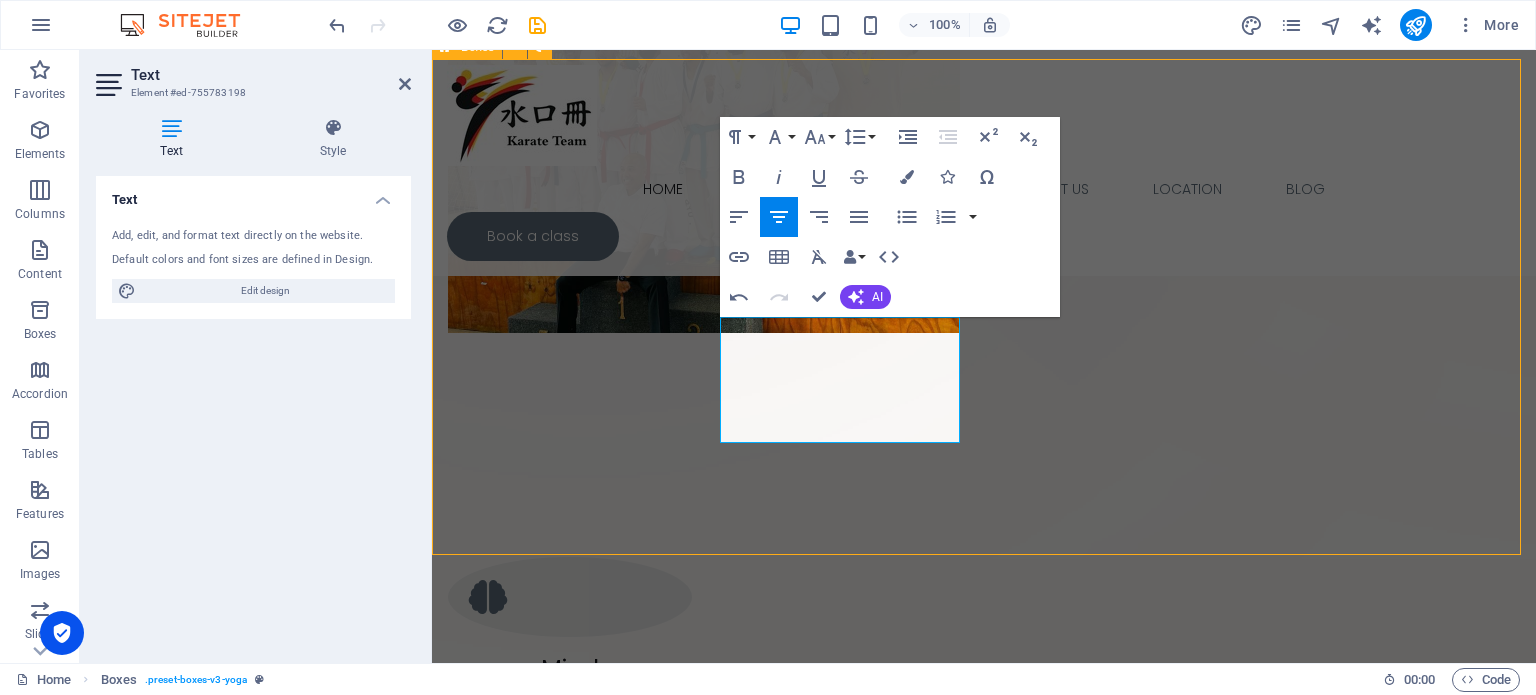 scroll, scrollTop: 765, scrollLeft: 0, axis: vertical 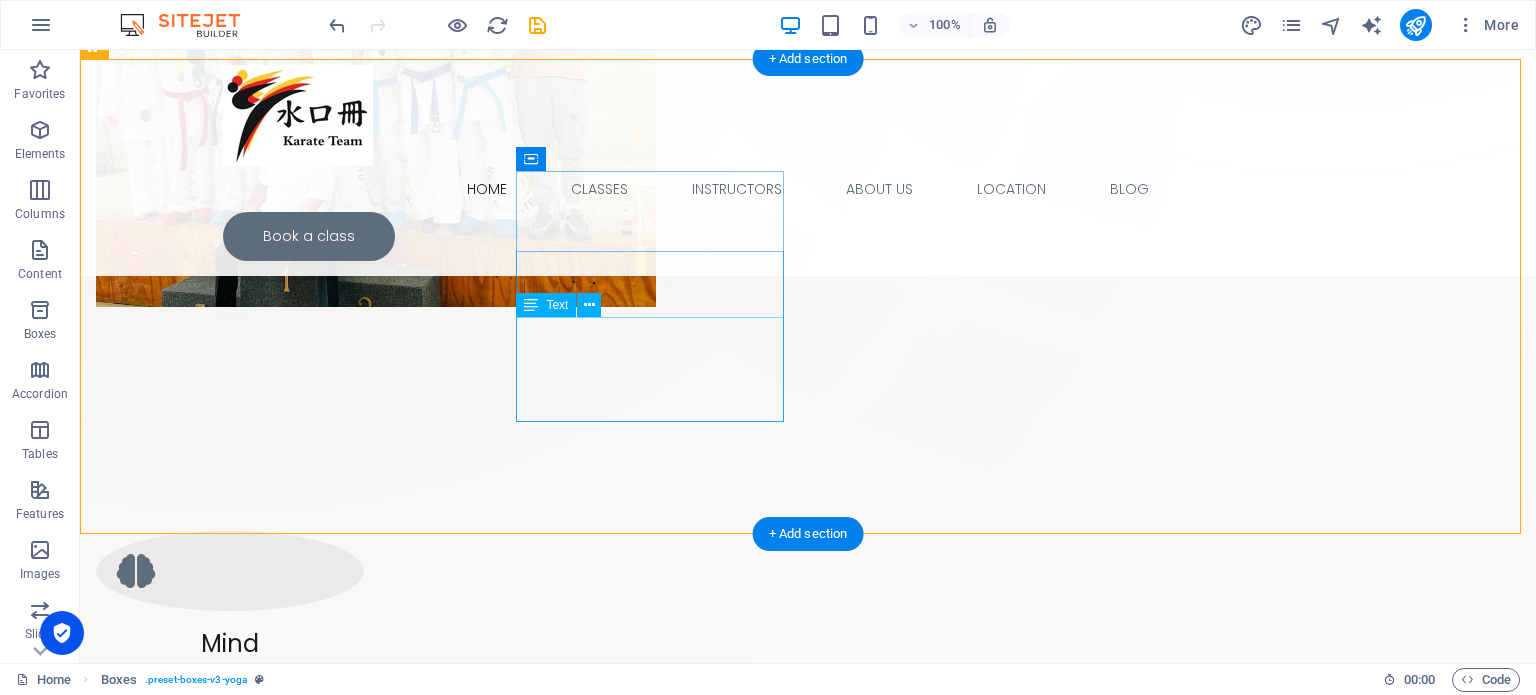 click on "Karate teaches the importance of body control. Stances, kicks, and transitions develop stability and coordination, which are essential in everyday activities and other sports." at bounding box center (230, 933) 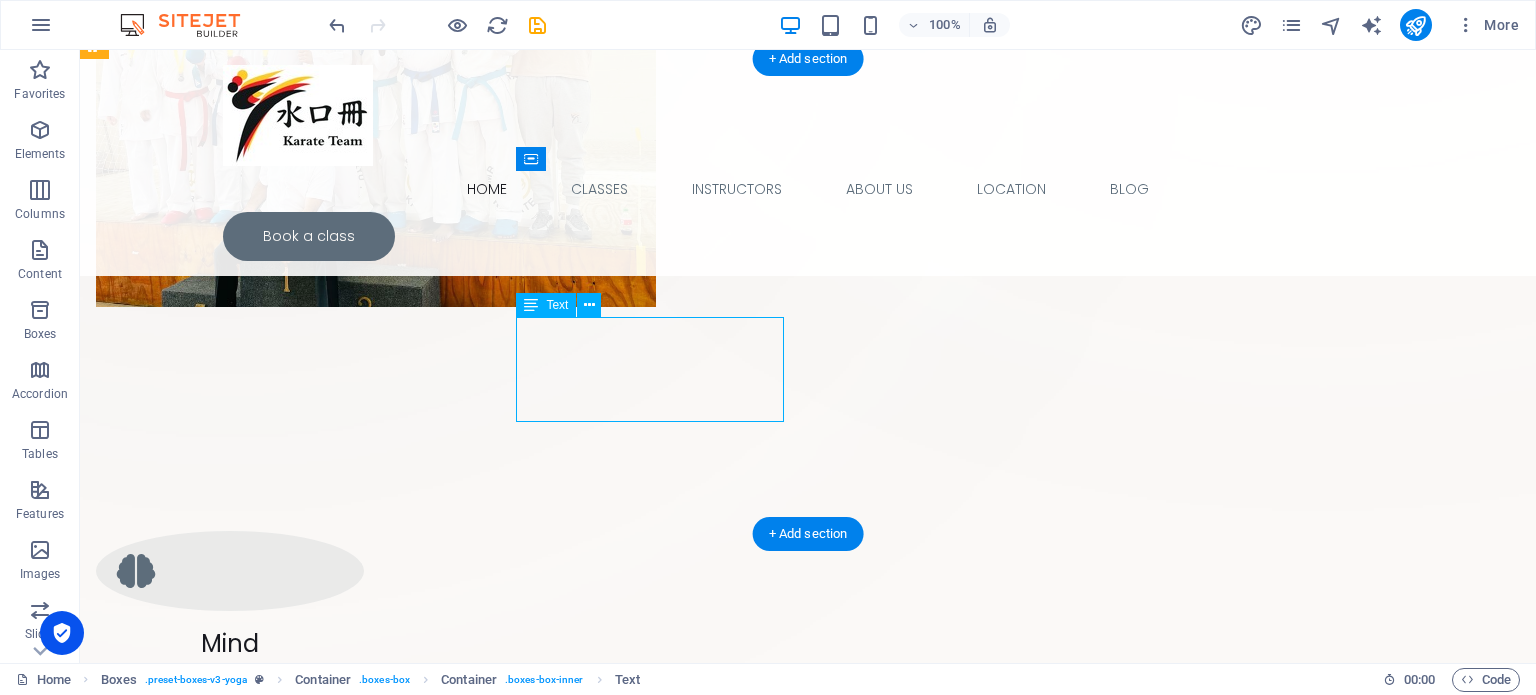 click on "Karate teaches the importance of body control. Stances, kicks, and transitions develop stability and coordination, which are essential in everyday activities and other sports." at bounding box center [230, 933] 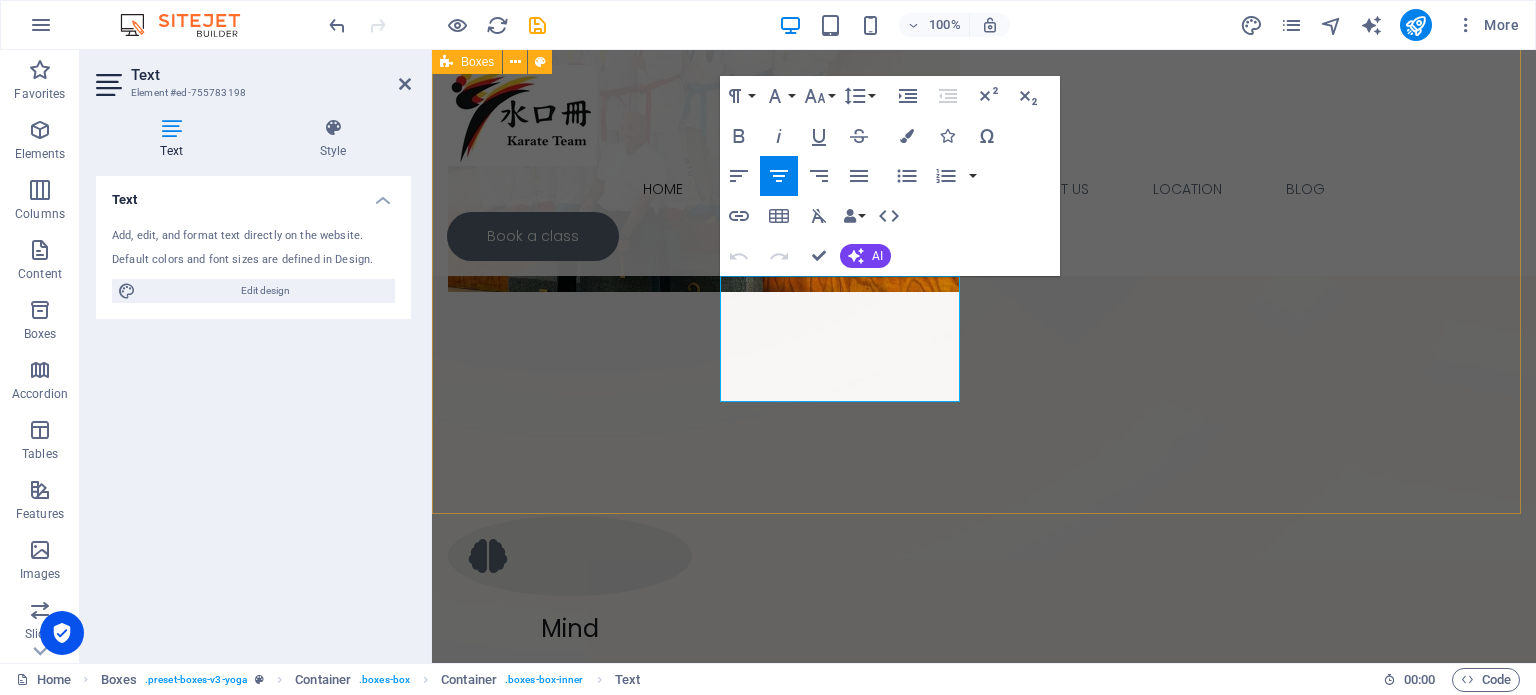 drag, startPoint x: 820, startPoint y: 302, endPoint x: 715, endPoint y: 288, distance: 105.92922 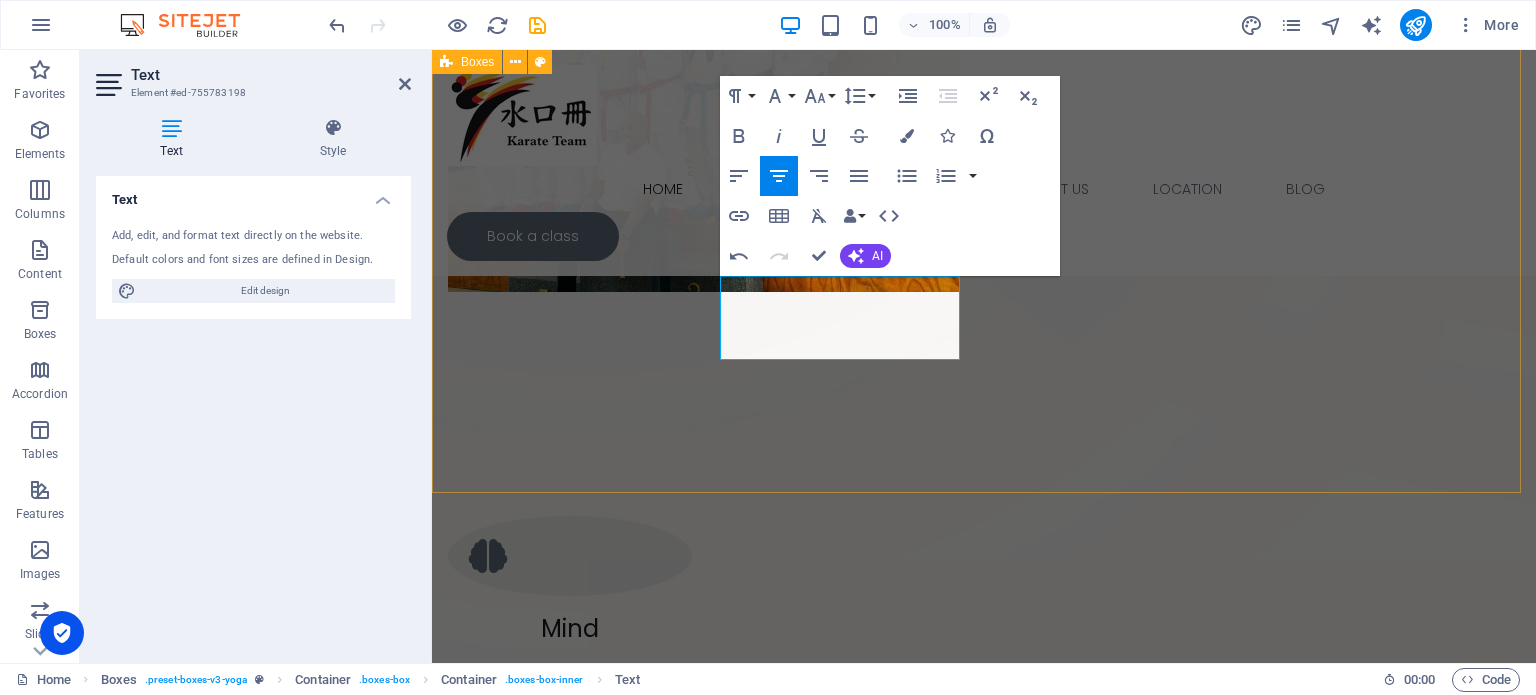 click on "Mind Karate sharpens focus, boosts self-confidence, and instills discipline.
Balance Stances, kicks, and transitions develop stability and coordination, which are essential in everyday activities and other sports.
Strength Through dynamic drills and controlled movements, karate builds core strength, and enhances endurance.
Flexibility Stretching is a core part of every karate session. Children gain greater flexibility, which helps prevent injuries, and contributes to more powerful techniques." at bounding box center [984, 1010] 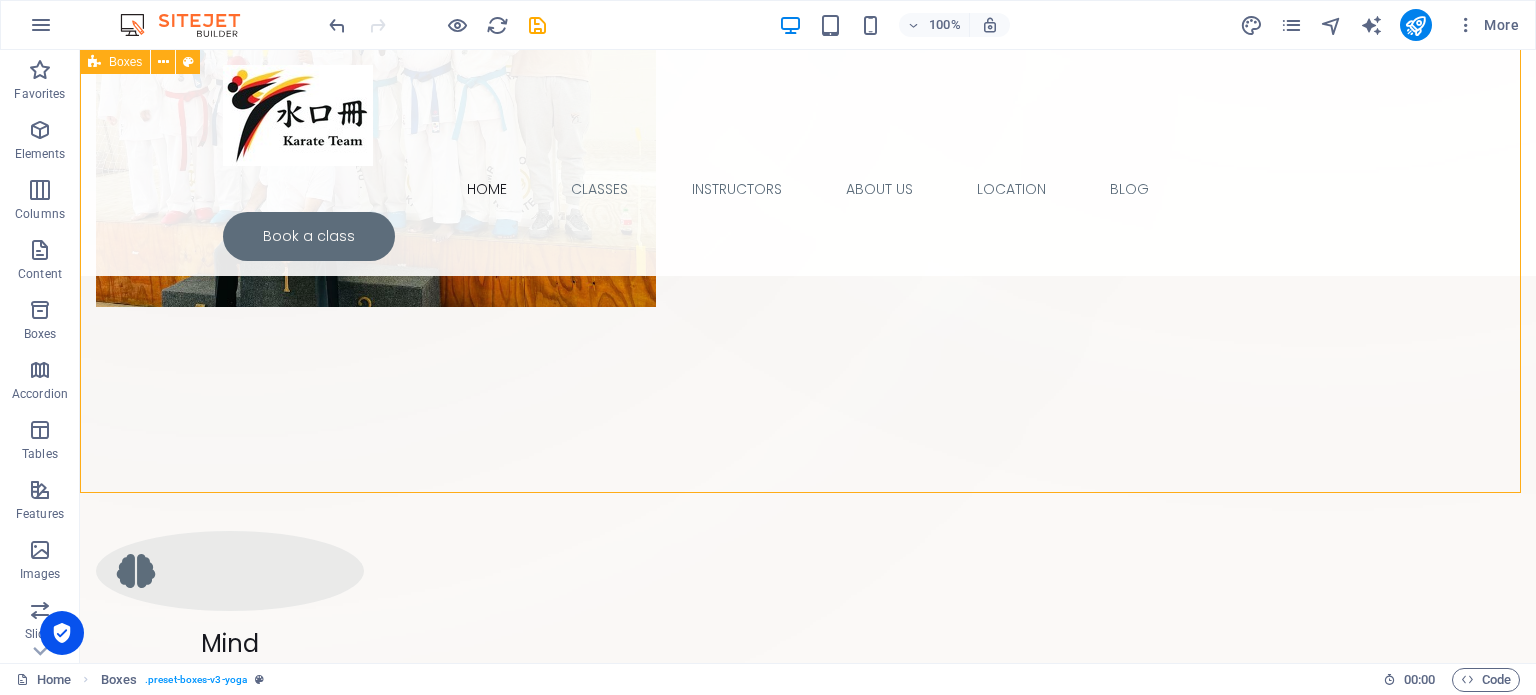 scroll, scrollTop: 807, scrollLeft: 0, axis: vertical 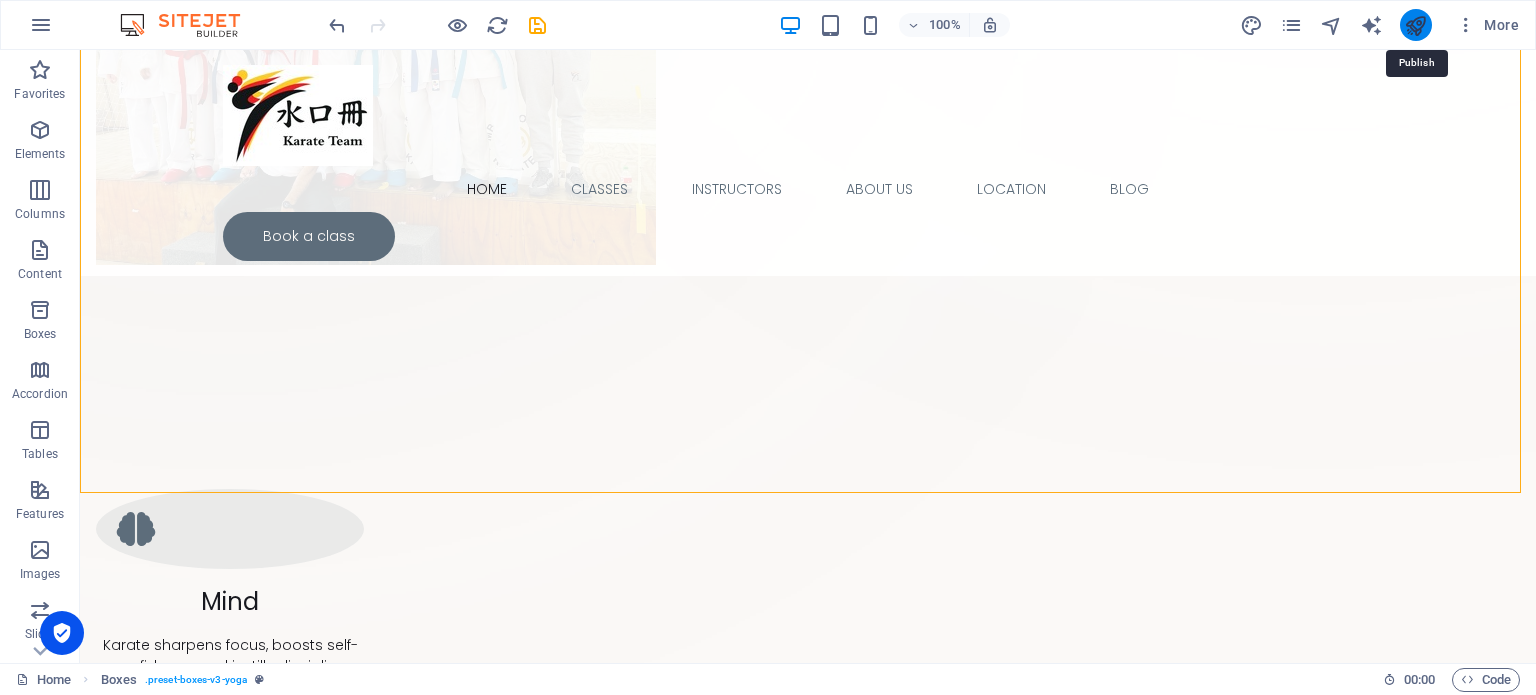 click at bounding box center [1415, 25] 